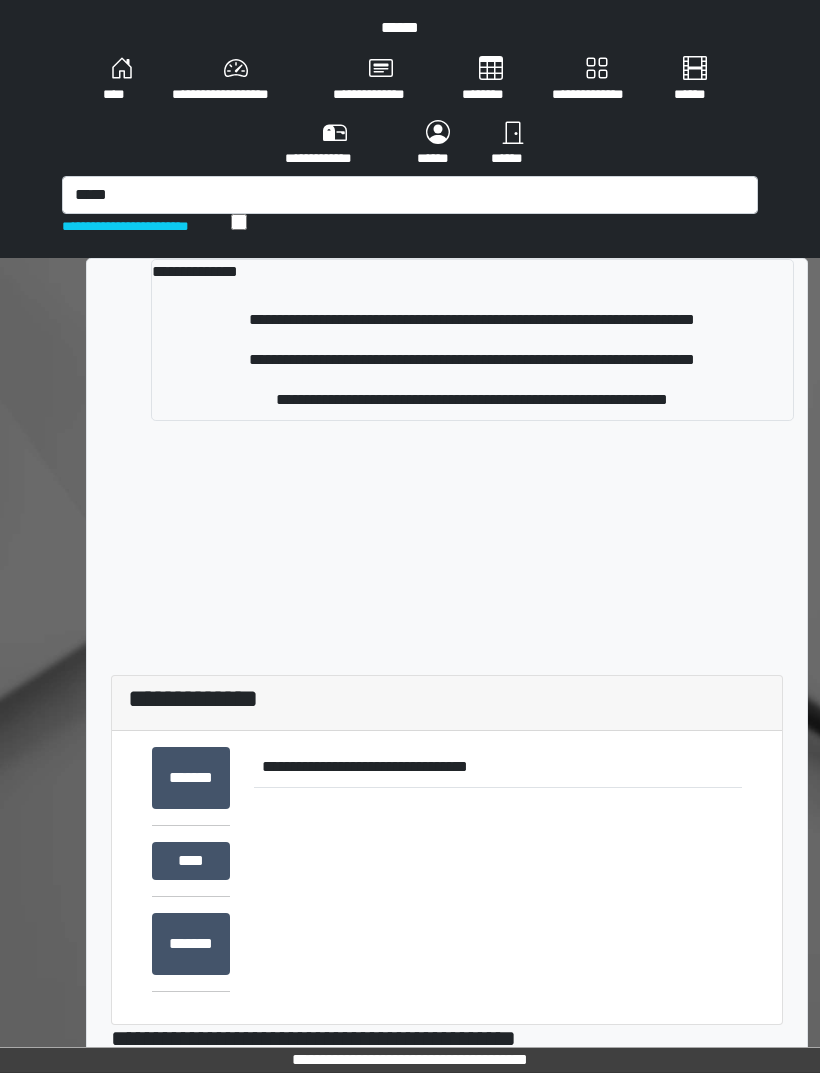 scroll, scrollTop: 24, scrollLeft: 0, axis: vertical 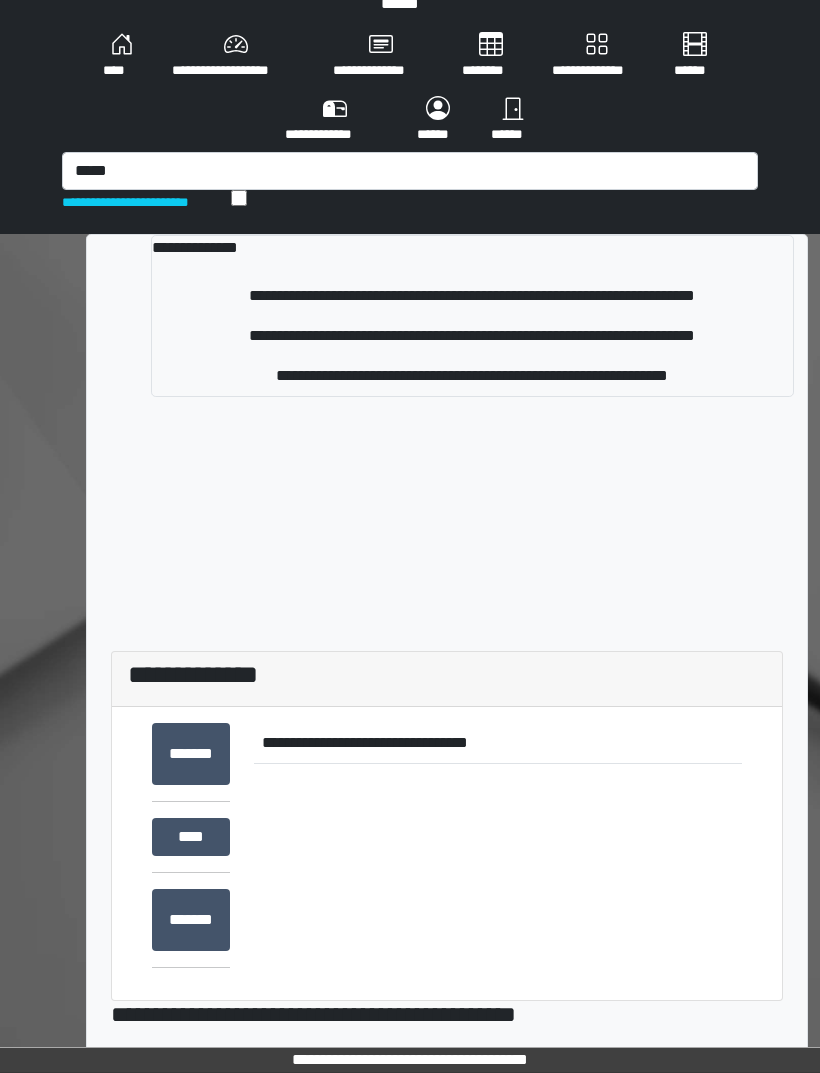 type on "*****" 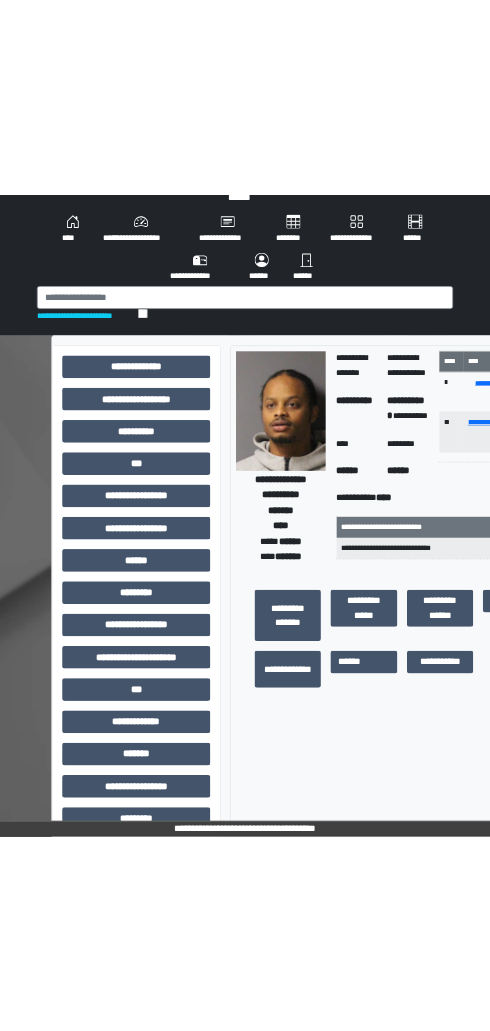 scroll, scrollTop: 0, scrollLeft: 0, axis: both 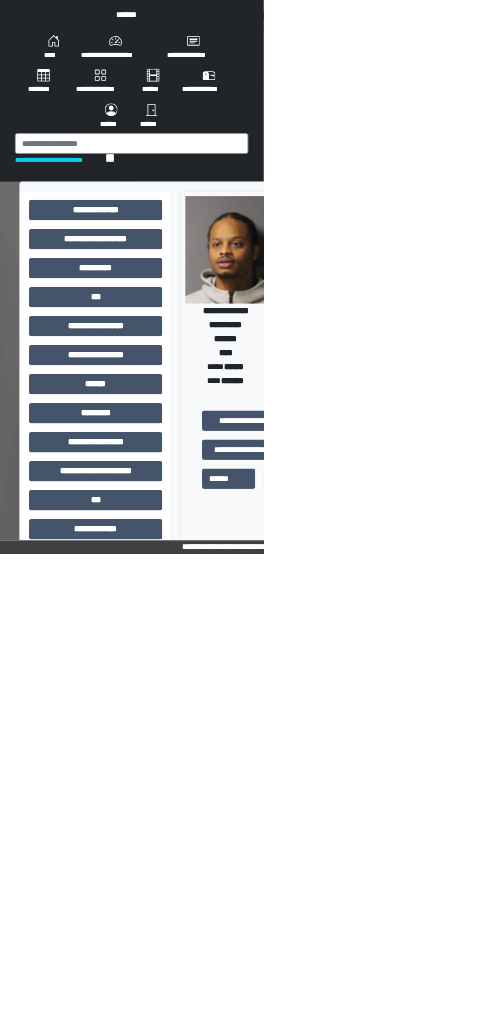 click on "**********" at bounding box center [623, 885] 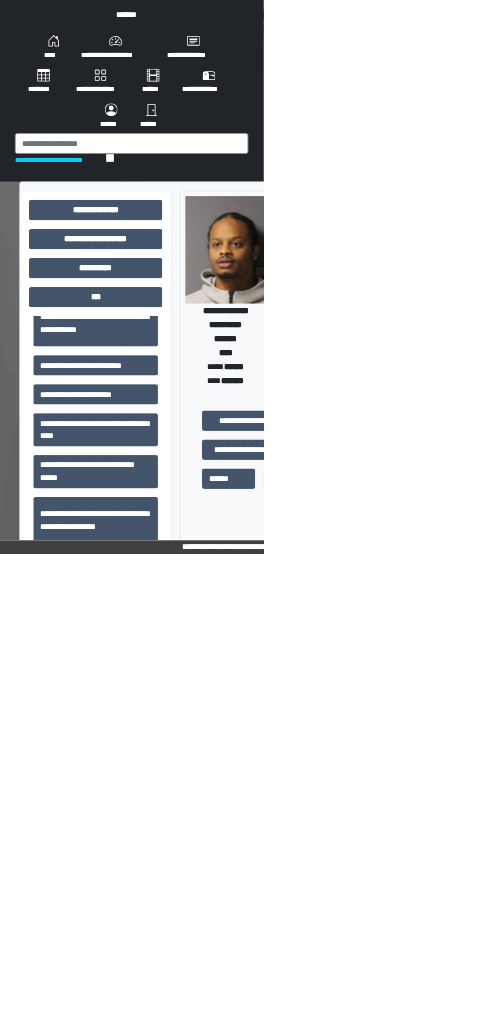 scroll, scrollTop: 277, scrollLeft: 0, axis: vertical 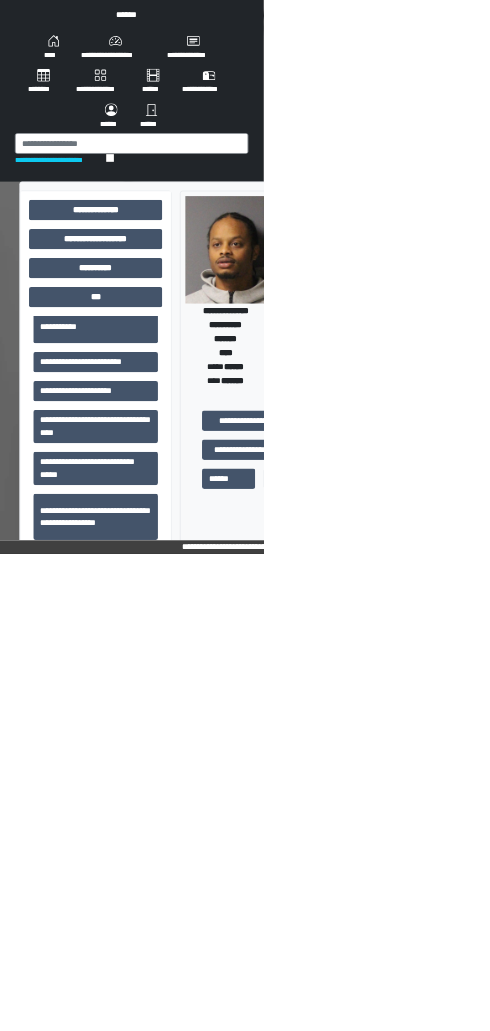 click on "**********" at bounding box center [178, 872] 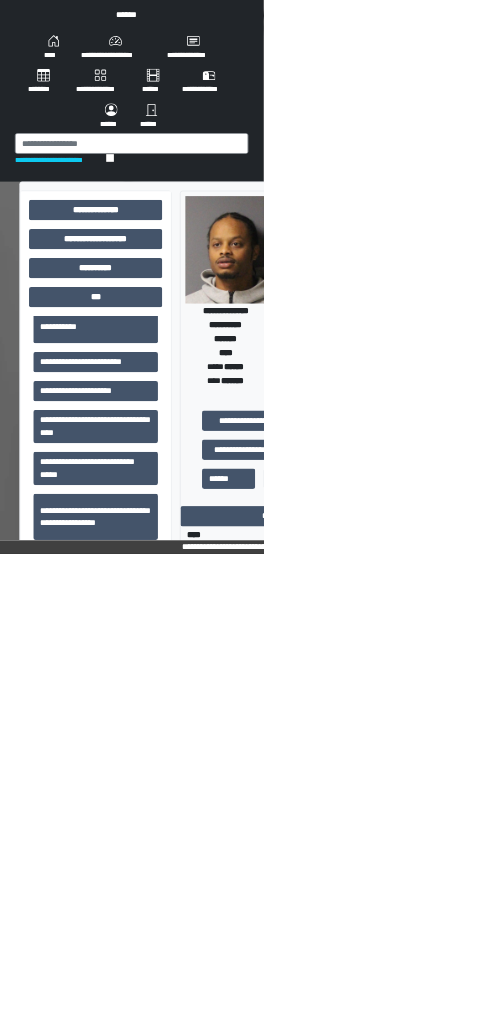 click on "**********" at bounding box center [623, 961] 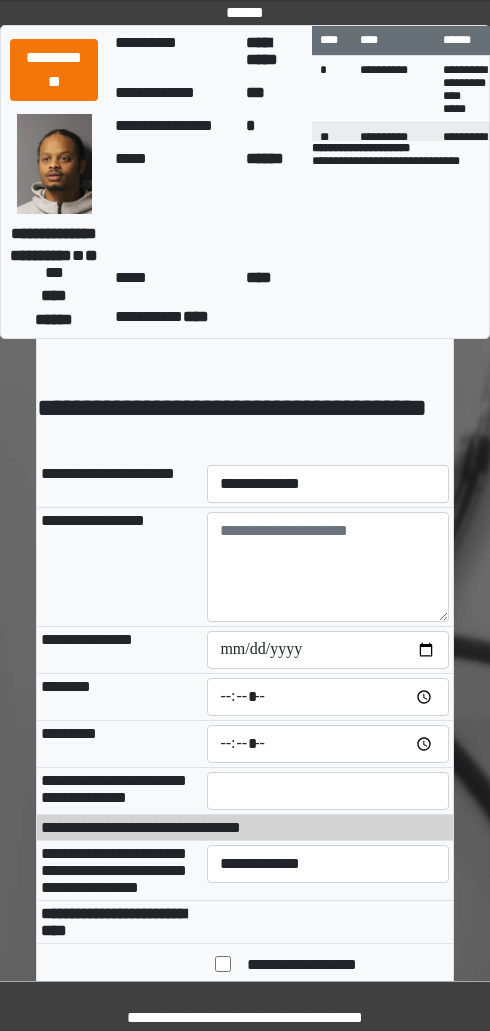 scroll, scrollTop: 0, scrollLeft: 0, axis: both 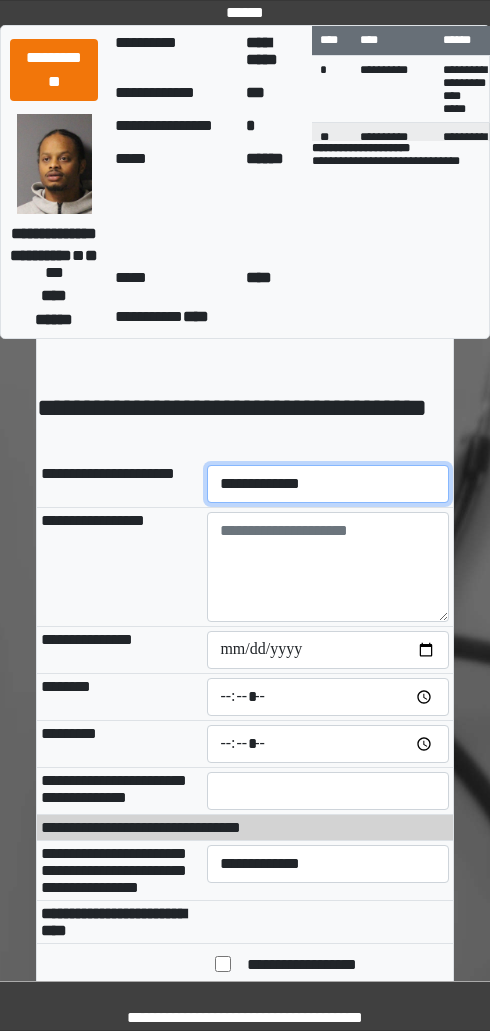 click on "**********" at bounding box center (328, 484) 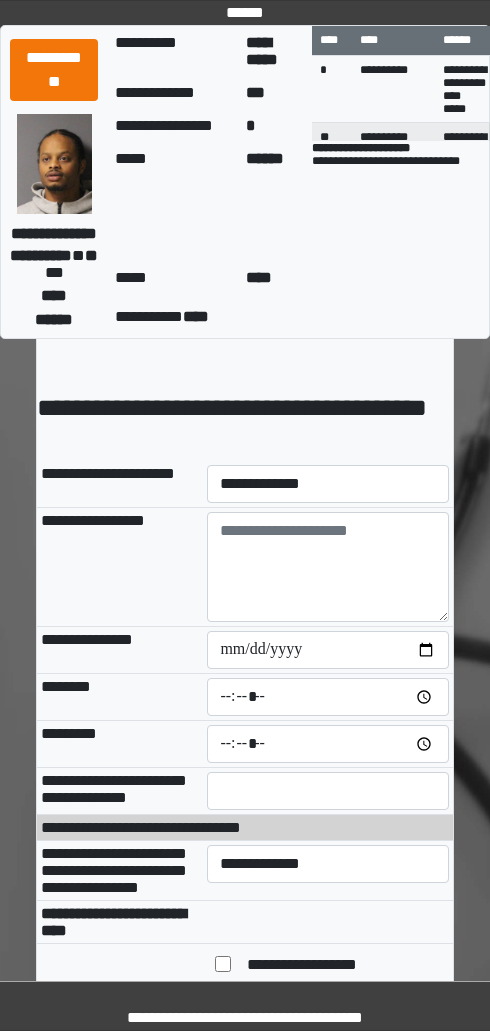 click on "**********" at bounding box center (54, 70) 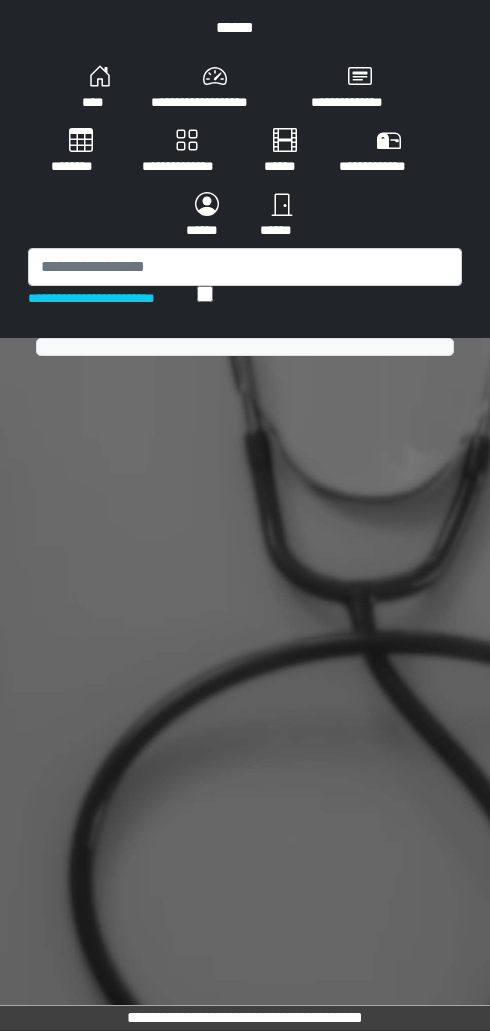 scroll, scrollTop: 0, scrollLeft: 0, axis: both 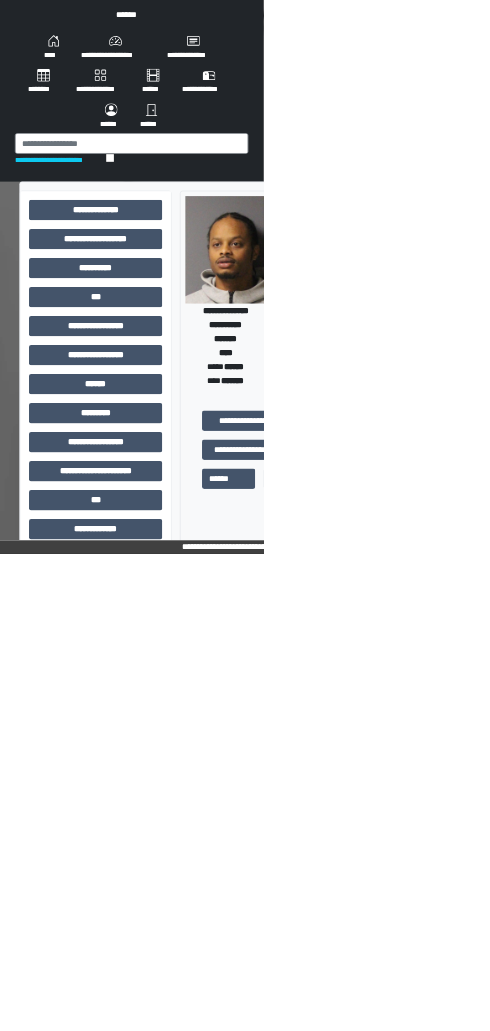 click on "***" at bounding box center (178, 553) 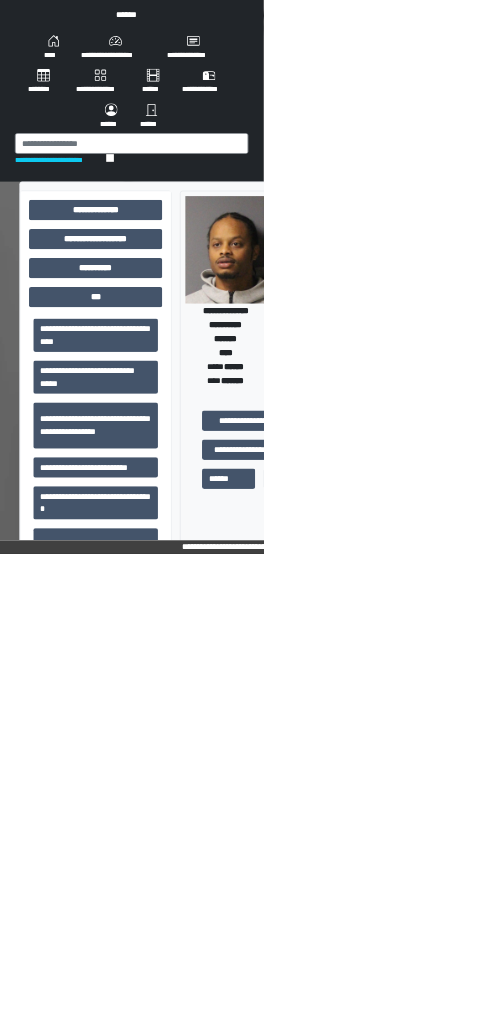 scroll, scrollTop: 448, scrollLeft: 0, axis: vertical 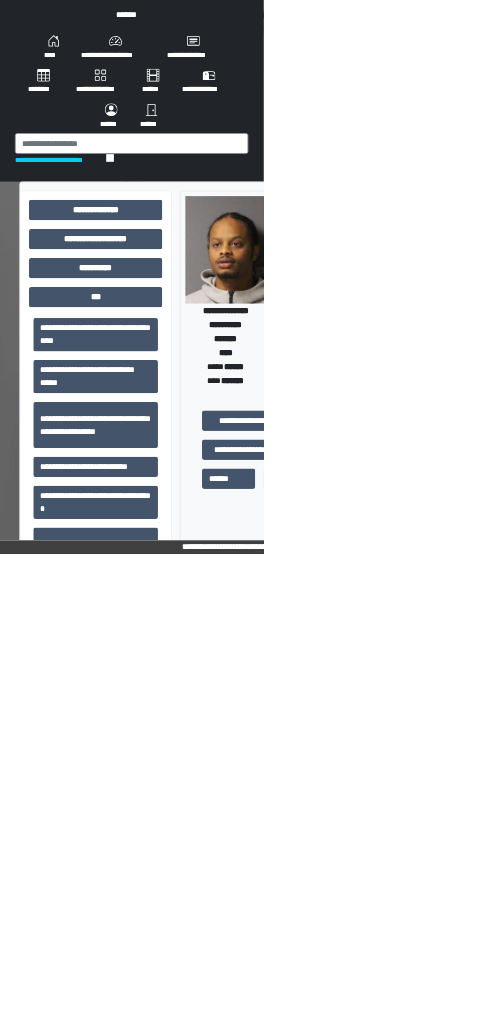 click on "**********" at bounding box center [178, 791] 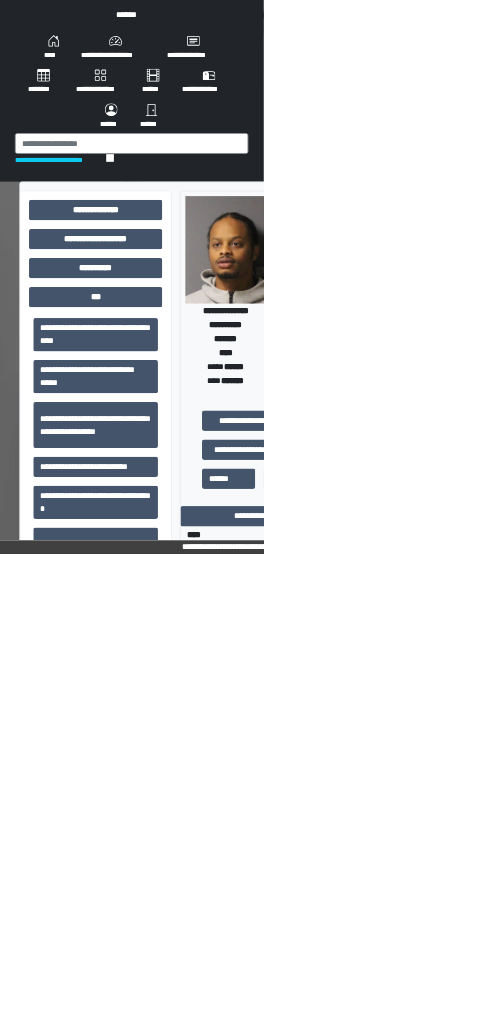 click on "**********" at bounding box center (623, 961) 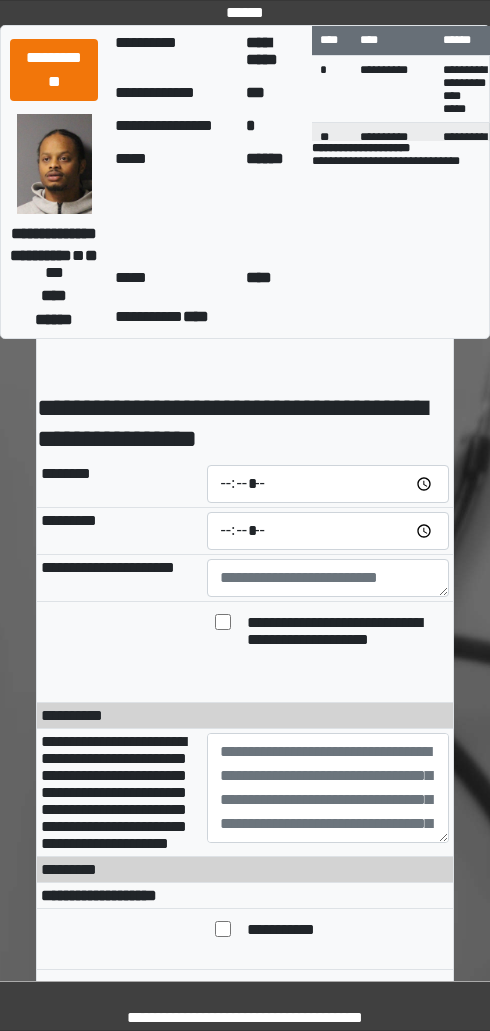 scroll, scrollTop: 0, scrollLeft: 0, axis: both 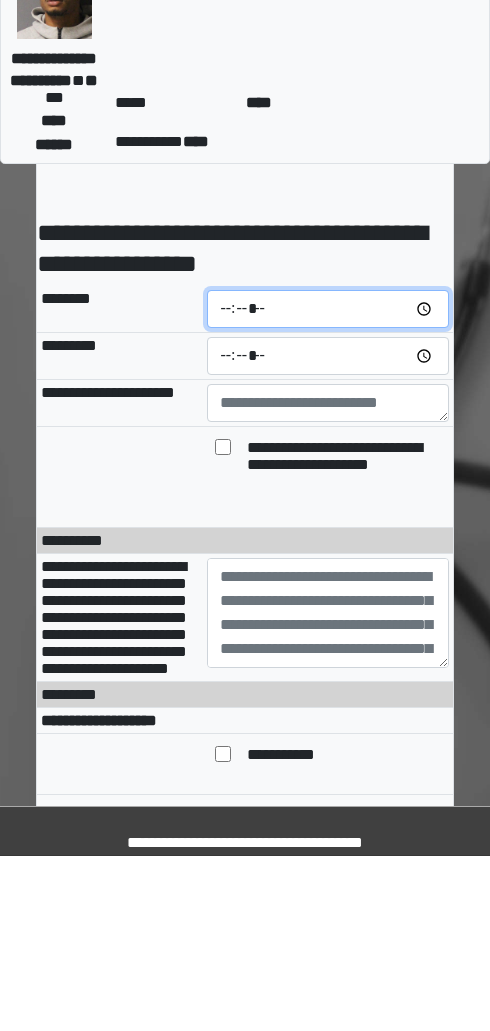 click at bounding box center [328, 484] 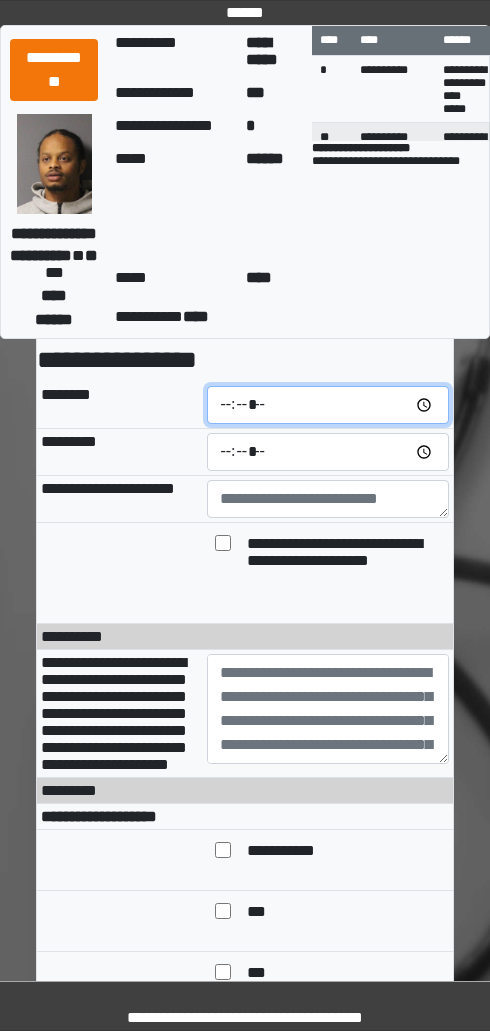 scroll, scrollTop: 78, scrollLeft: 0, axis: vertical 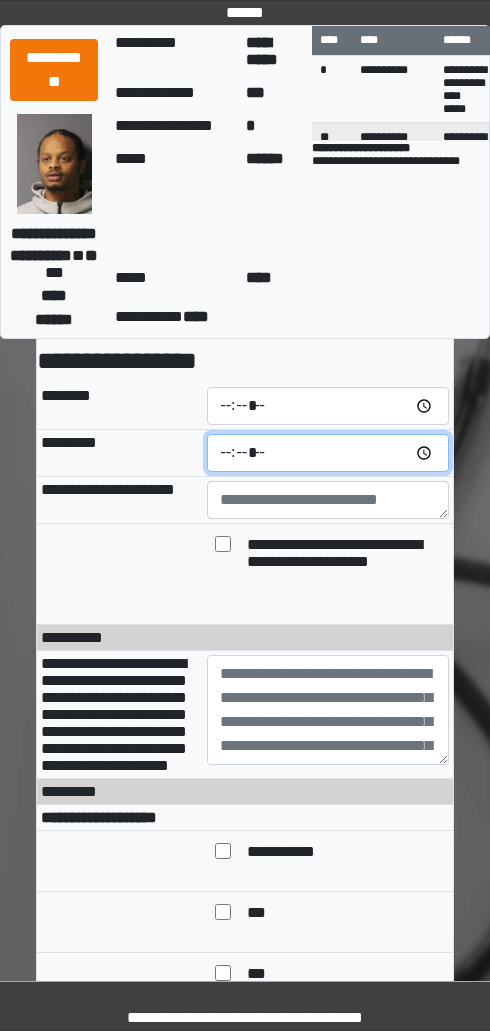 click at bounding box center (328, 453) 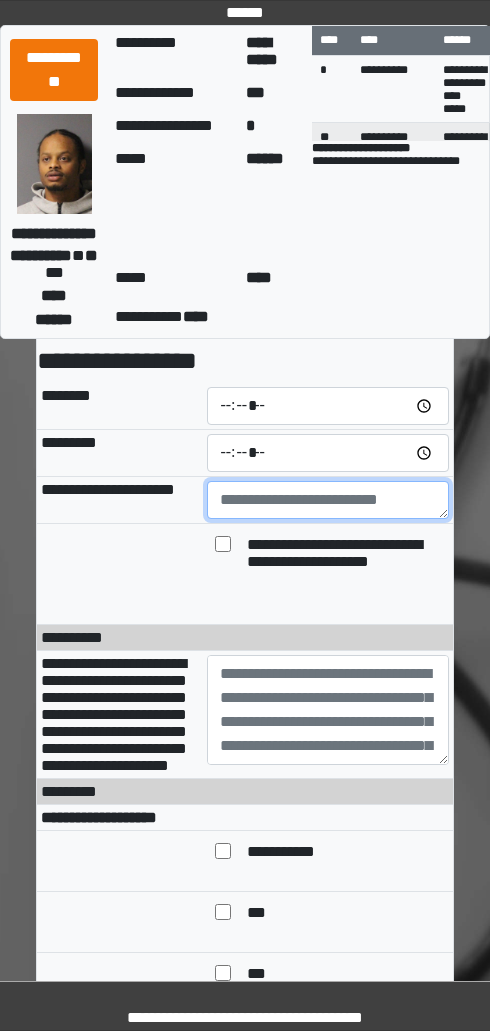 click at bounding box center [328, 500] 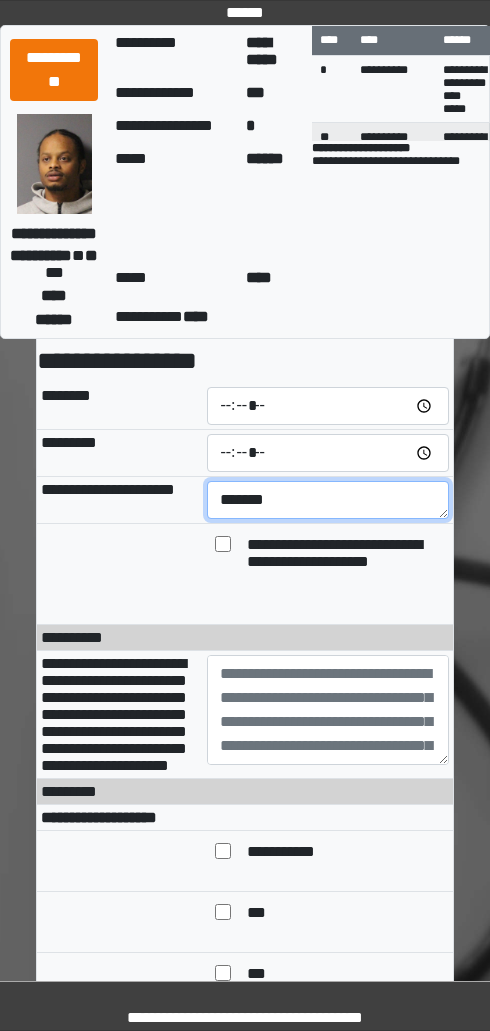 type on "*******" 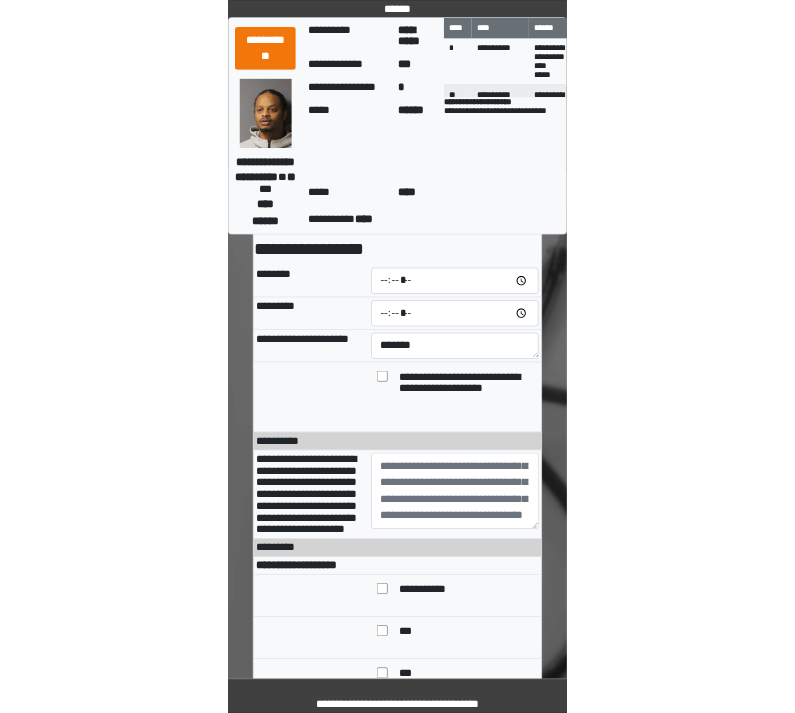 scroll, scrollTop: 66, scrollLeft: 0, axis: vertical 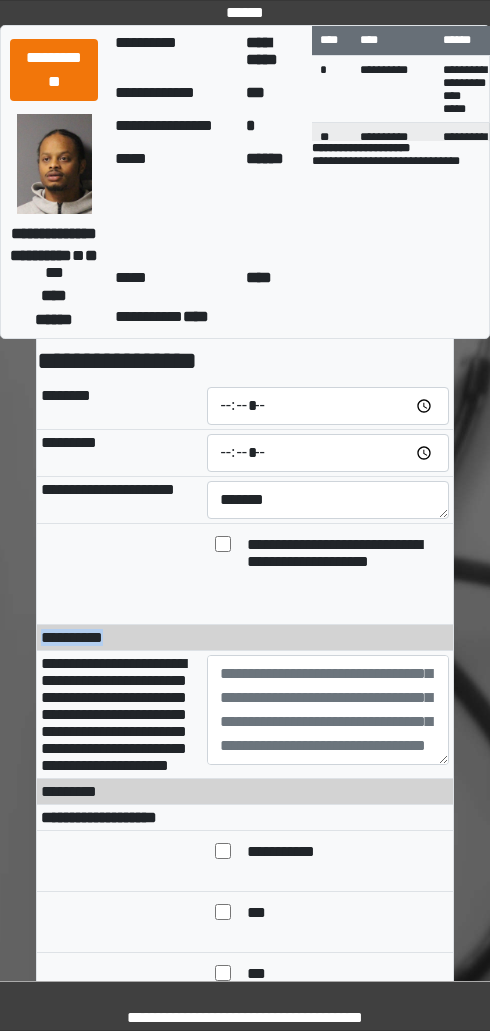 click on "**********" at bounding box center [114, 714] 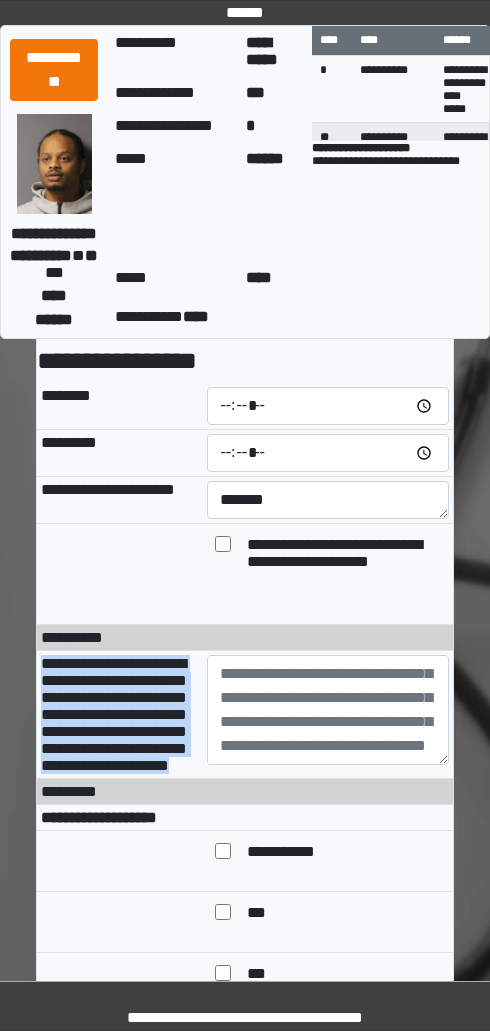 copy on "**********" 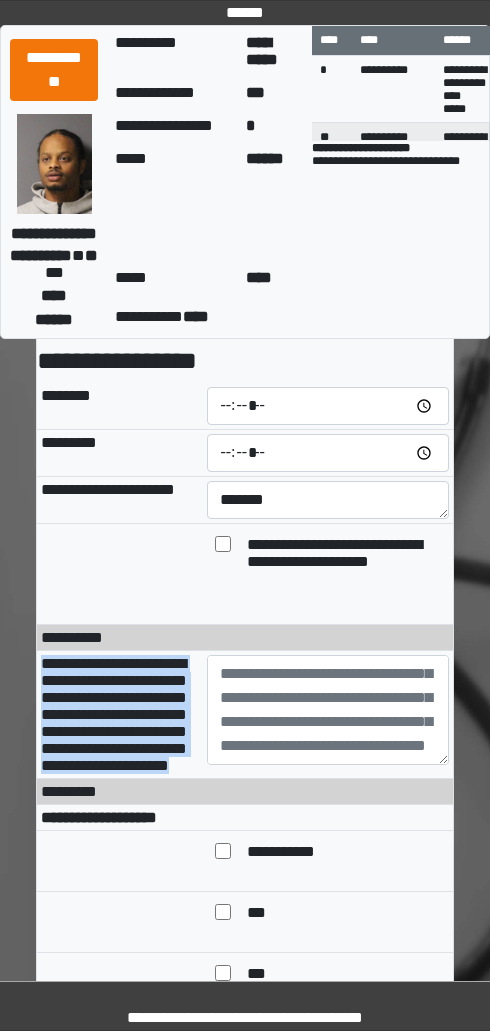scroll, scrollTop: 0, scrollLeft: 0, axis: both 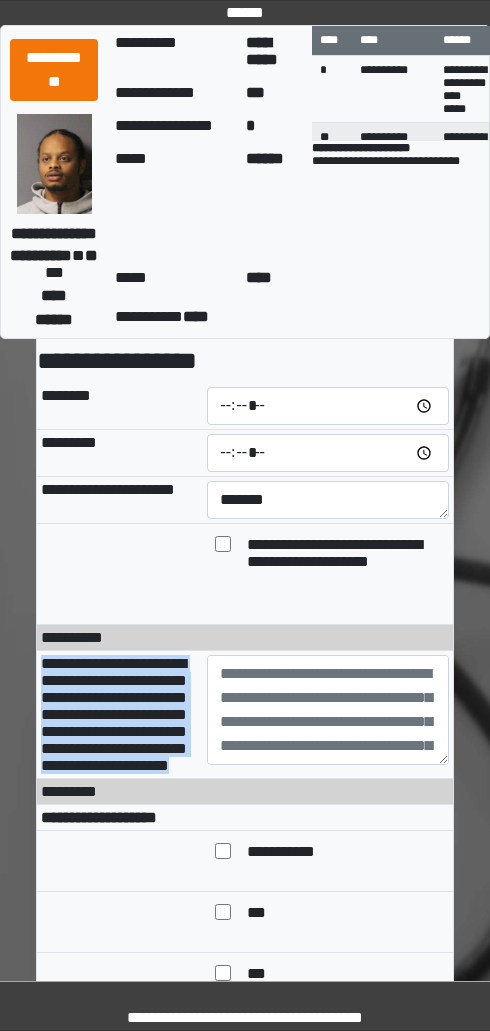 click at bounding box center [328, 715] 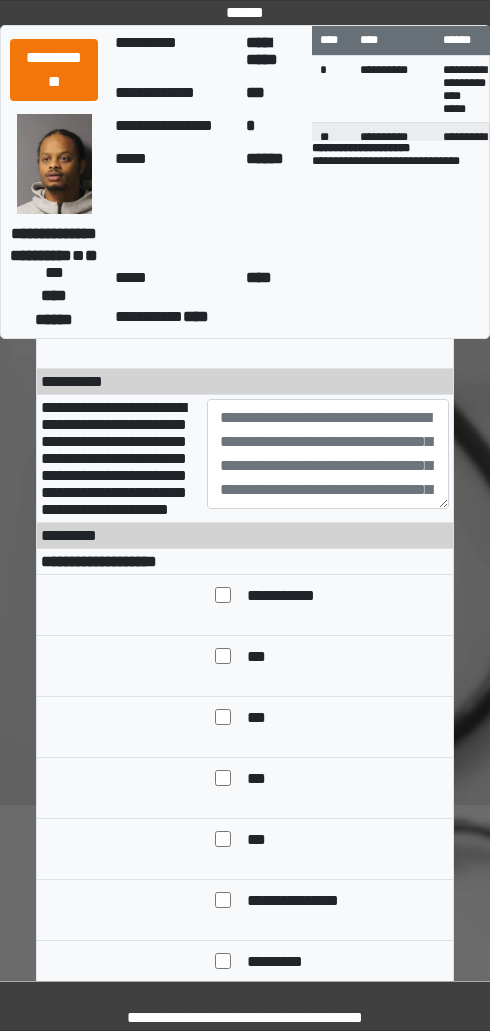 scroll, scrollTop: 330, scrollLeft: 0, axis: vertical 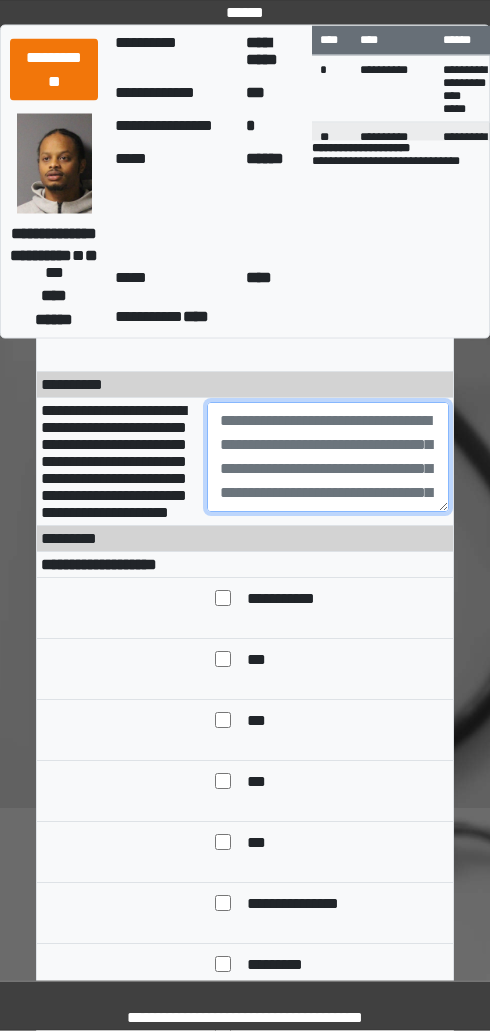 click at bounding box center [328, 458] 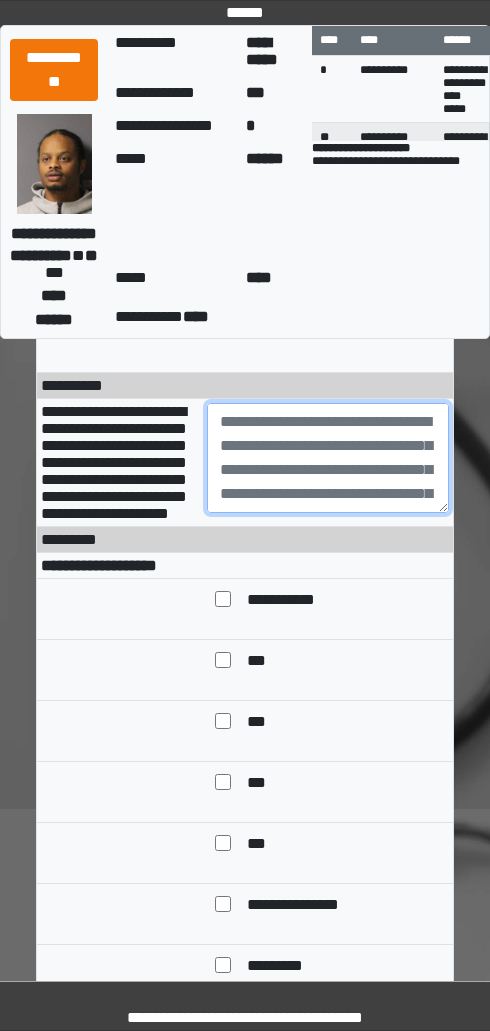 click at bounding box center [328, 458] 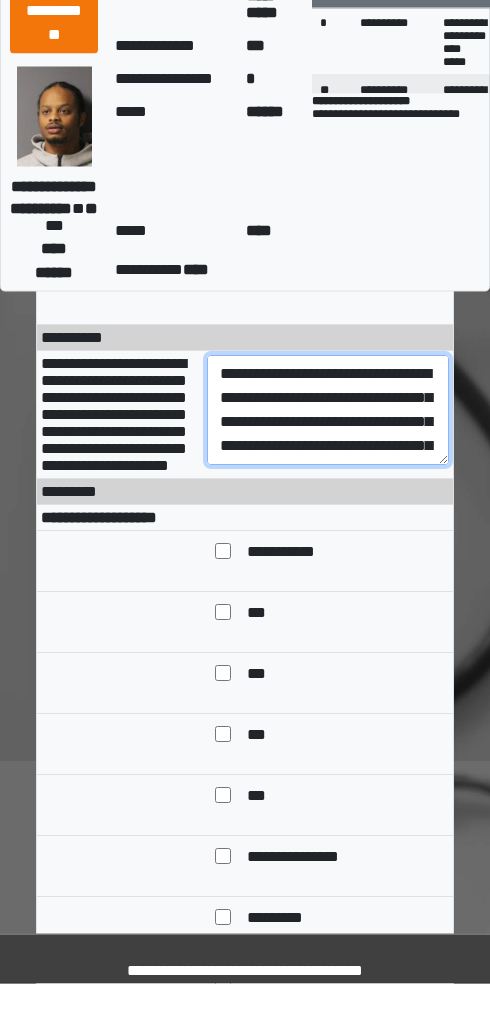 scroll, scrollTop: 0, scrollLeft: 0, axis: both 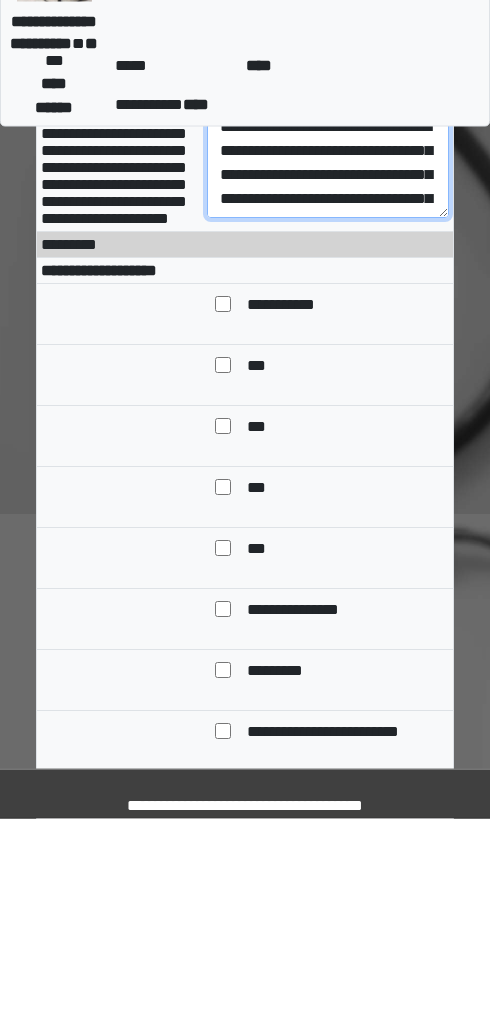 type on "**********" 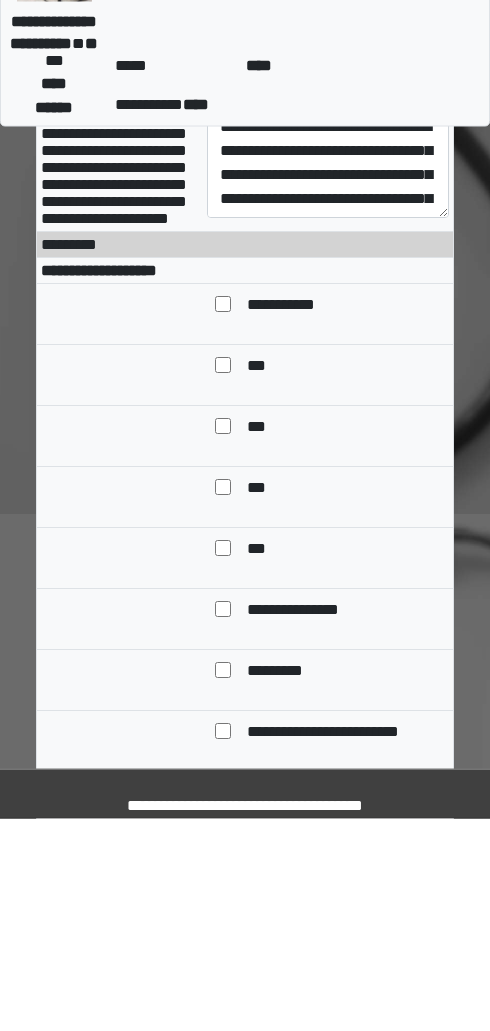 click on "**********" at bounding box center [99, 483] 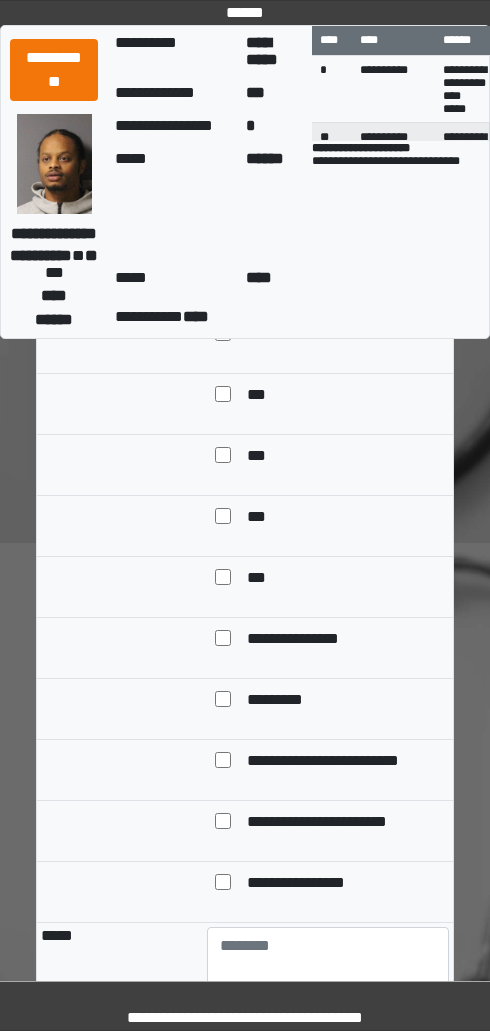 scroll, scrollTop: 548, scrollLeft: 0, axis: vertical 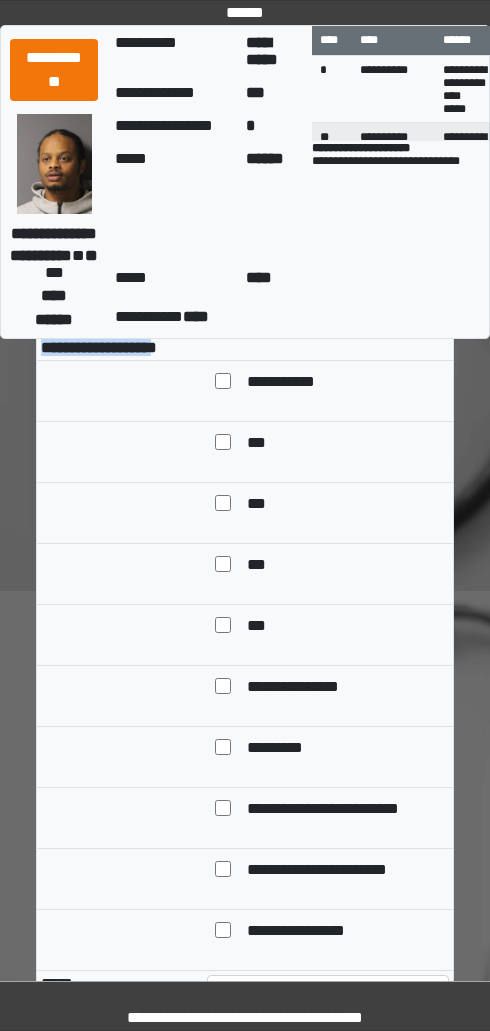 copy on "**********" 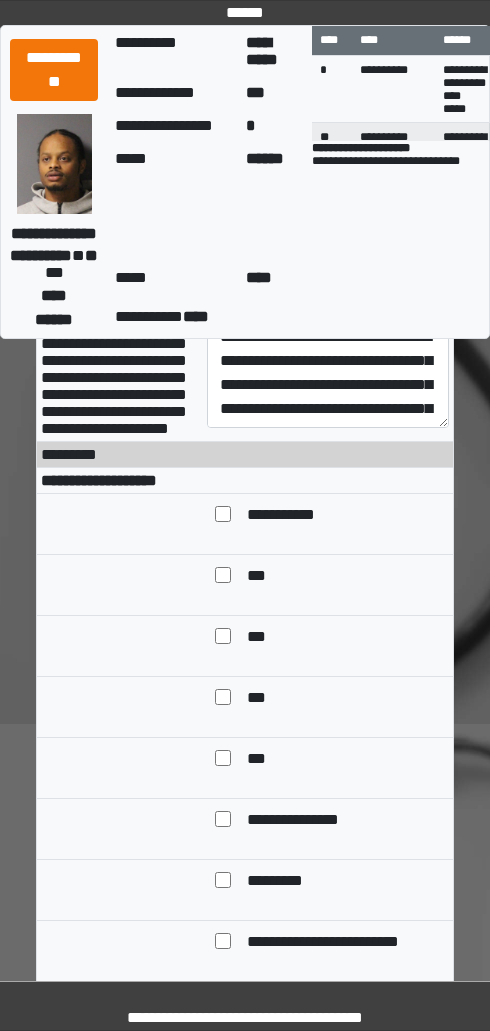scroll, scrollTop: 413, scrollLeft: 0, axis: vertical 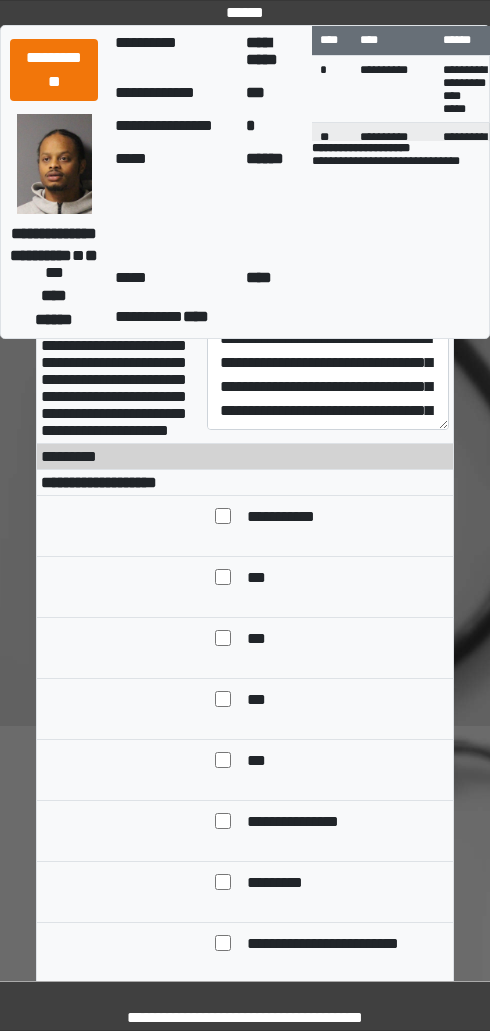 click on "**********" at bounding box center [311, 823] 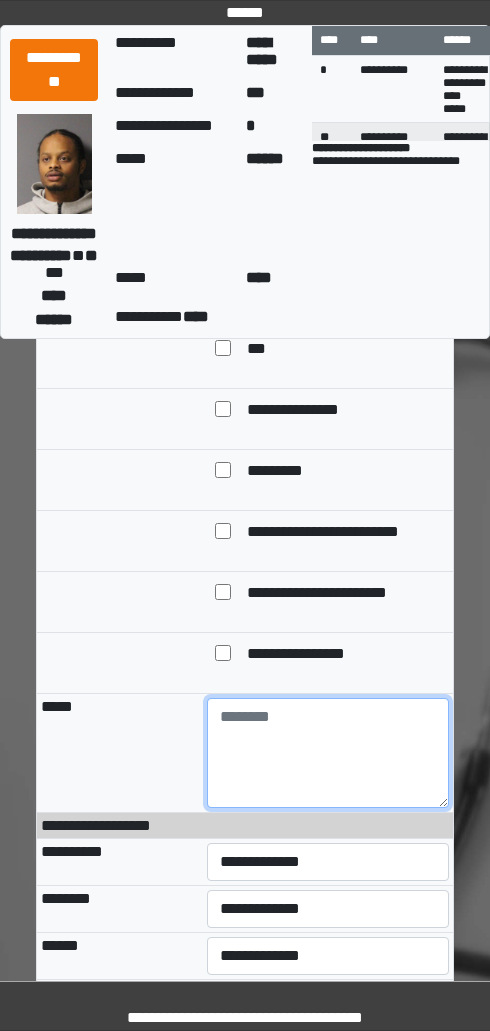 click at bounding box center (328, 753) 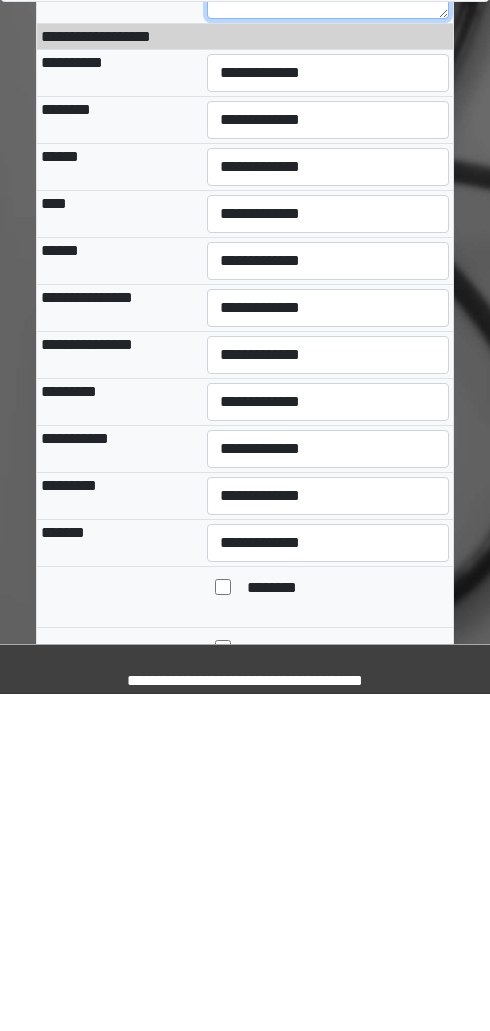 type on "**********" 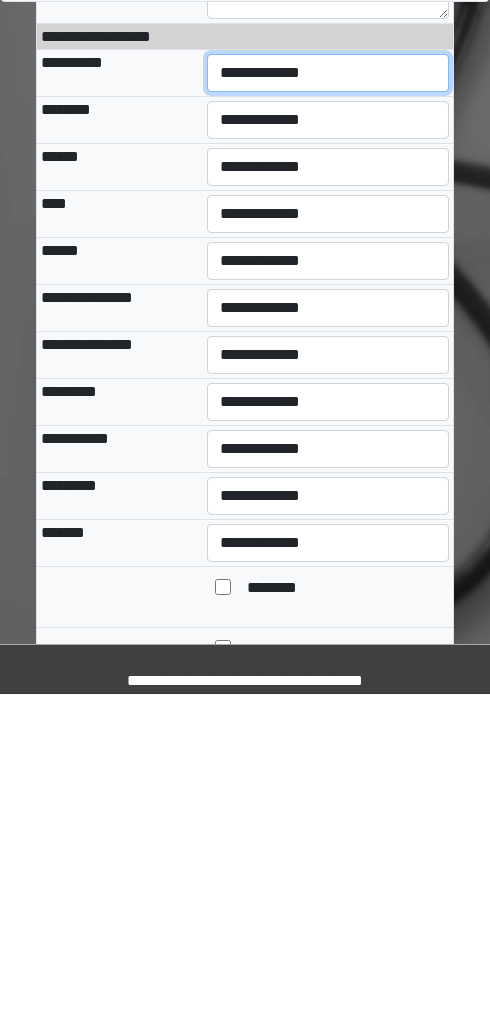 click on "**********" at bounding box center [328, 410] 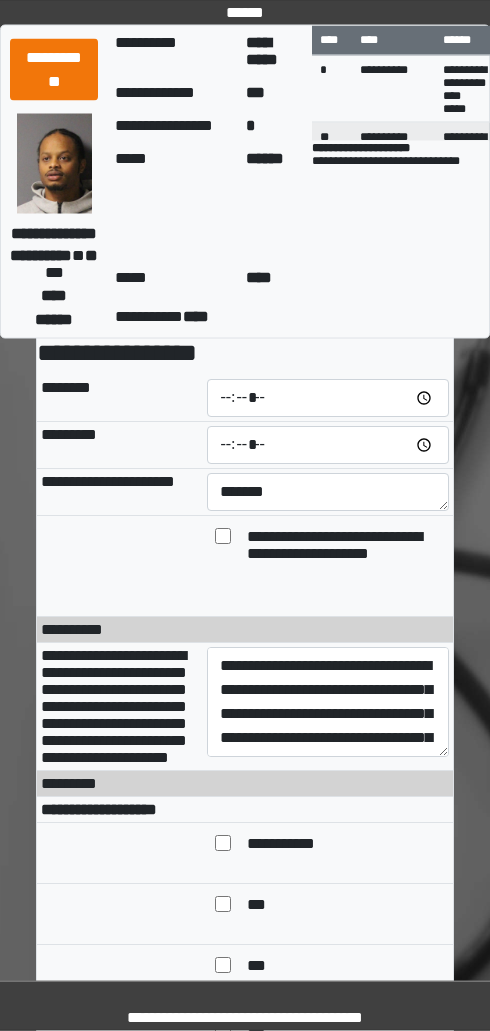 scroll, scrollTop: 84, scrollLeft: 0, axis: vertical 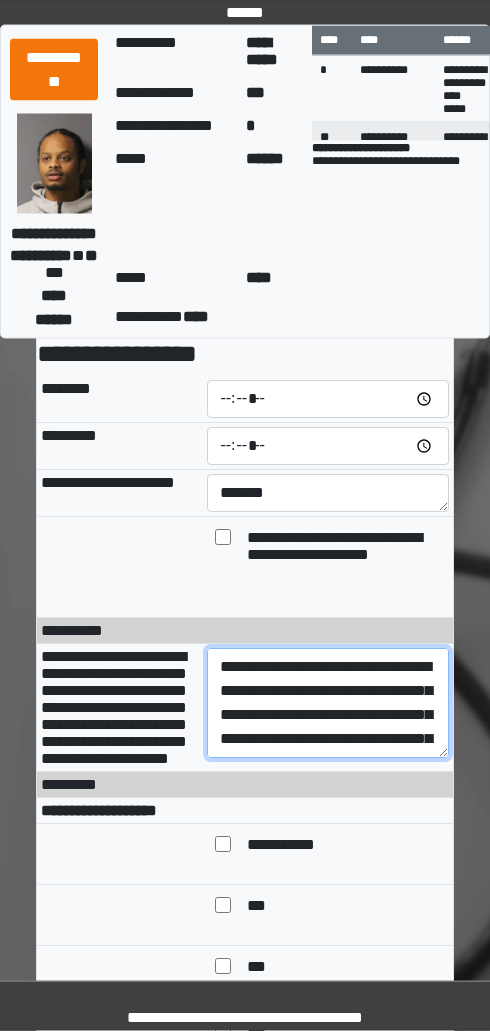 click on "**********" at bounding box center [328, 704] 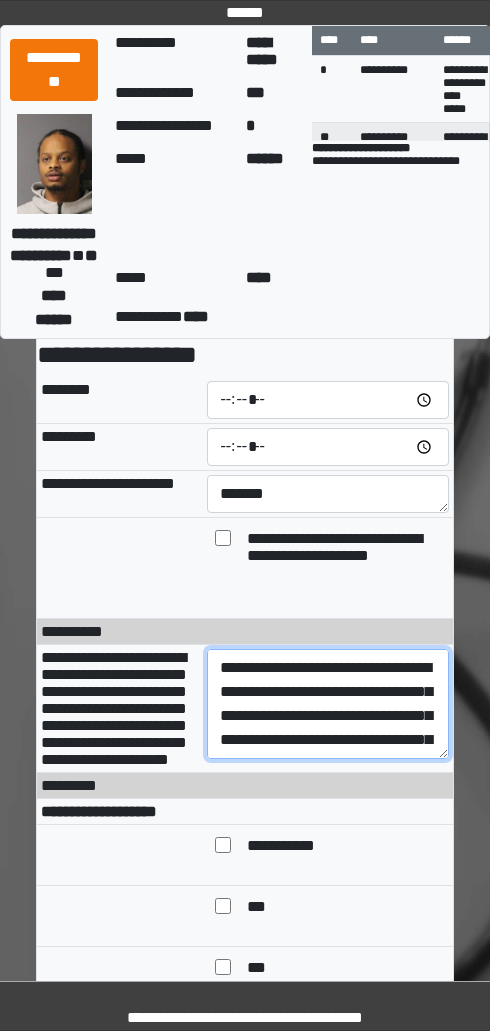 click on "**********" at bounding box center [328, 704] 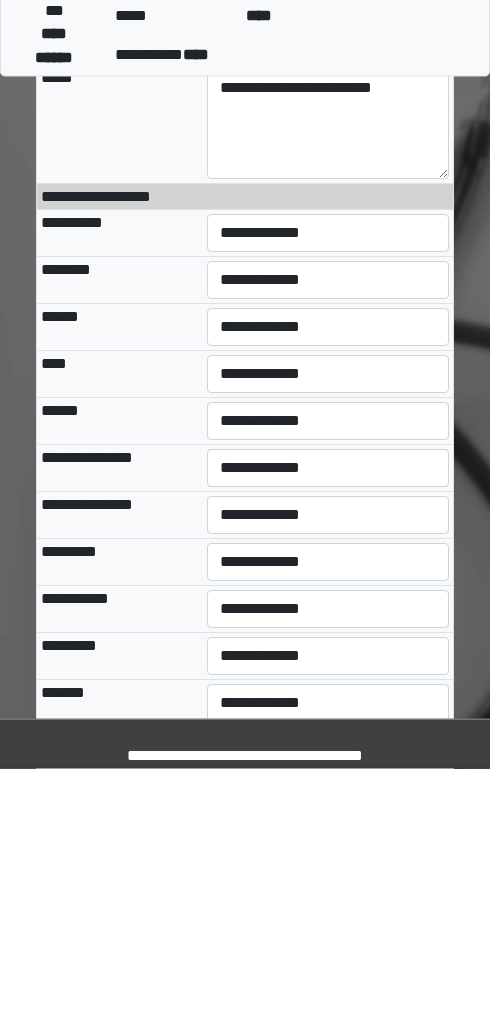 type on "**********" 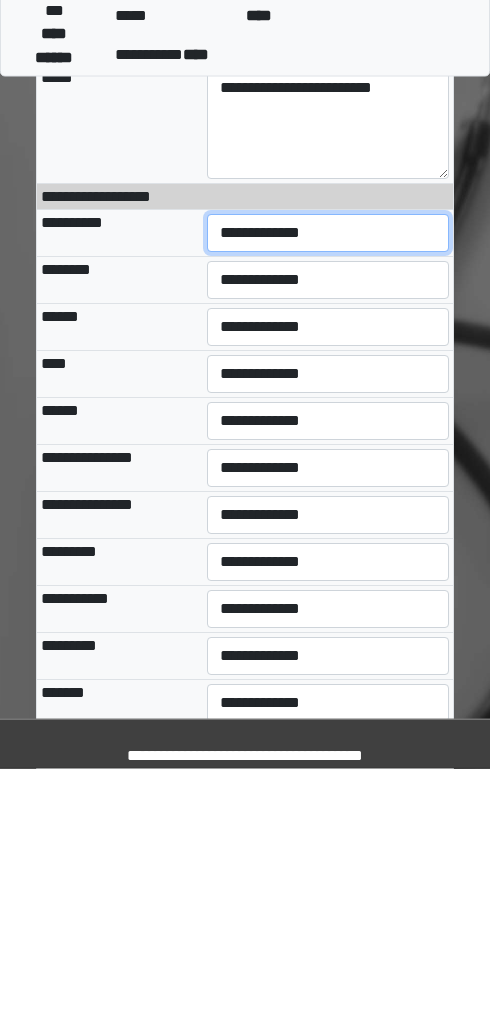 click on "**********" at bounding box center (328, 496) 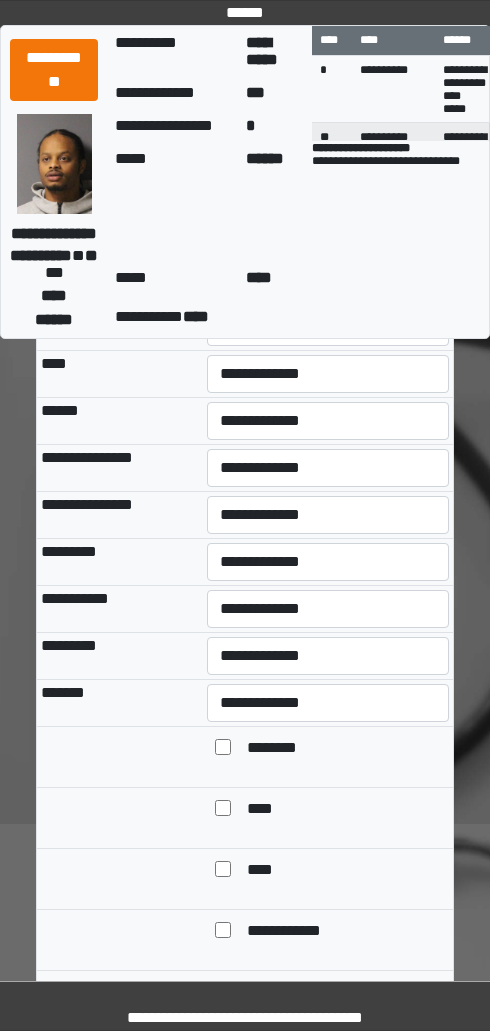 select on "***" 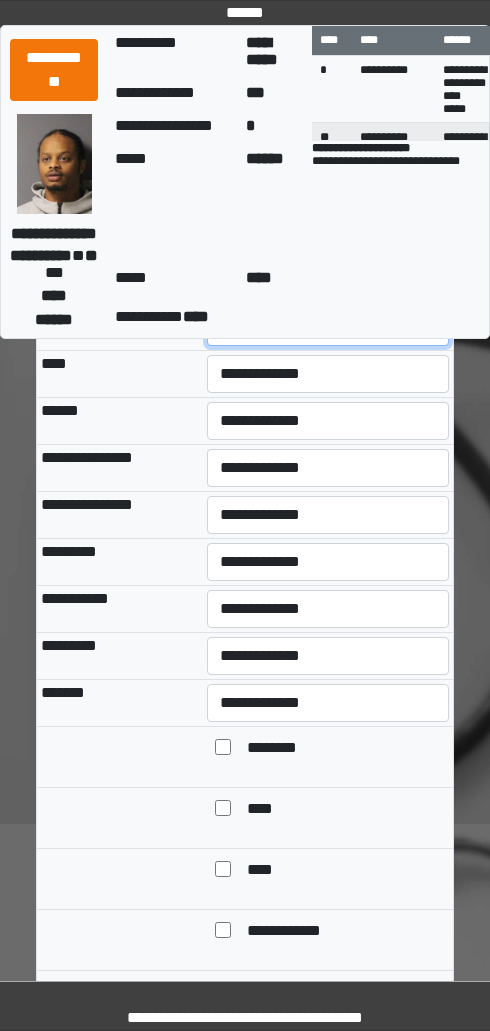 click on "**********" at bounding box center (328, 327) 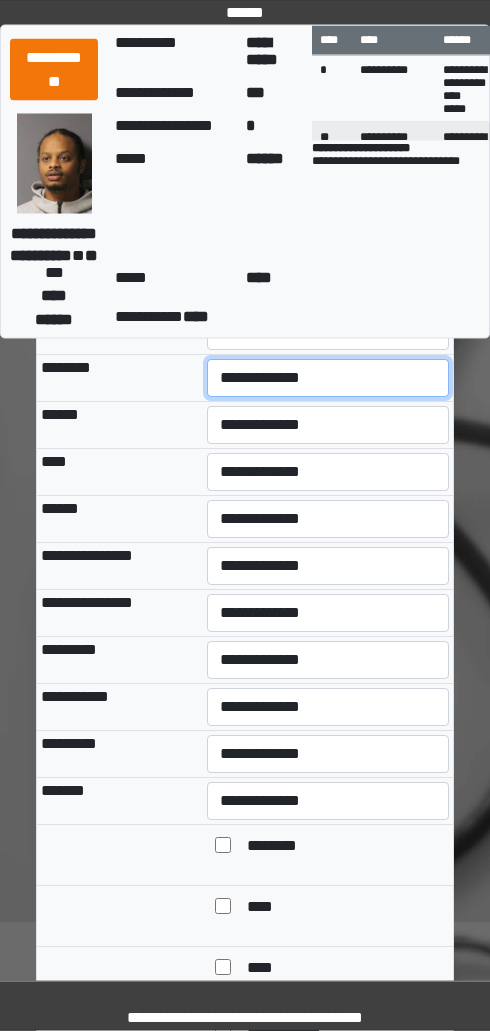 click on "**********" at bounding box center [328, 379] 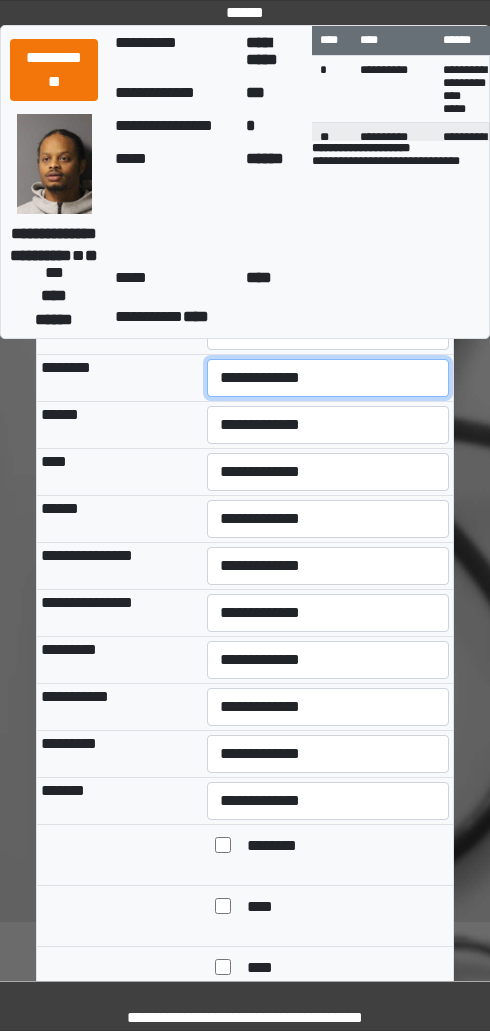 select on "***" 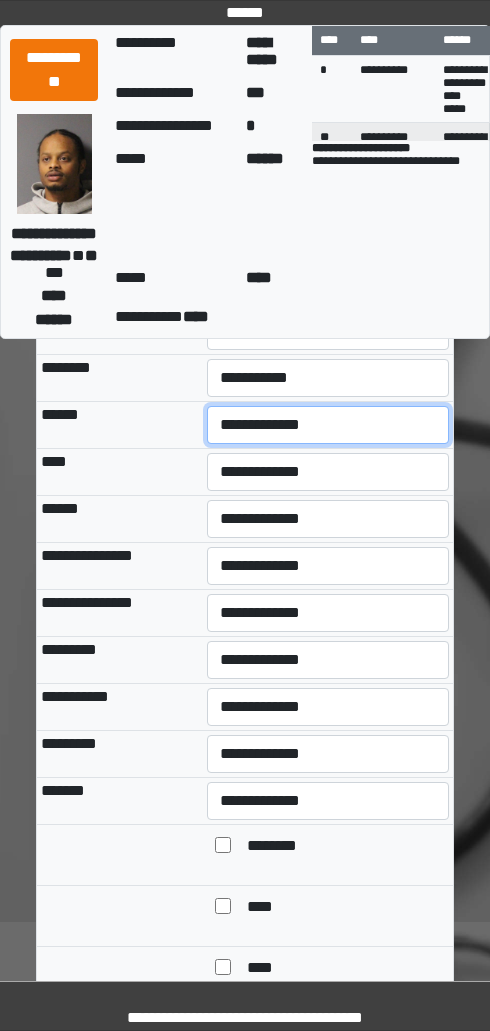 click on "**********" at bounding box center (328, 425) 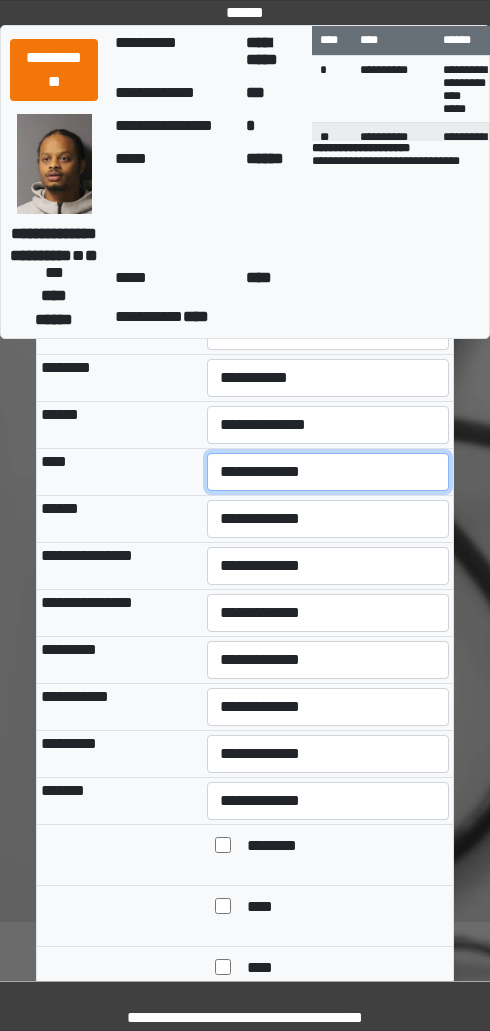 click on "**********" at bounding box center (328, 472) 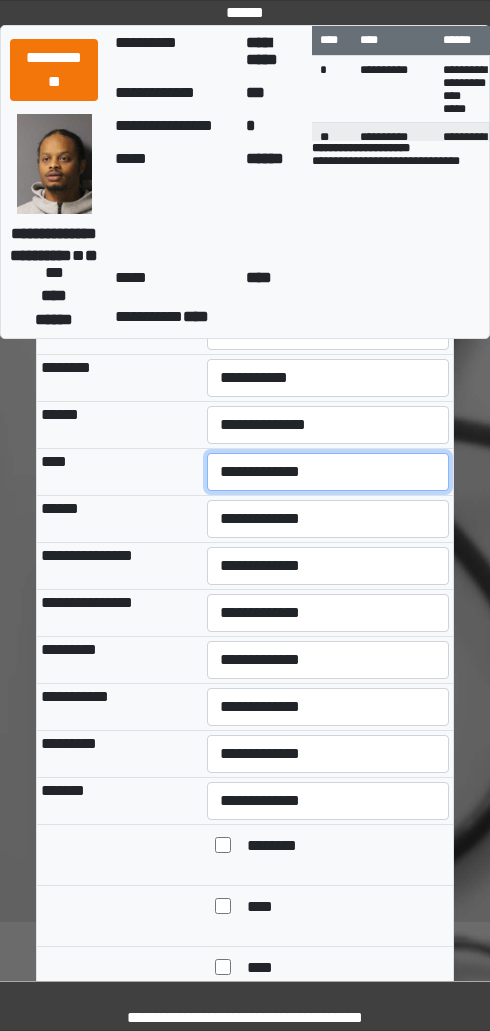 select on "***" 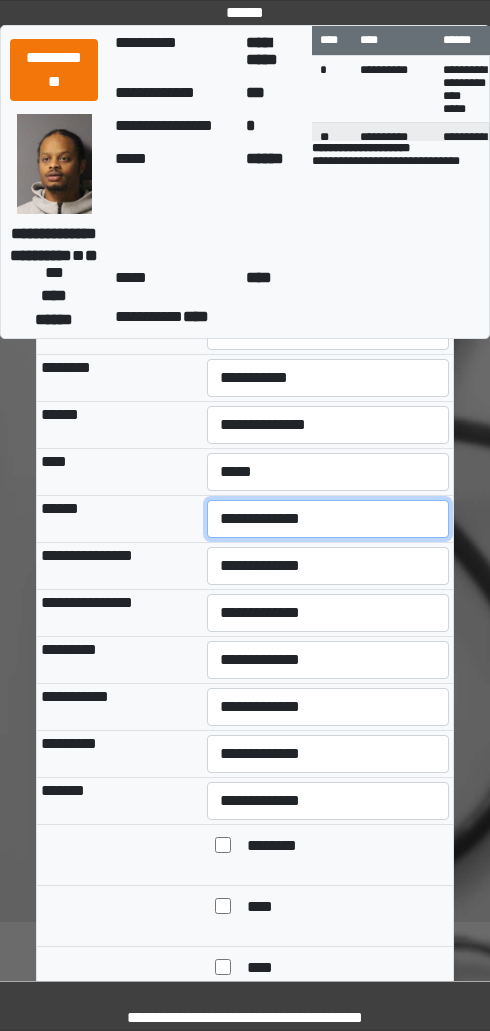 click on "**********" at bounding box center (328, 519) 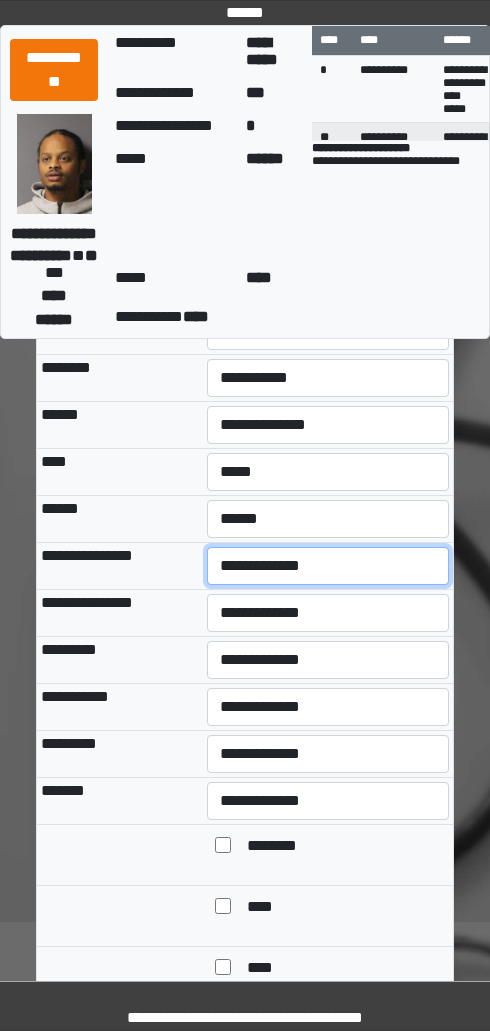 click on "**********" at bounding box center [328, 566] 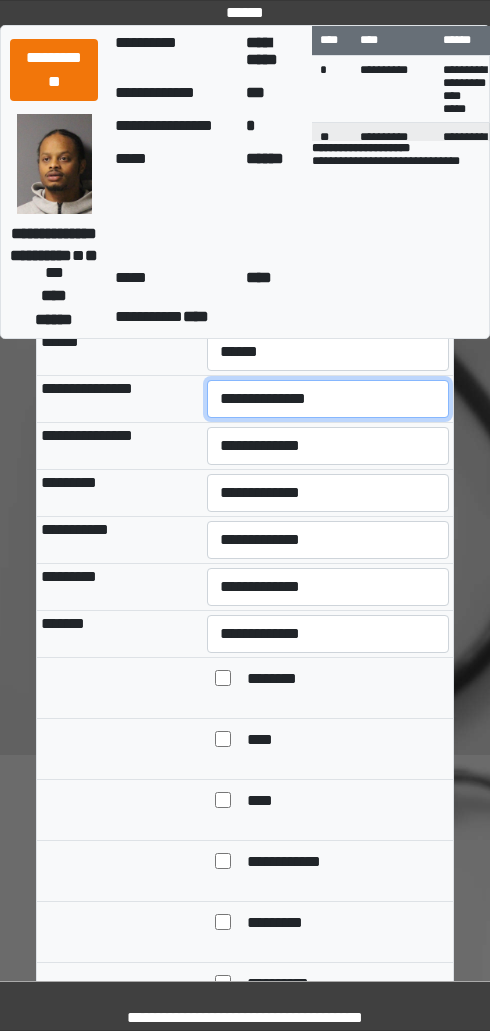 scroll, scrollTop: 1527, scrollLeft: 0, axis: vertical 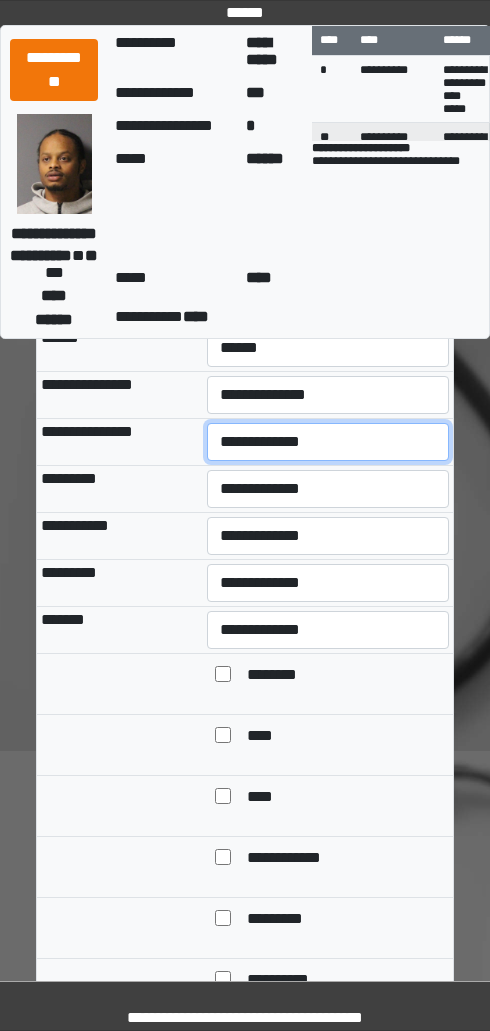 click on "**********" at bounding box center (328, 442) 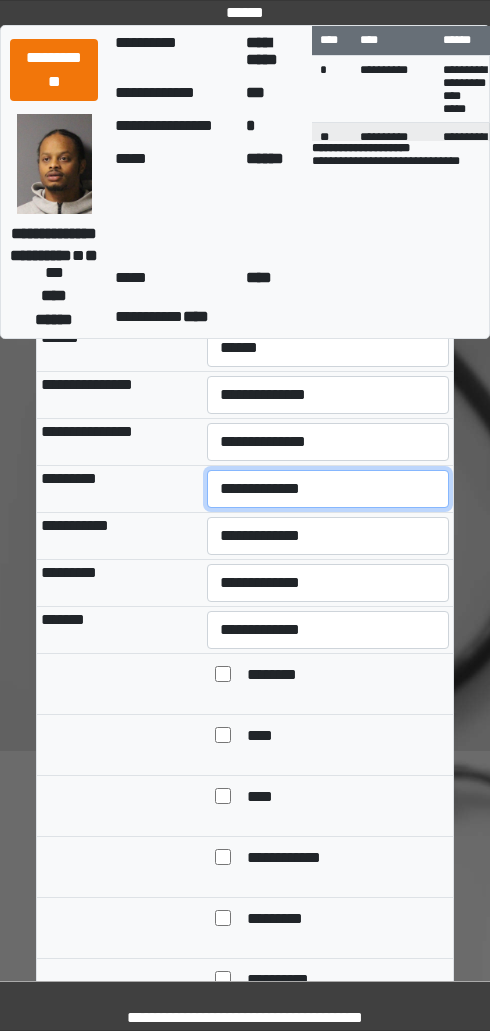 click on "**********" at bounding box center (328, 489) 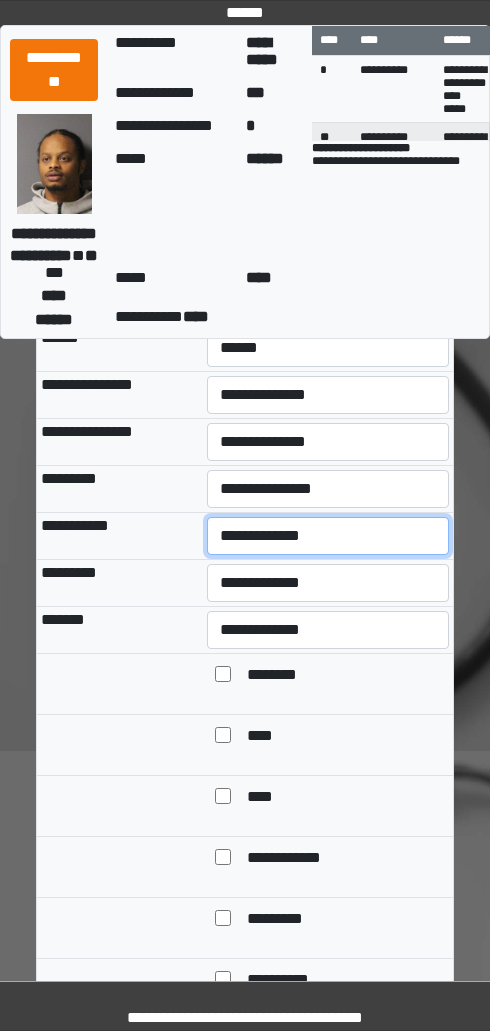 click on "**********" at bounding box center (328, 536) 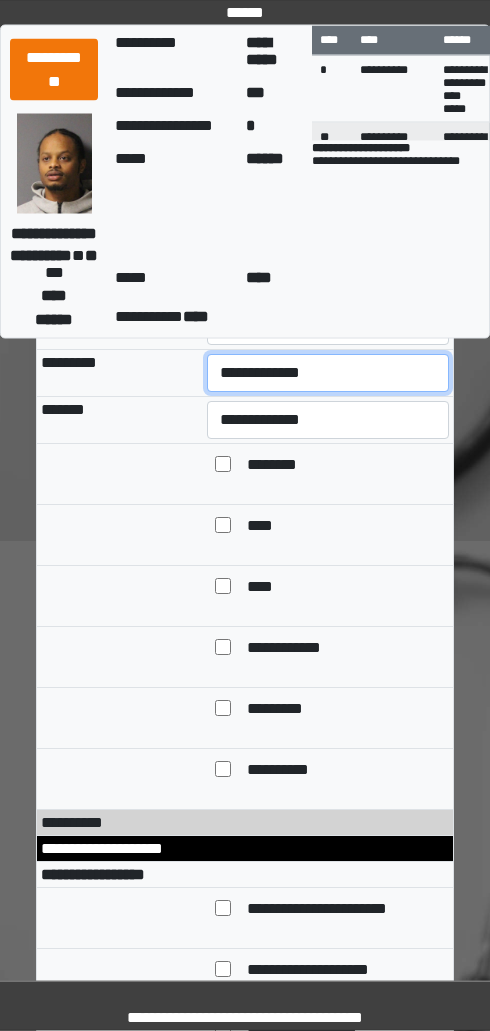click on "**********" at bounding box center (328, 374) 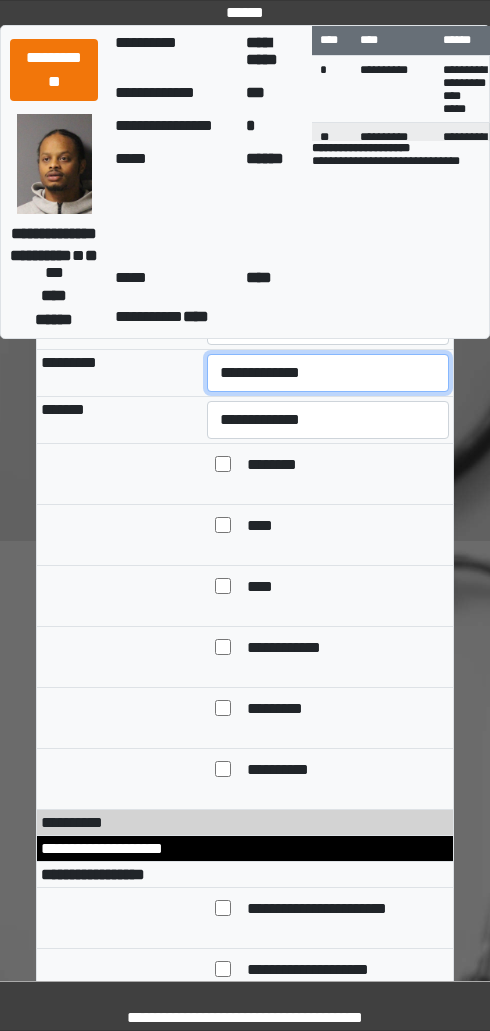 select on "***" 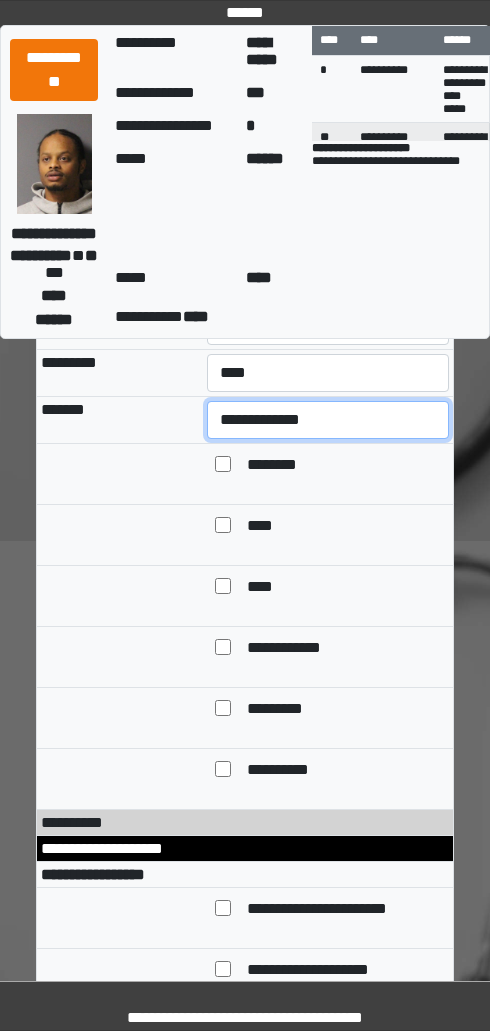 click on "**********" at bounding box center (328, 420) 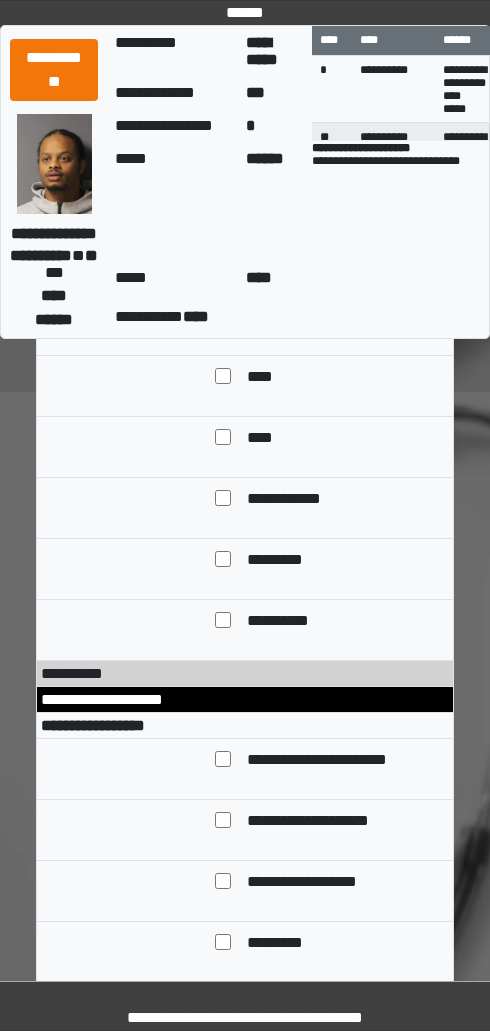scroll, scrollTop: 1891, scrollLeft: 0, axis: vertical 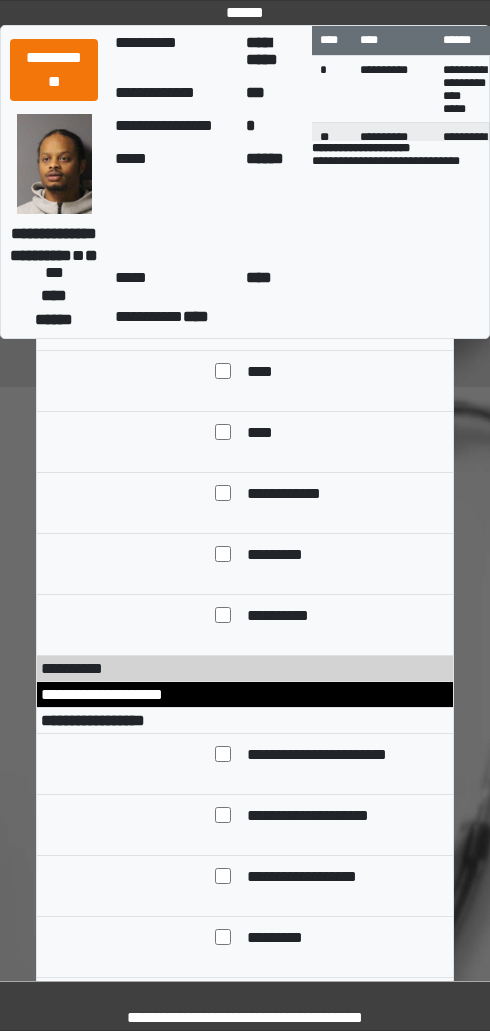 click on "********" at bounding box center (344, 312) 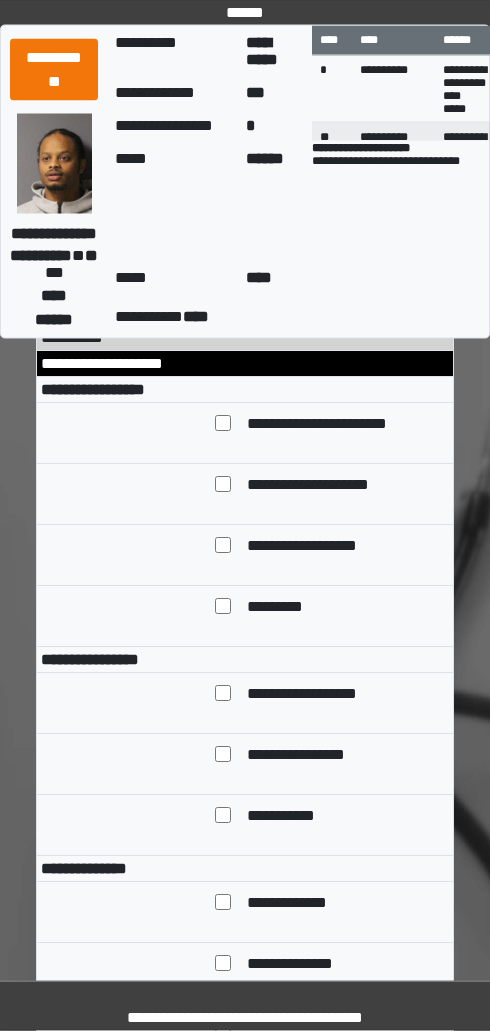 scroll, scrollTop: 2271, scrollLeft: 0, axis: vertical 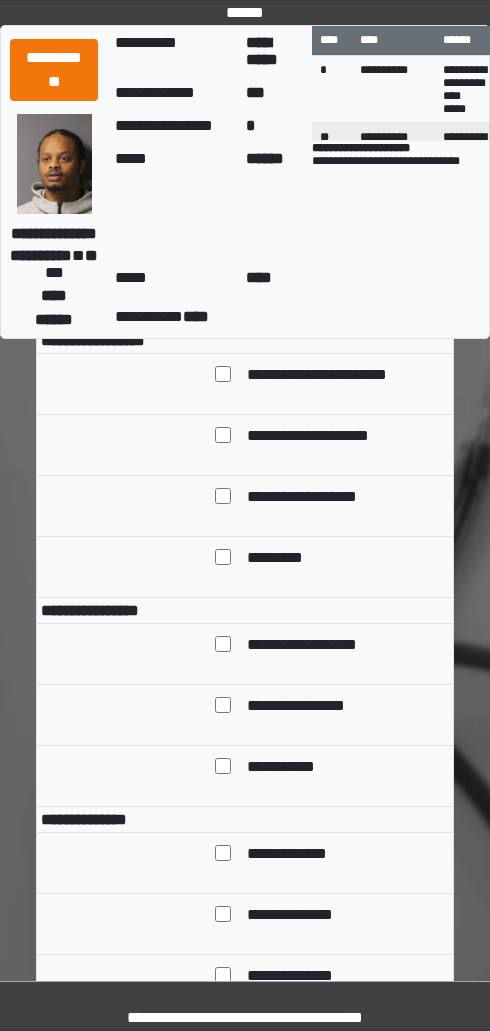 click on "**********" at bounding box center [337, 376] 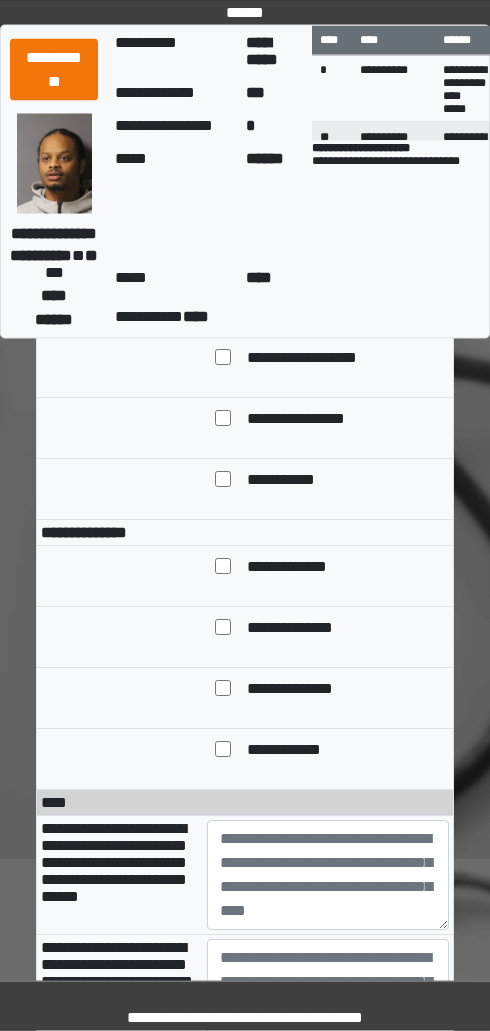 scroll, scrollTop: 2565, scrollLeft: 0, axis: vertical 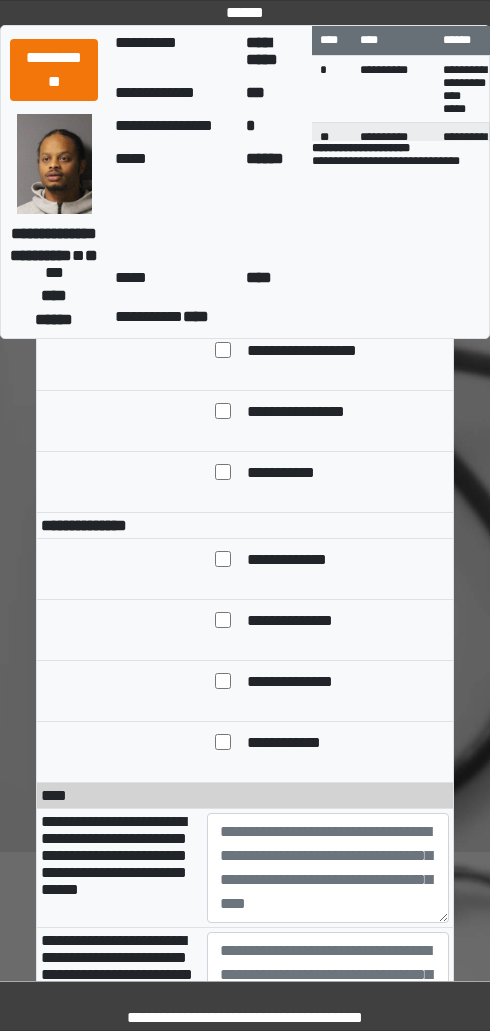 click on "**********" at bounding box center [324, 352] 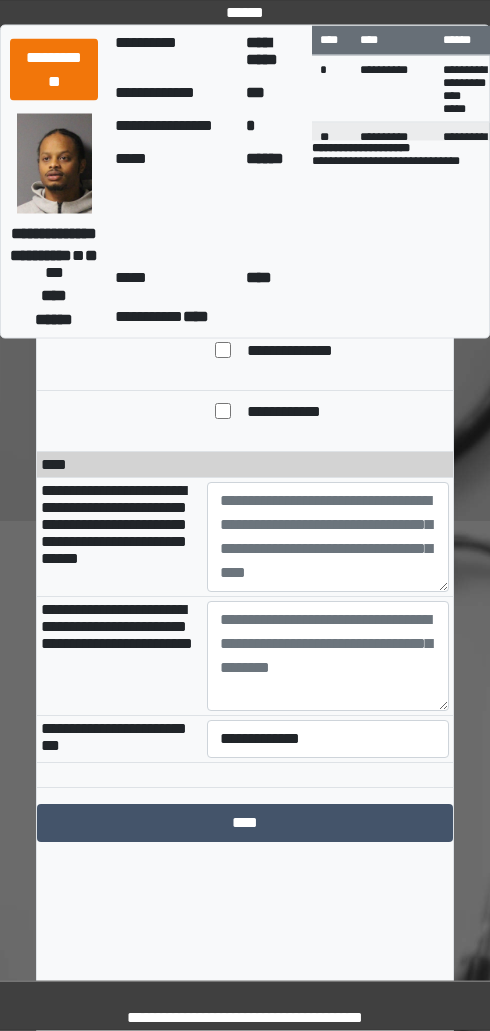 scroll, scrollTop: 2981, scrollLeft: 0, axis: vertical 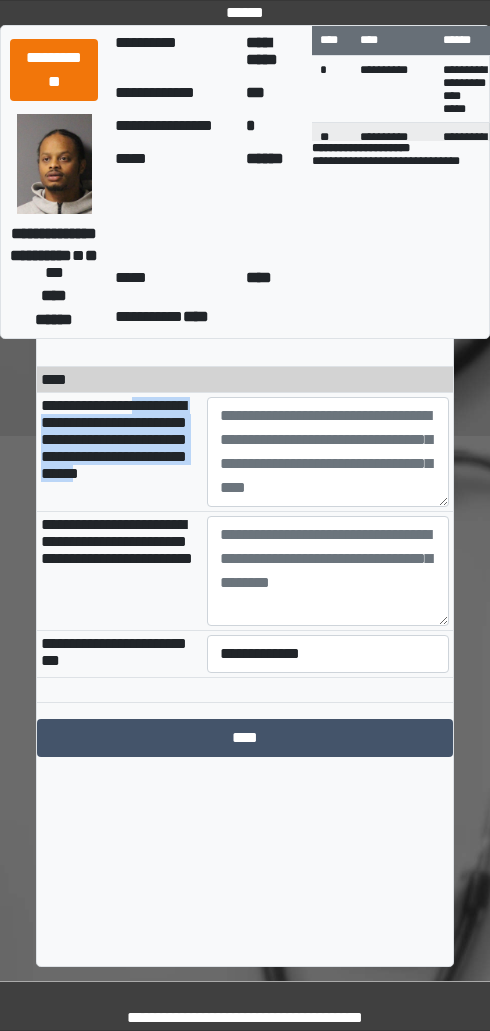 copy on "**********" 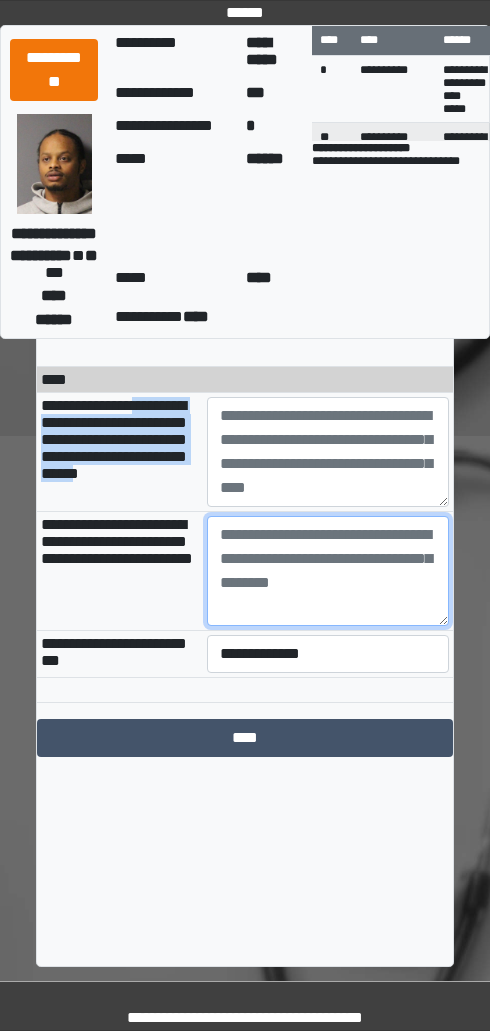 click at bounding box center [328, 571] 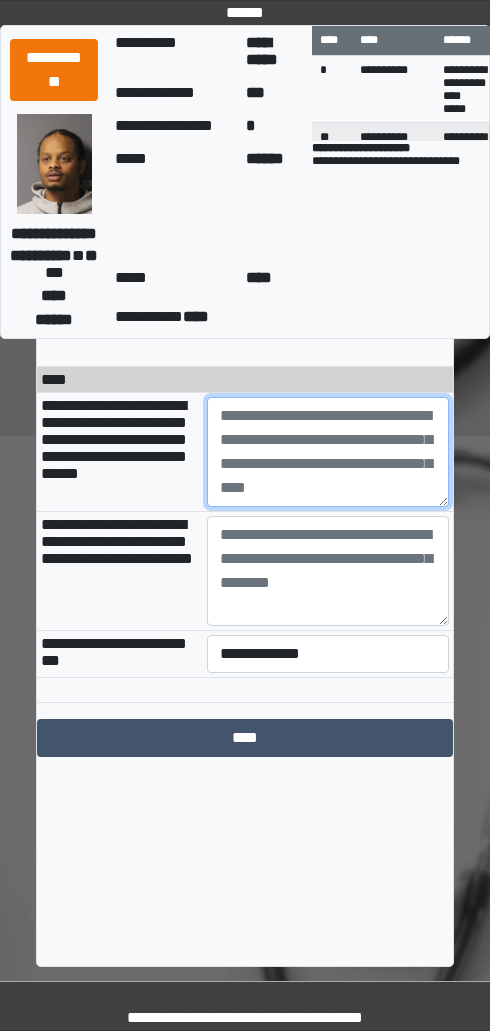 click at bounding box center (328, 452) 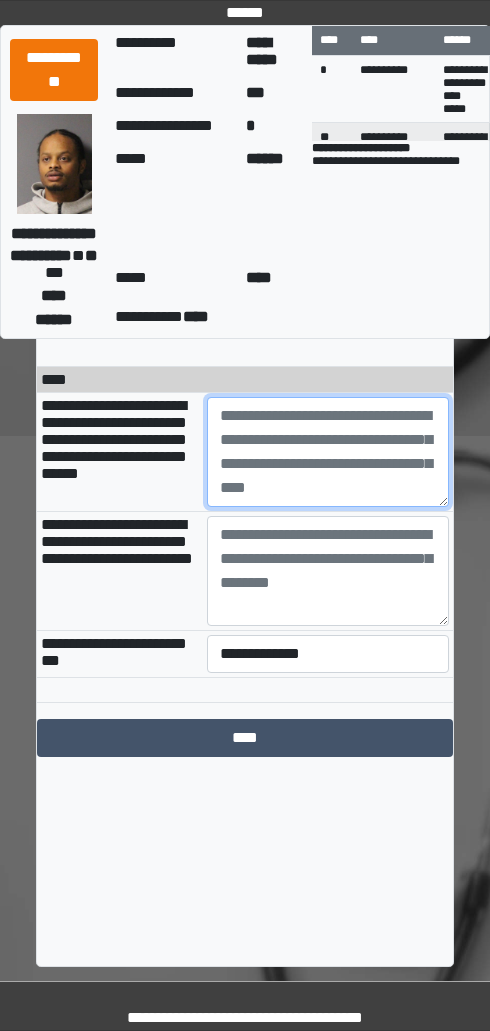 click at bounding box center (328, 452) 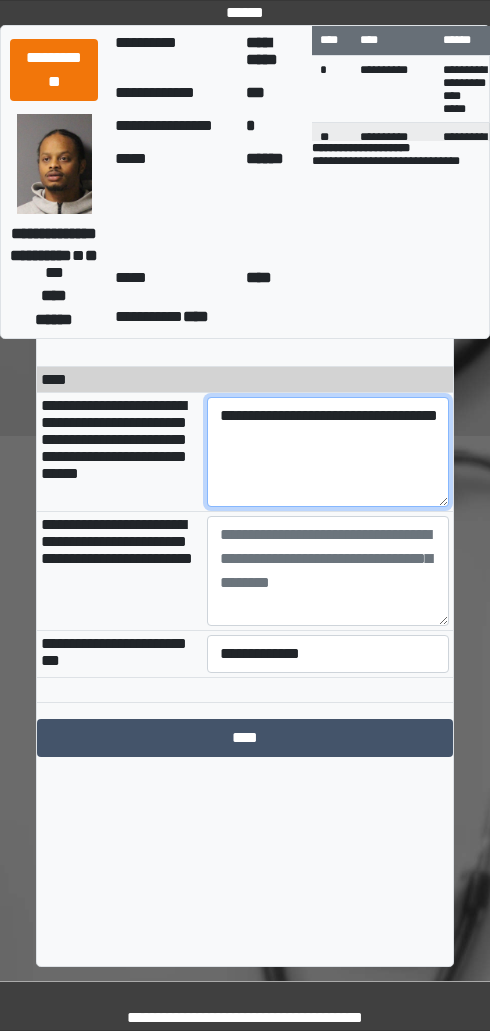 click on "**********" at bounding box center [328, 452] 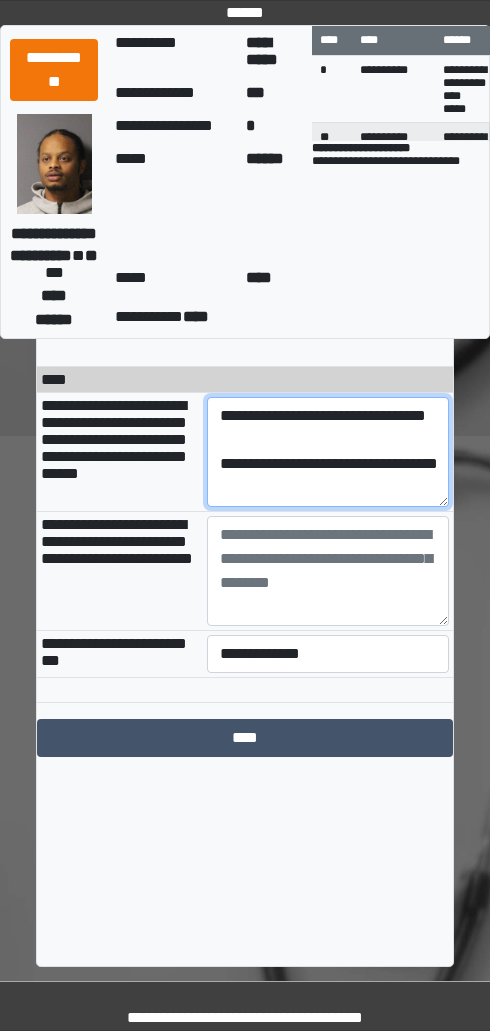 scroll, scrollTop: 72, scrollLeft: 0, axis: vertical 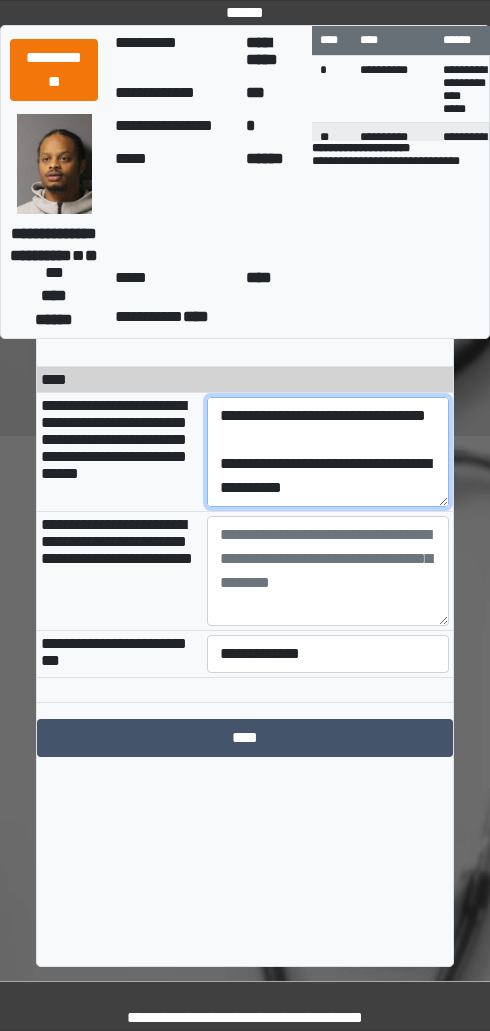 click on "**********" at bounding box center (328, 452) 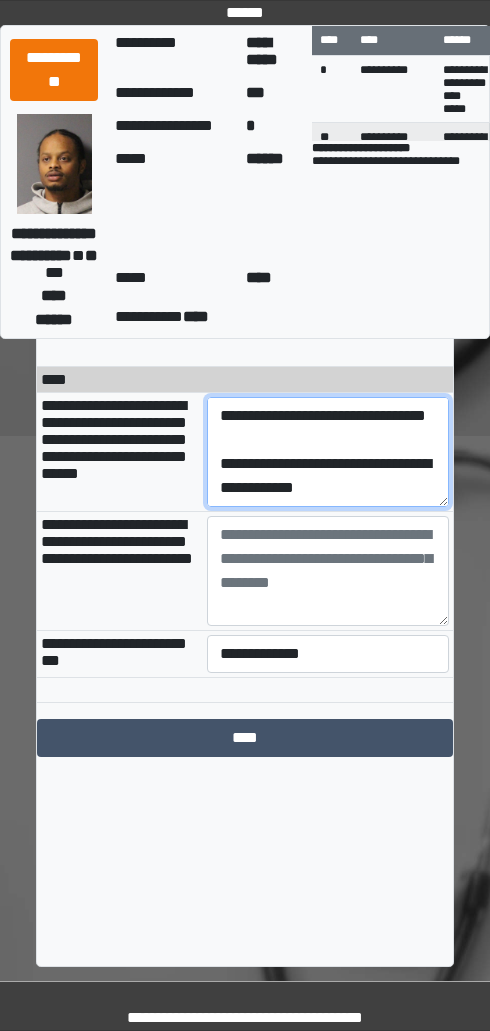 scroll, scrollTop: 144, scrollLeft: 0, axis: vertical 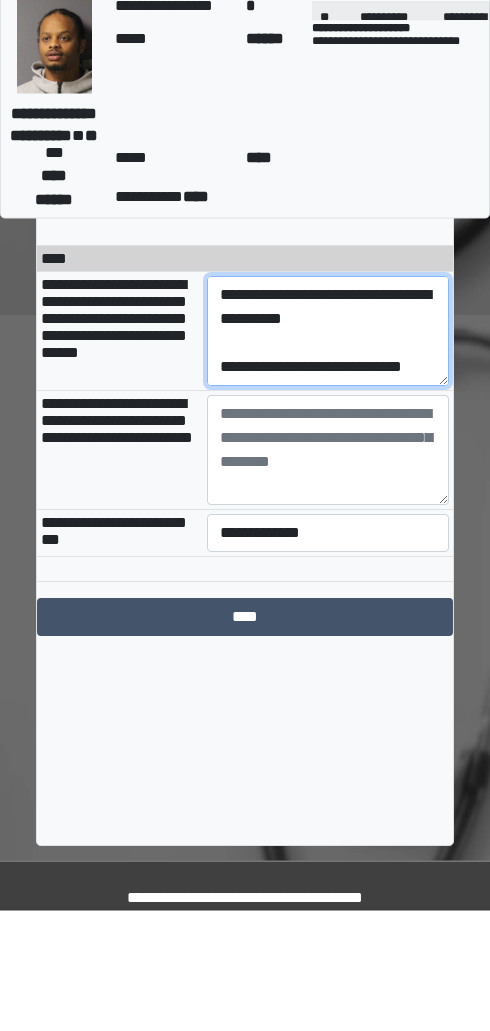 type on "**********" 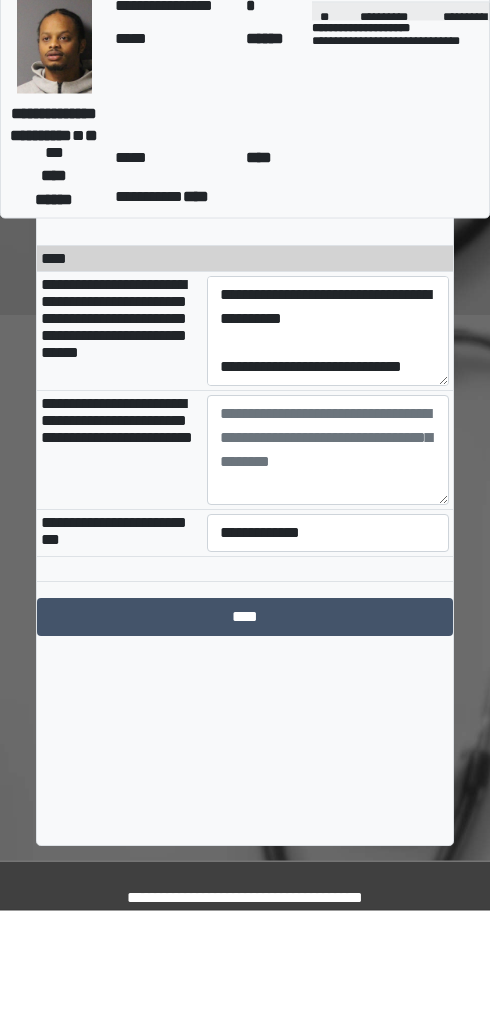 click on "**********" at bounding box center (117, 541) 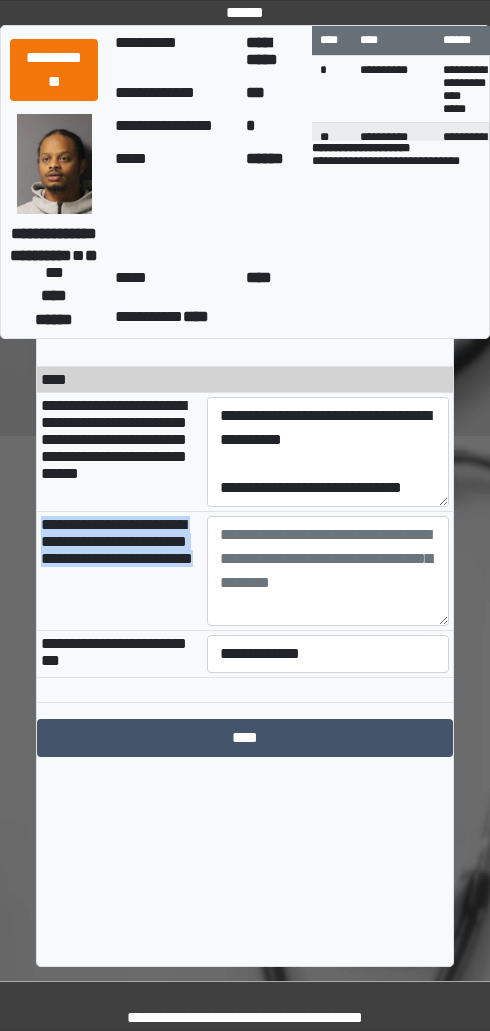 copy on "**********" 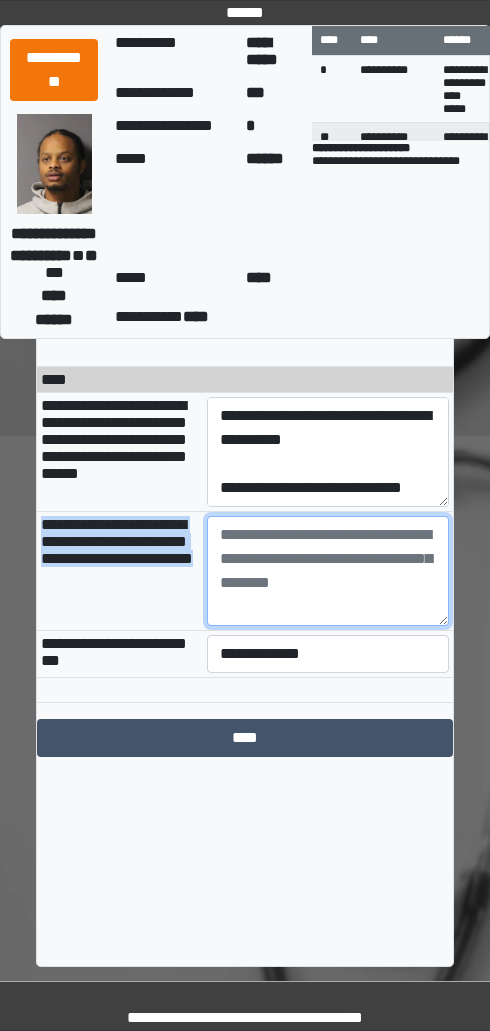 click at bounding box center [328, 571] 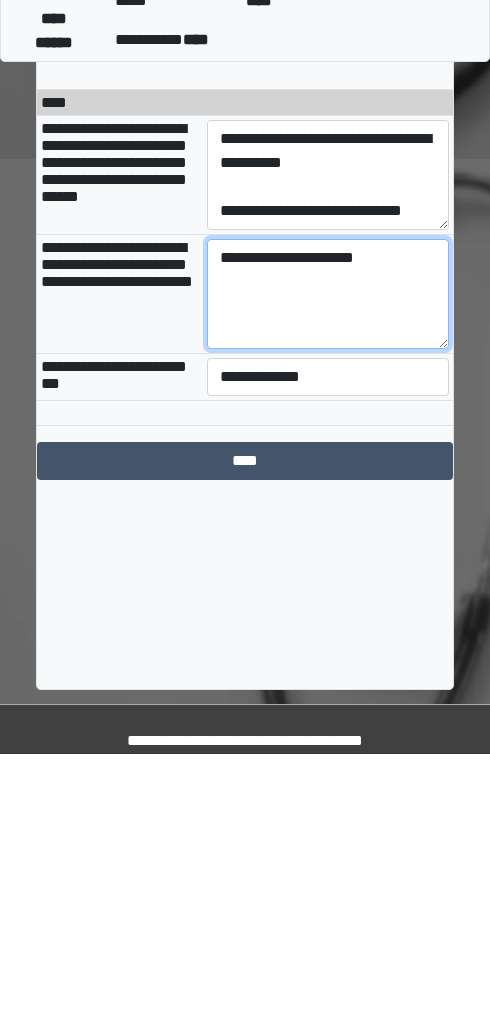 type on "**********" 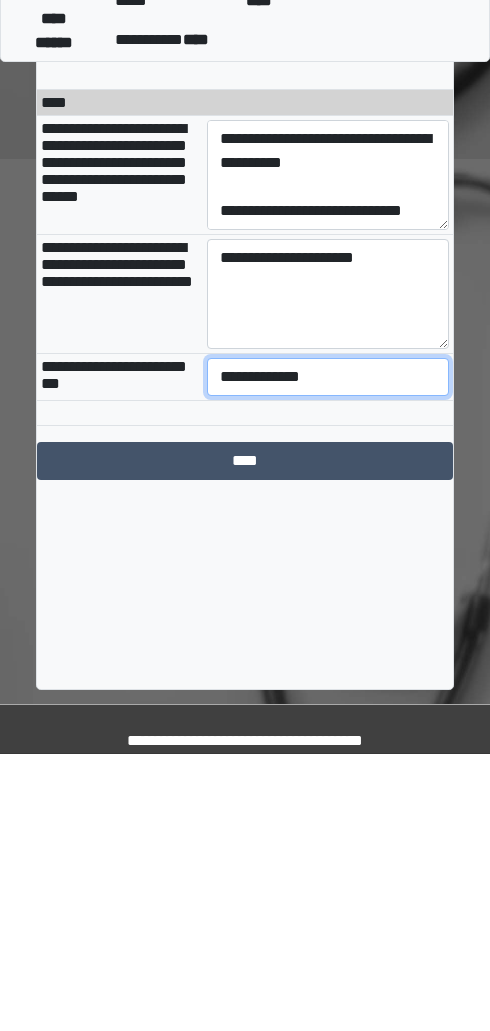 click on "**********" at bounding box center (328, 654) 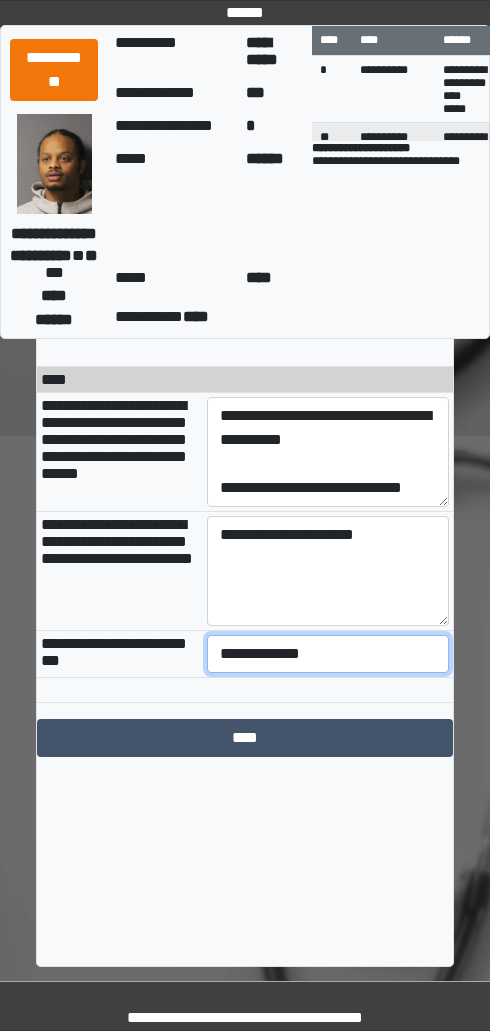 select on "***" 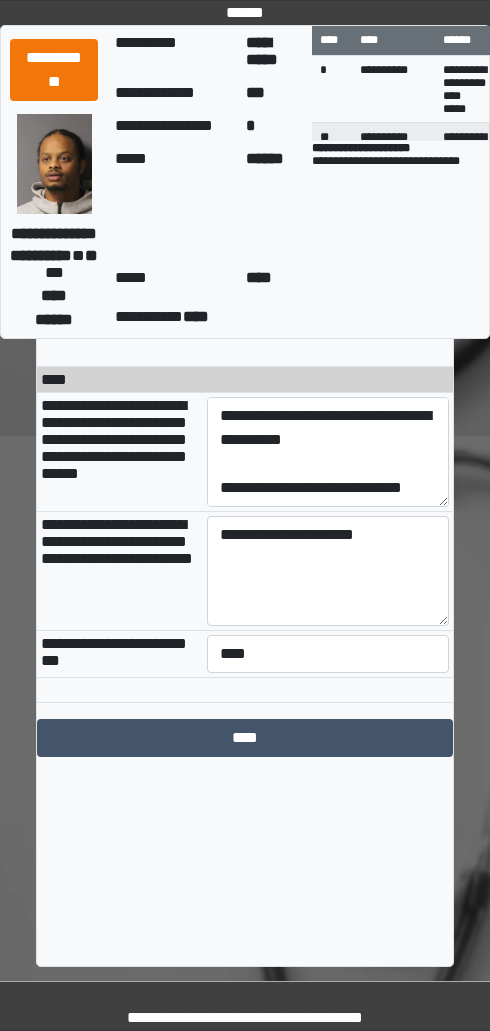click on "****" at bounding box center (245, 738) 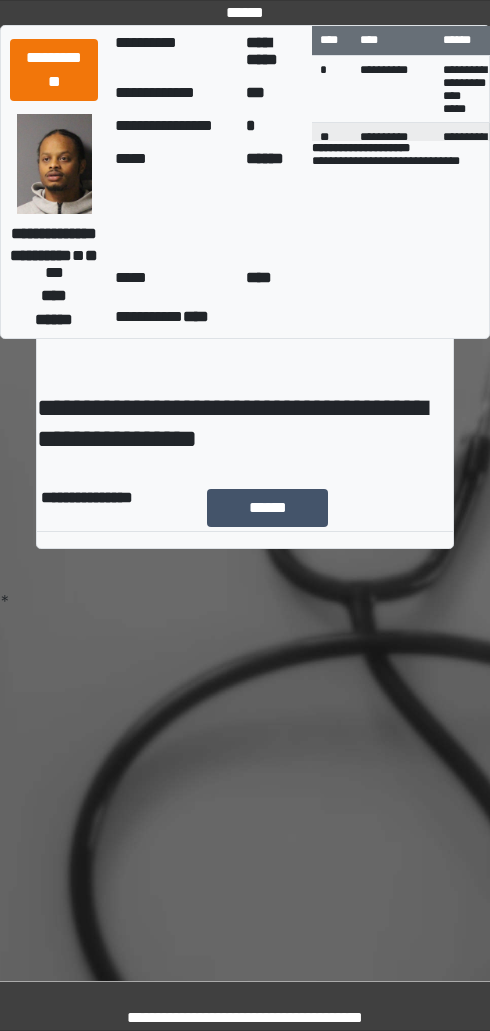 scroll, scrollTop: 0, scrollLeft: 0, axis: both 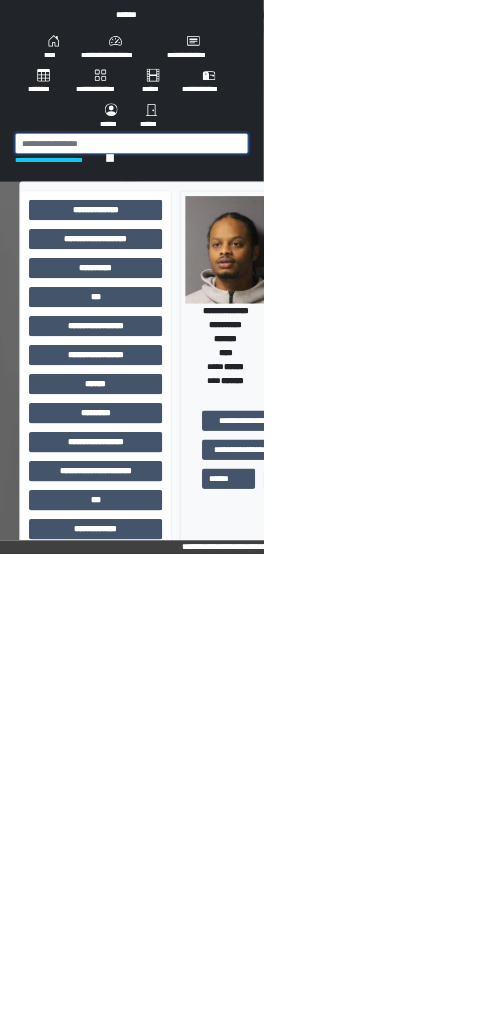 click at bounding box center [245, 267] 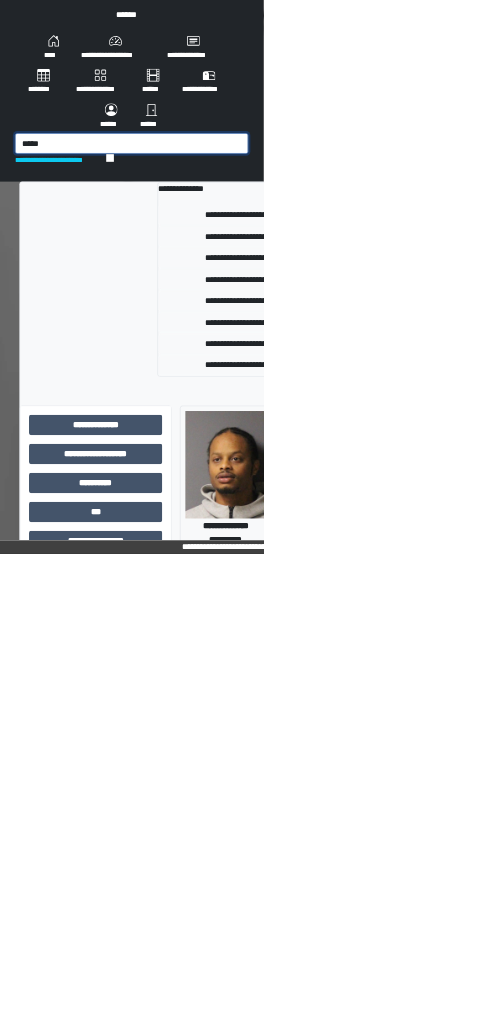 type on "*****" 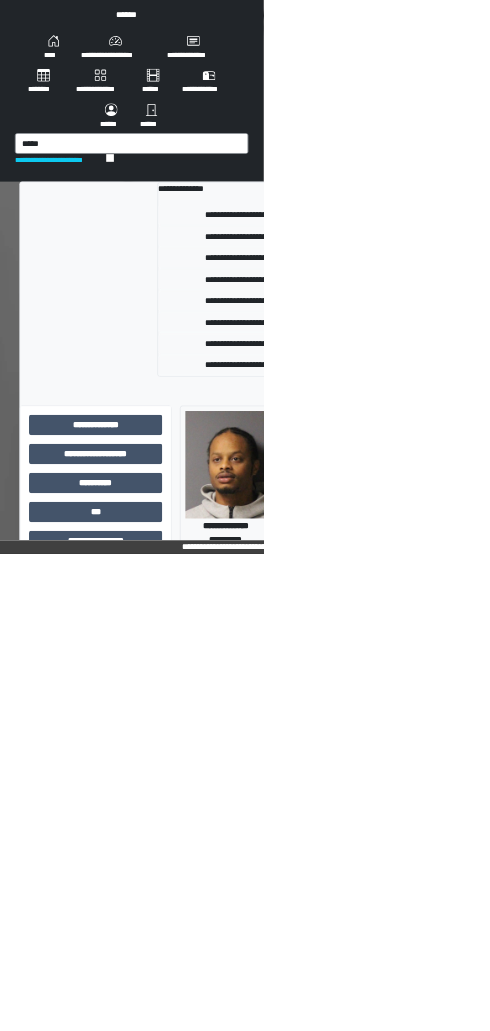 type 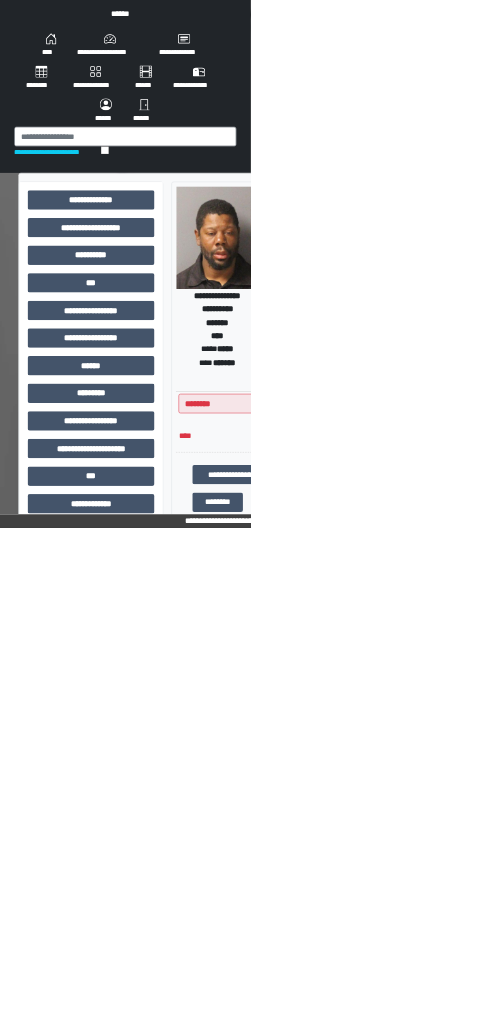 click on "***" at bounding box center (178, 553) 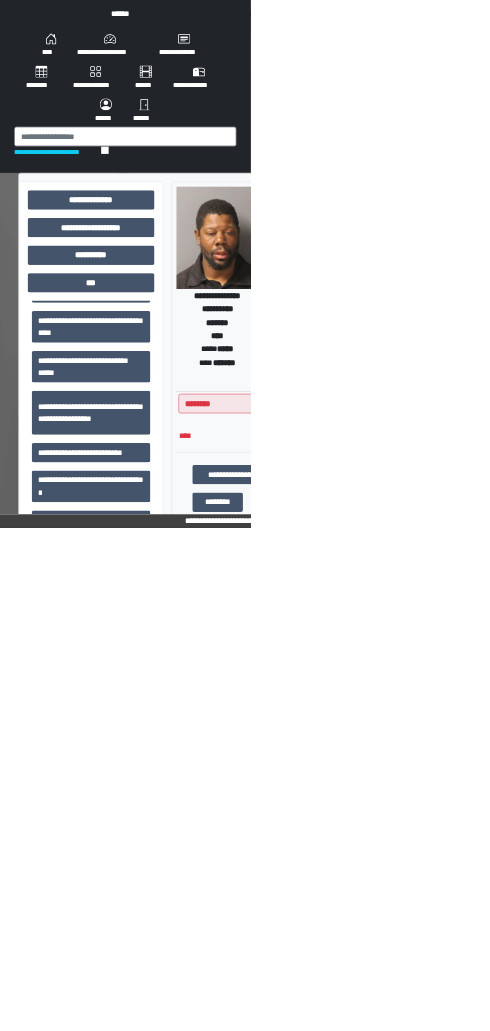 scroll, scrollTop: 450, scrollLeft: 0, axis: vertical 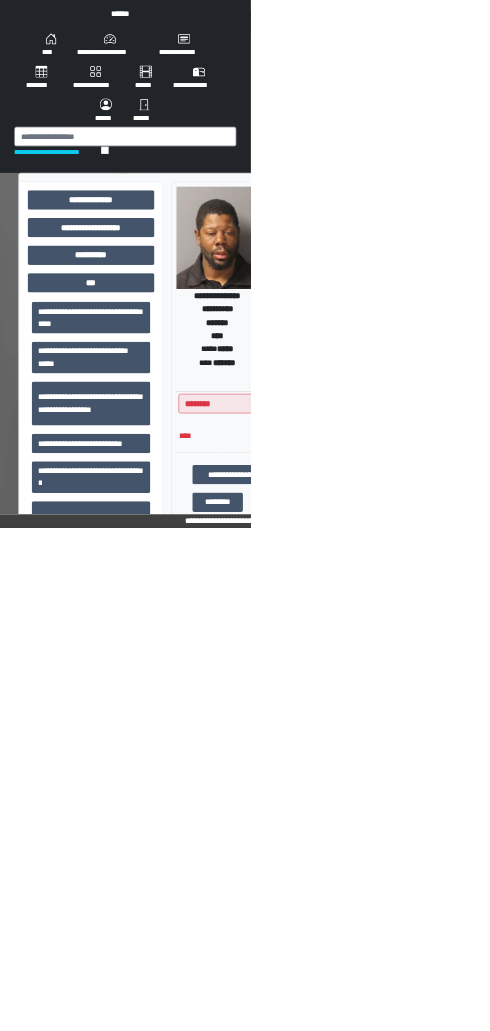 click on "**********" at bounding box center [178, 789] 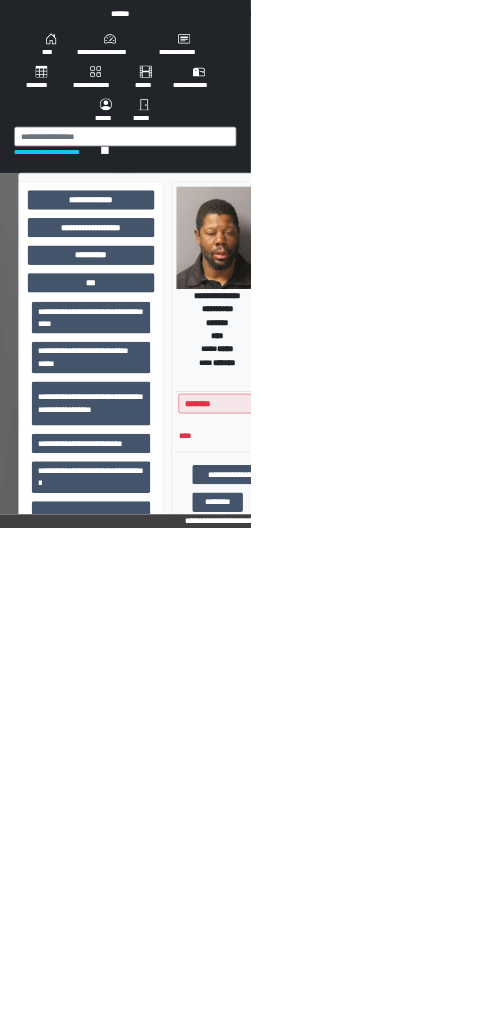 click on "**********" at bounding box center [646, 1052] 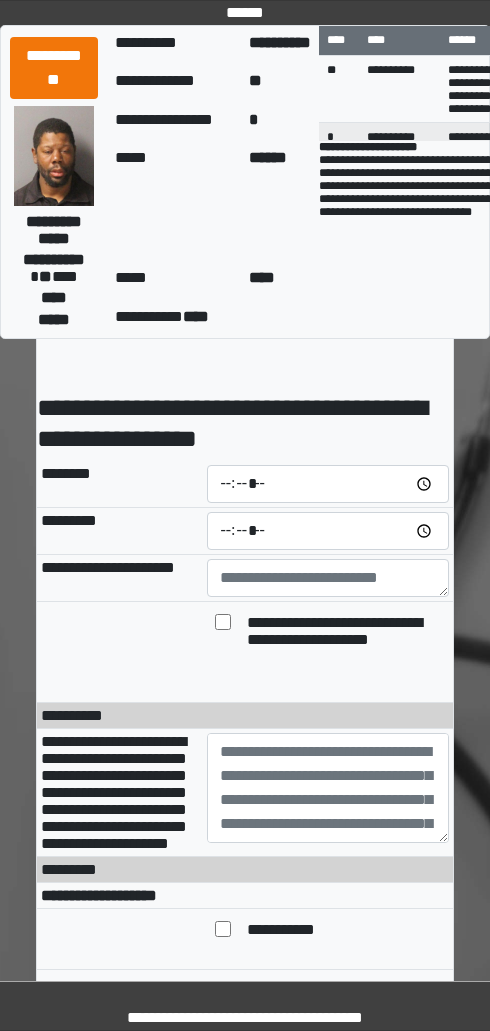scroll, scrollTop: 0, scrollLeft: 0, axis: both 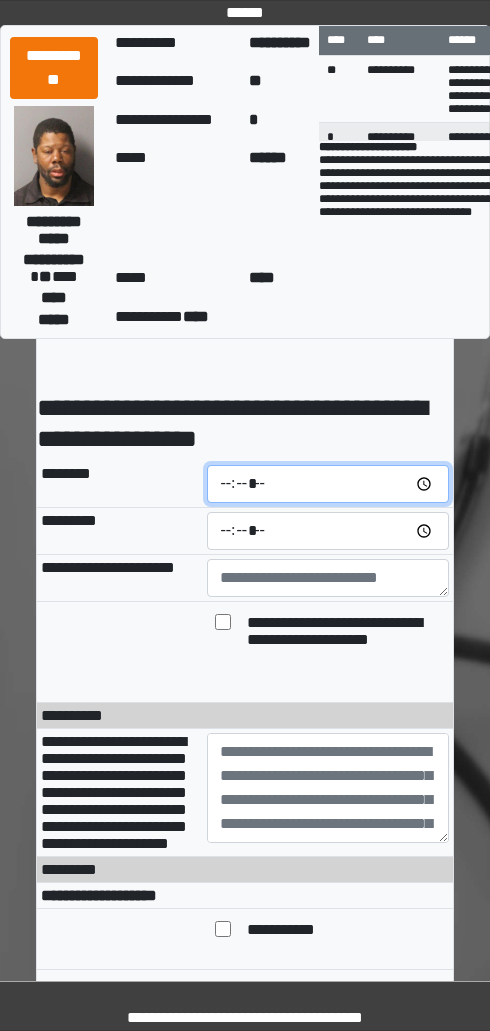 click at bounding box center (328, 484) 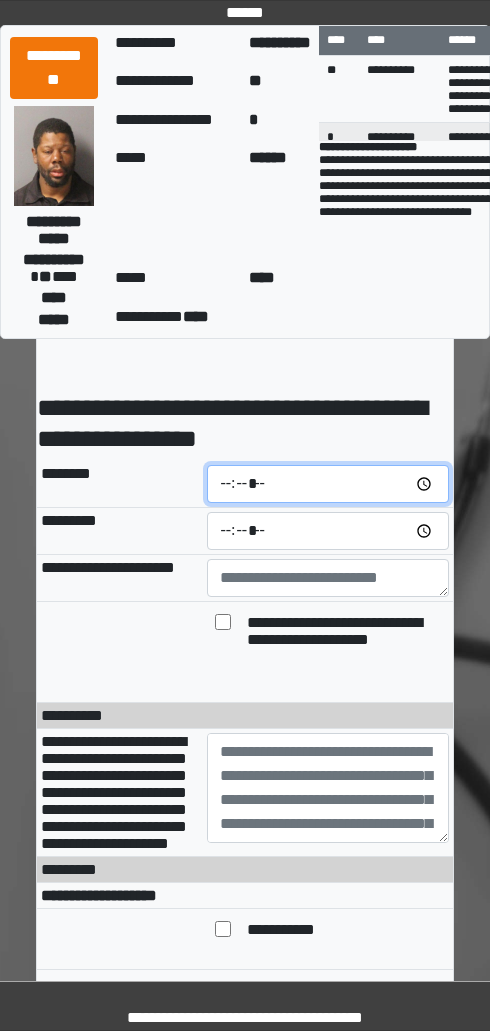 type on "*****" 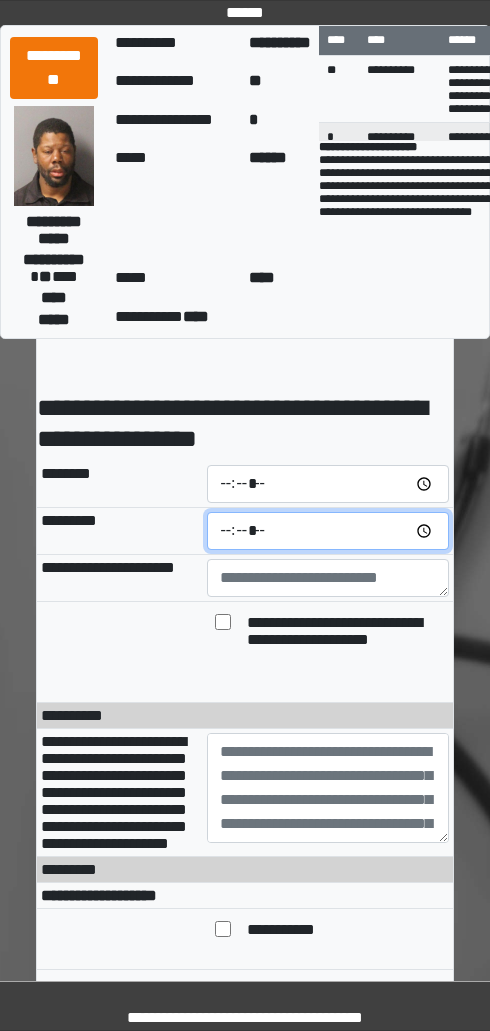 click at bounding box center (328, 531) 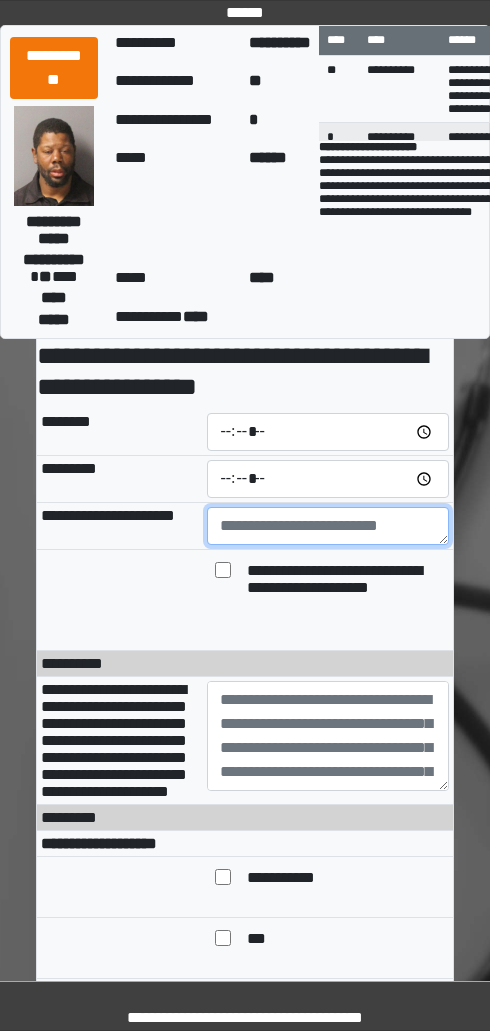click at bounding box center [328, 526] 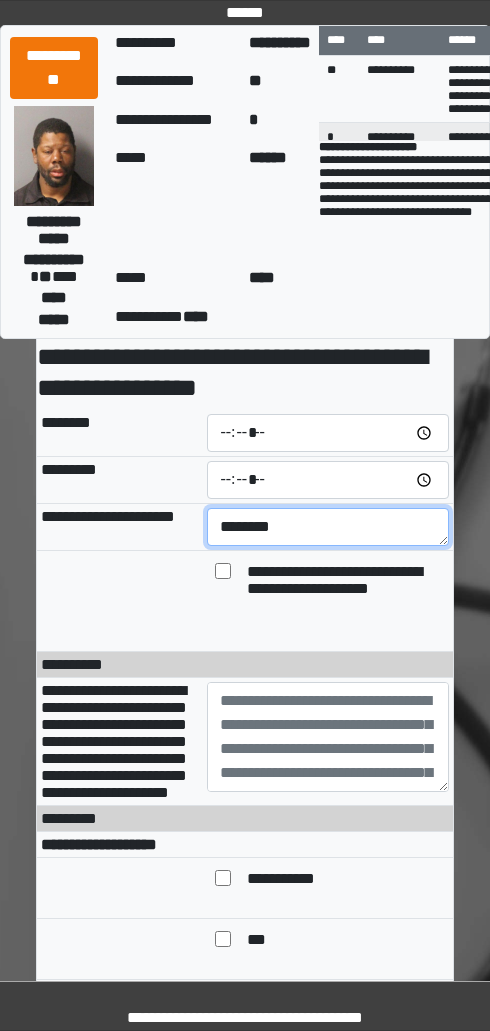 type on "*******" 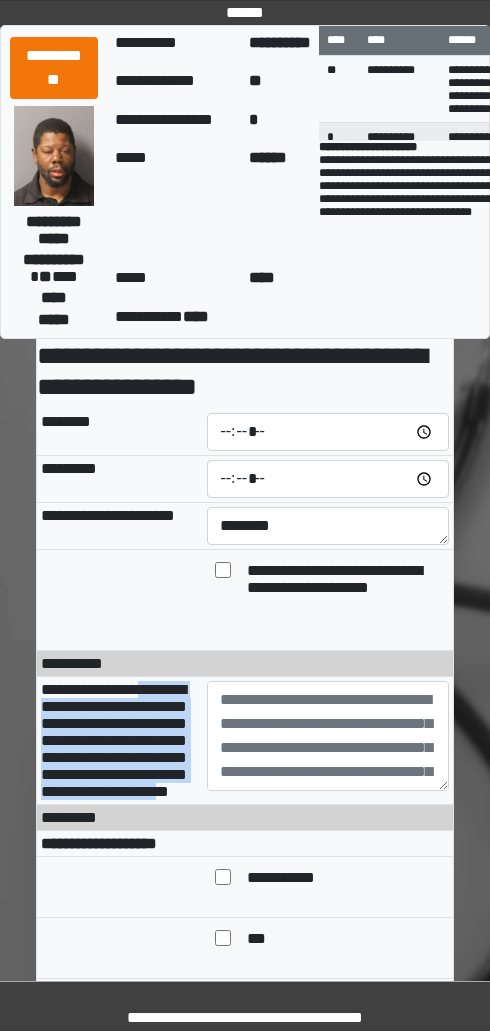 scroll, scrollTop: 51, scrollLeft: 0, axis: vertical 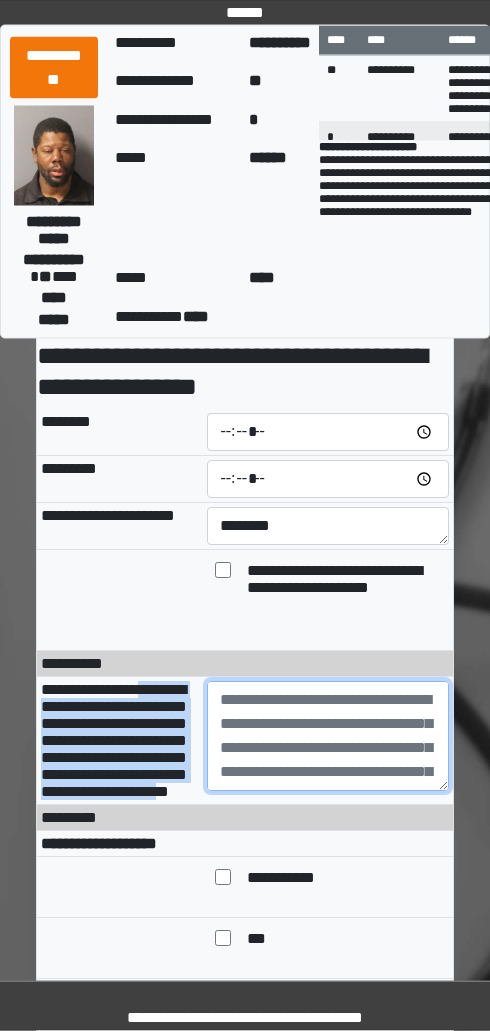 click at bounding box center [328, 737] 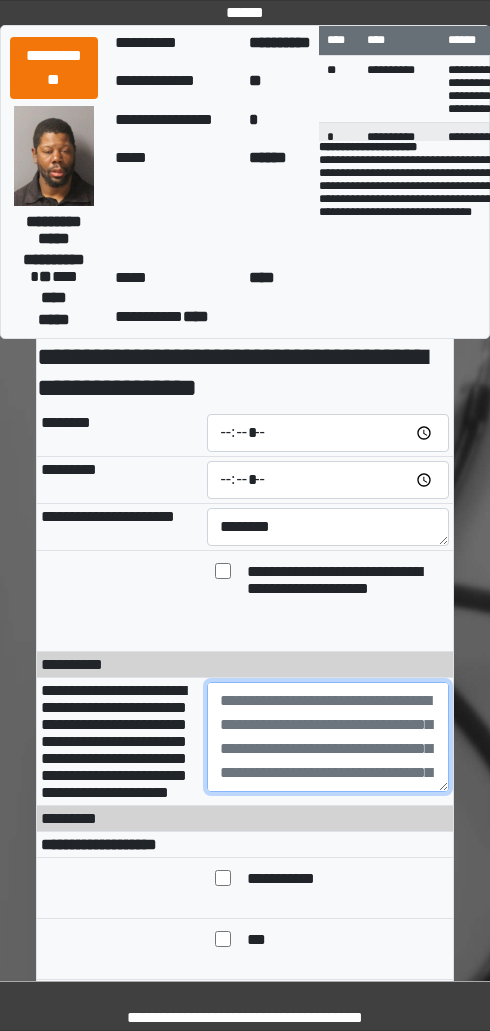 click at bounding box center (328, 737) 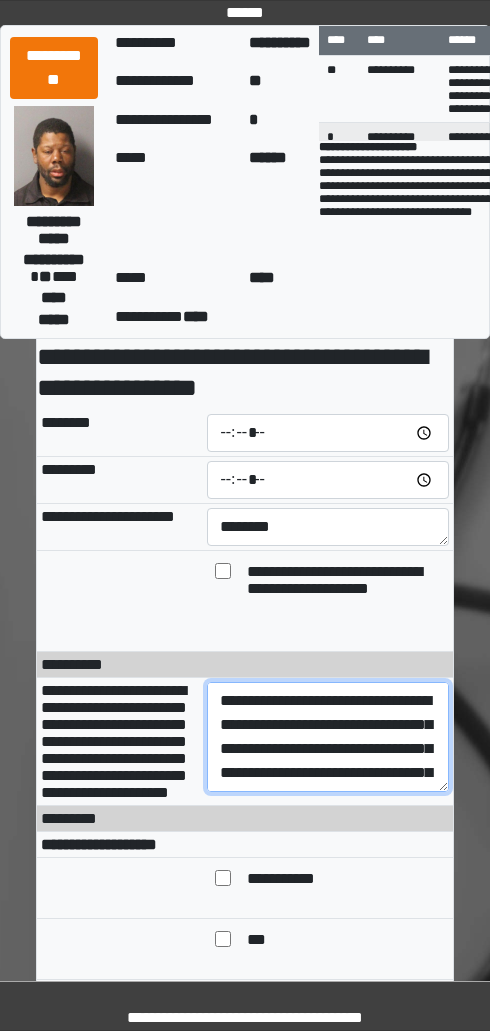 scroll, scrollTop: 960, scrollLeft: 0, axis: vertical 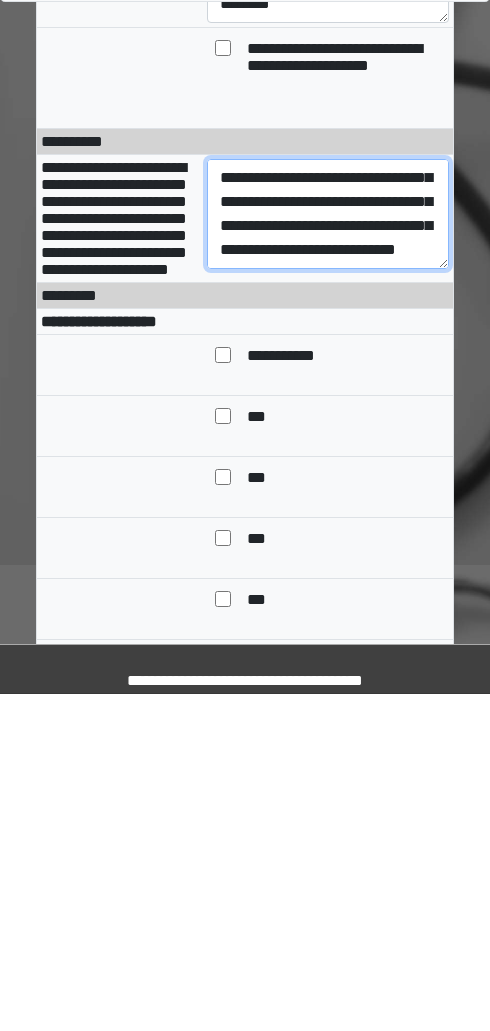 type on "**********" 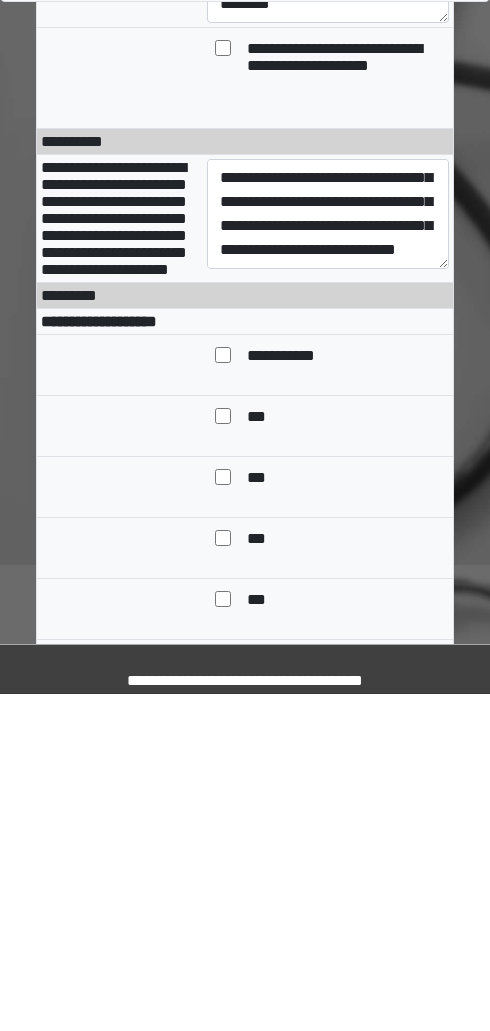 click on "**********" at bounding box center [99, 658] 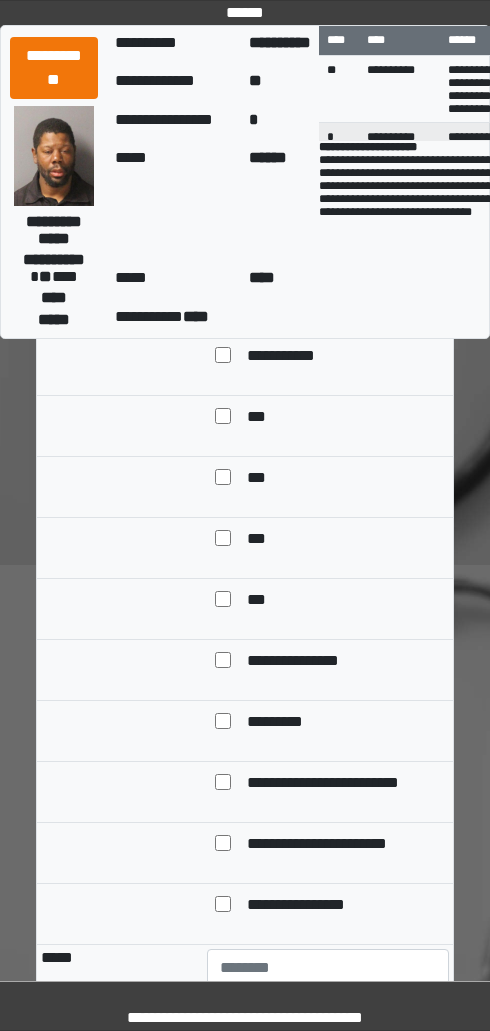 copy on "**********" 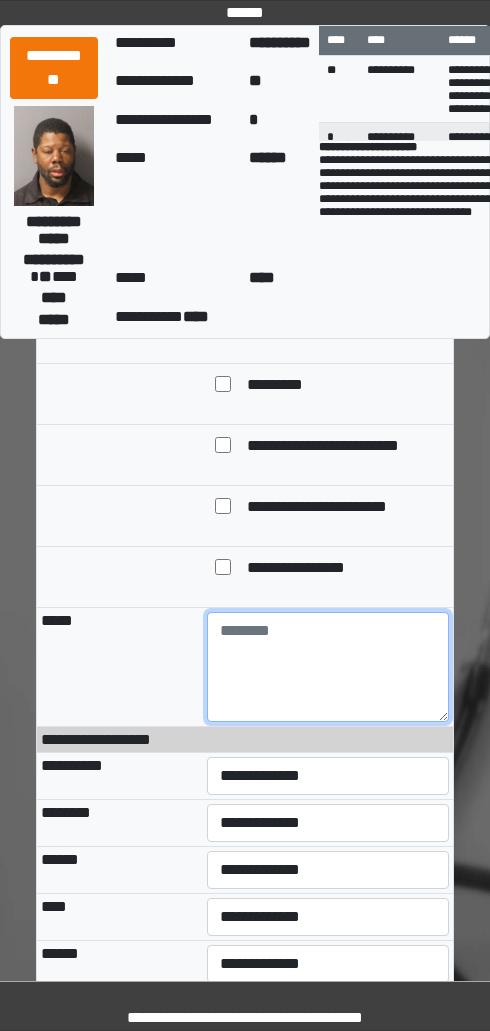 click at bounding box center (328, 667) 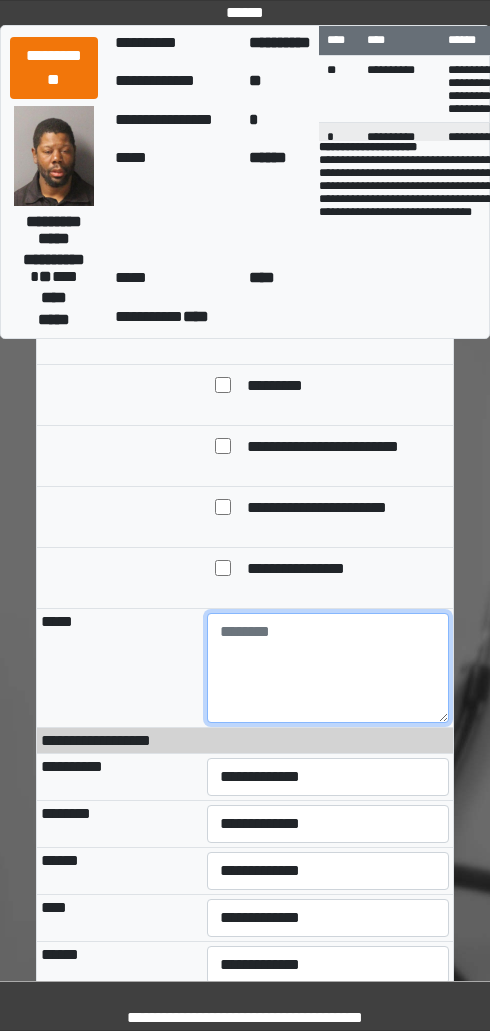 click at bounding box center (328, 668) 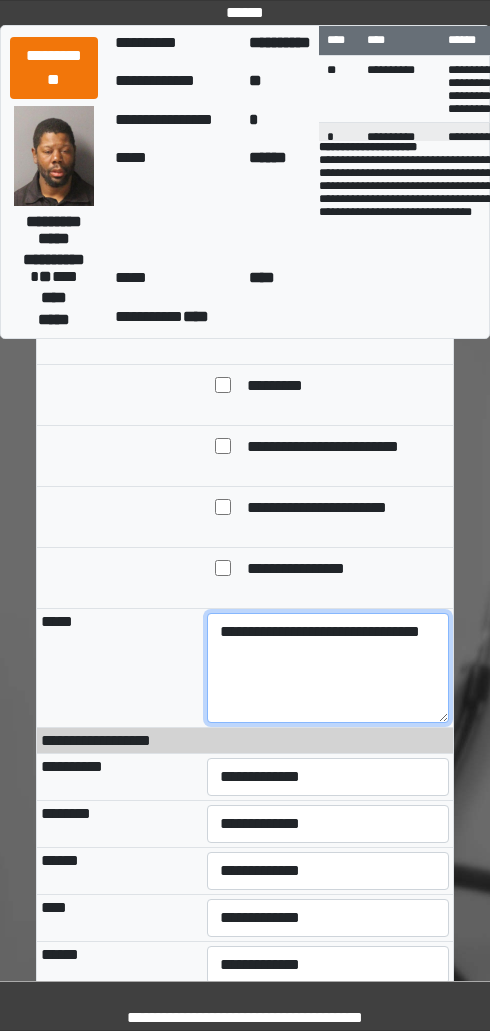 click on "**********" at bounding box center (328, 668) 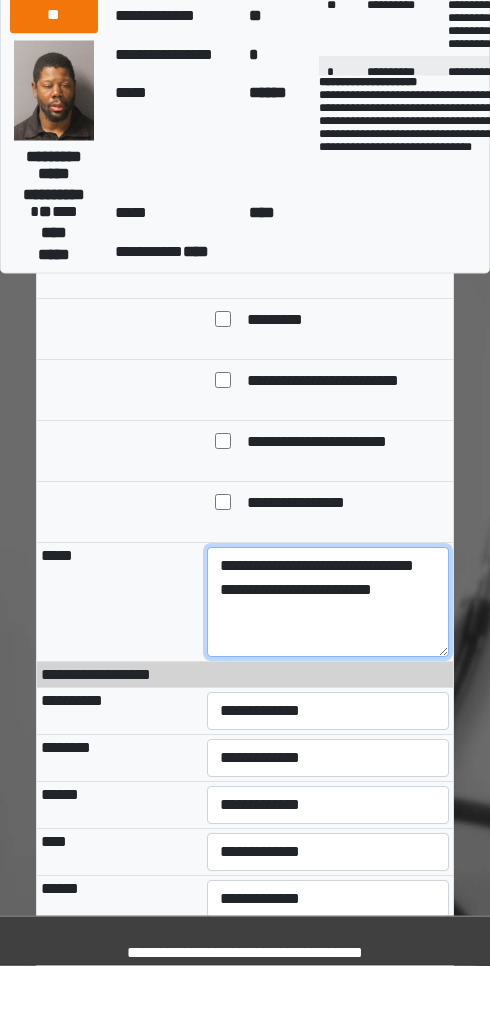paste on "**********" 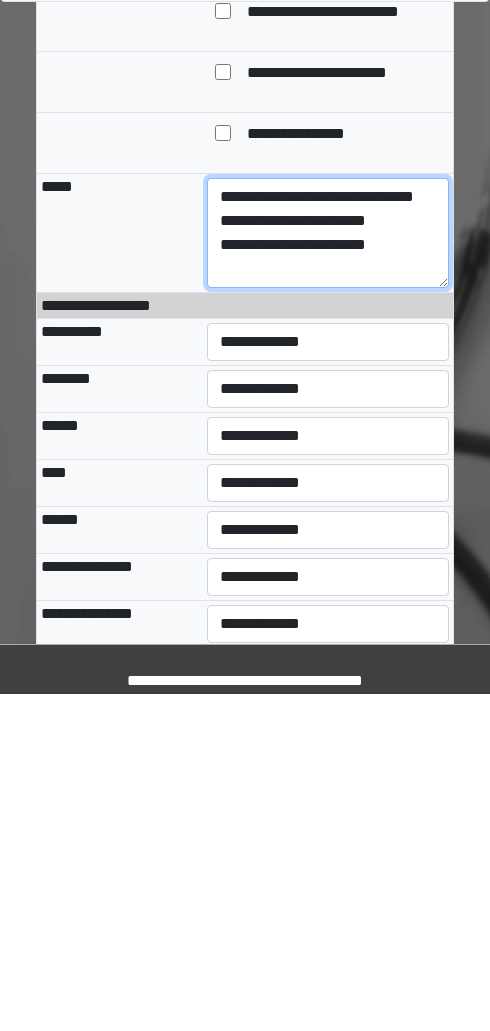 type on "**********" 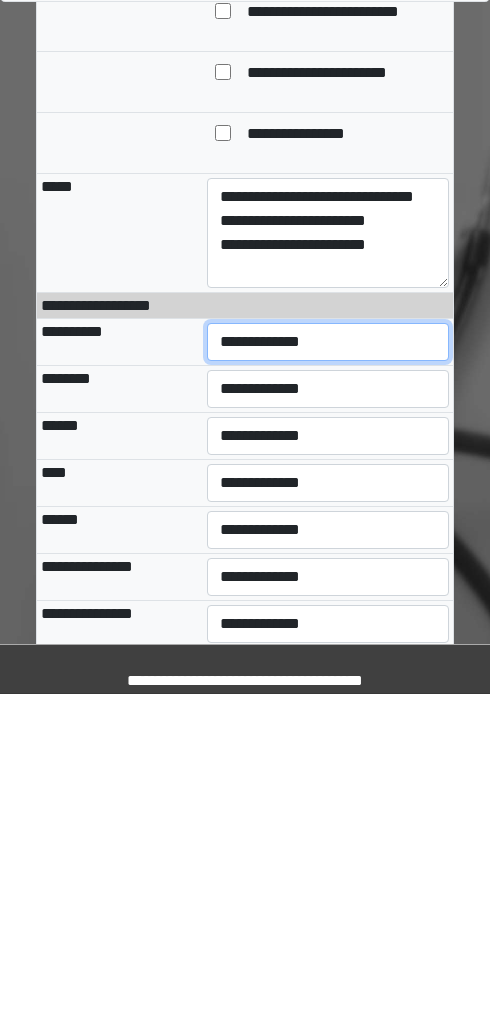 click on "**********" at bounding box center [328, 679] 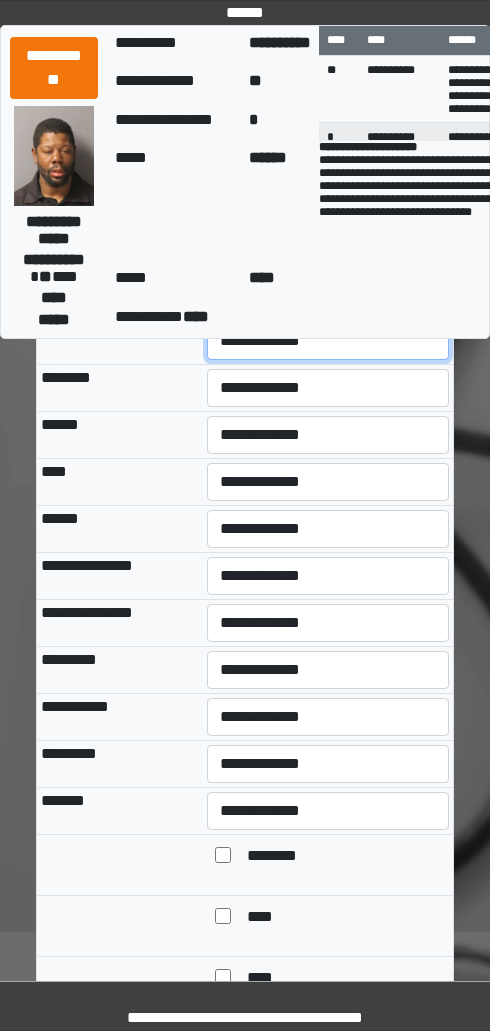 select on "***" 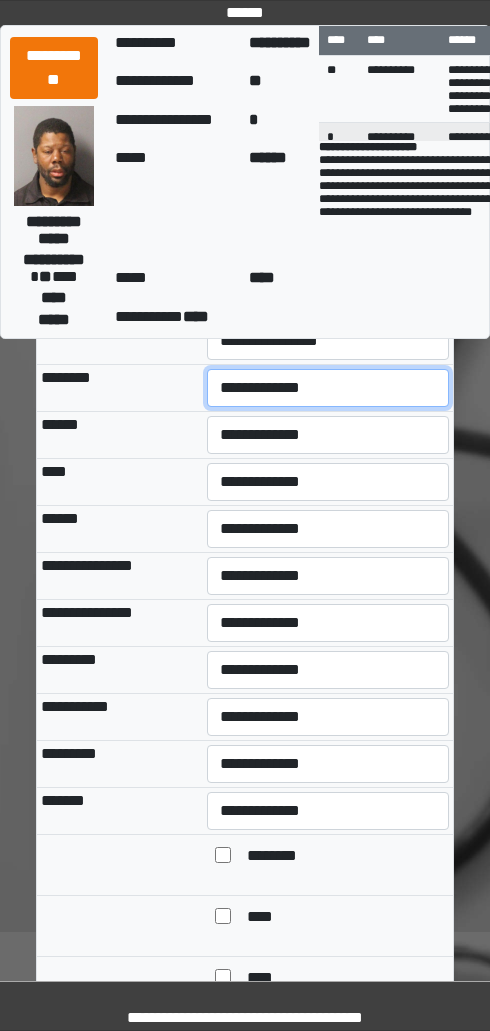 click on "**********" at bounding box center [328, 388] 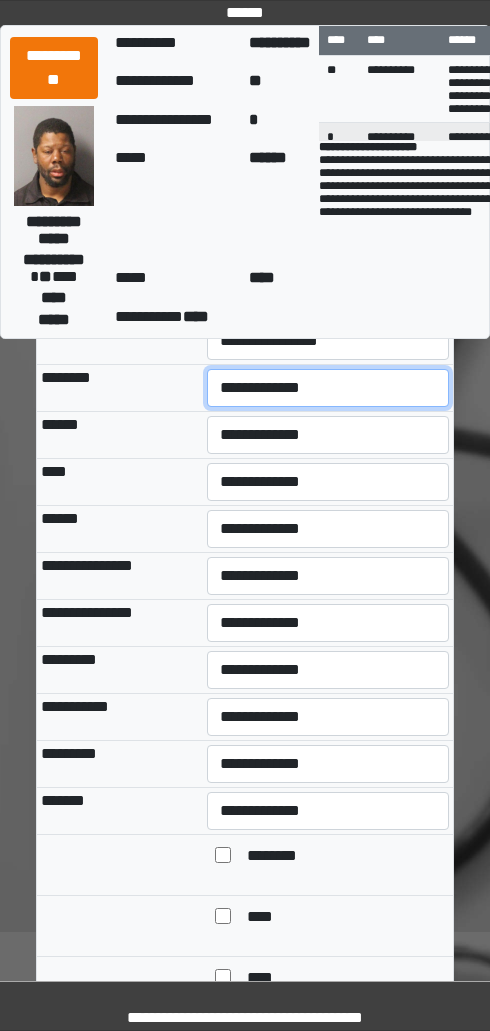 select on "***" 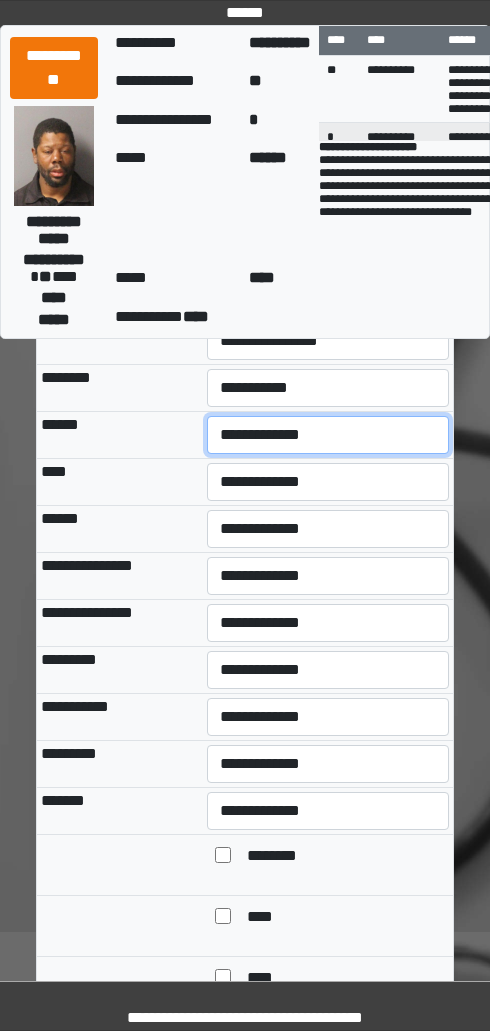 click on "**********" at bounding box center [328, 435] 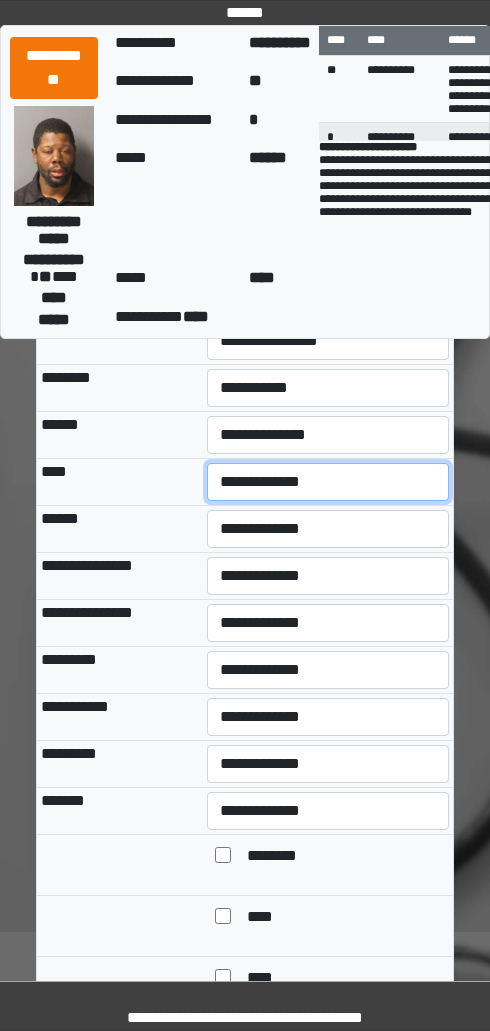 click on "**********" at bounding box center [328, 482] 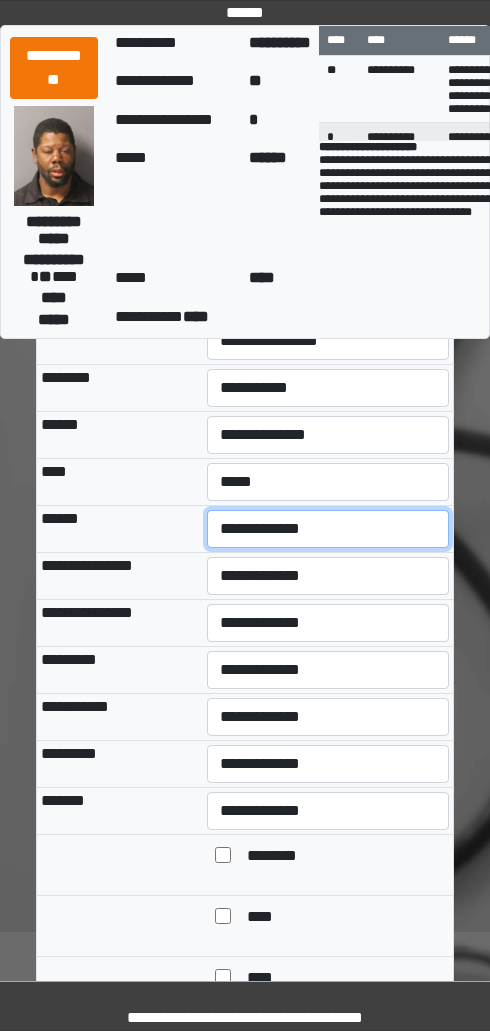 click on "**********" at bounding box center (328, 529) 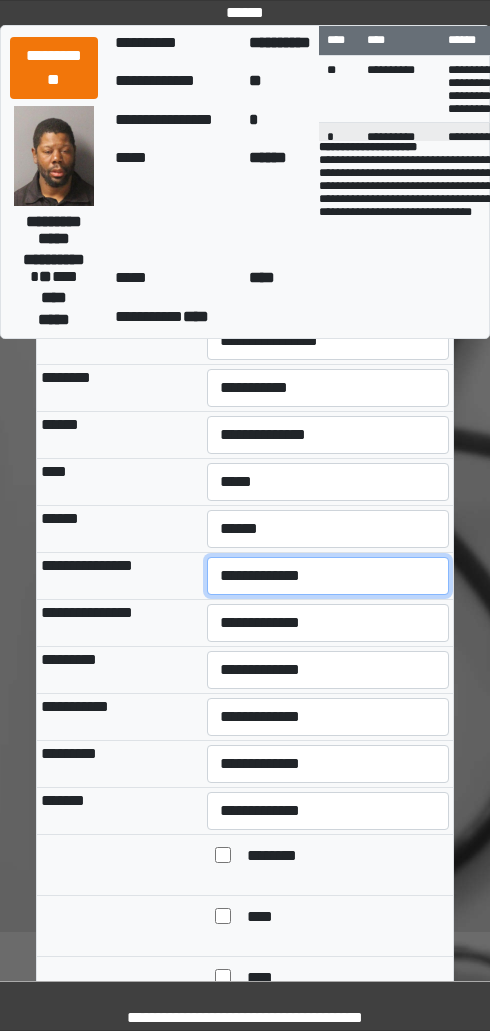 click on "**********" at bounding box center (328, 576) 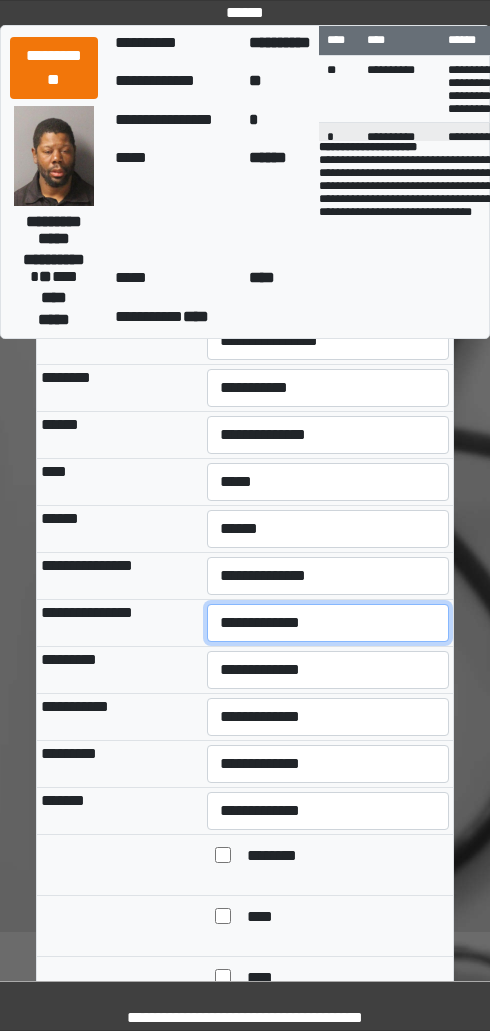 click on "**********" at bounding box center [328, 623] 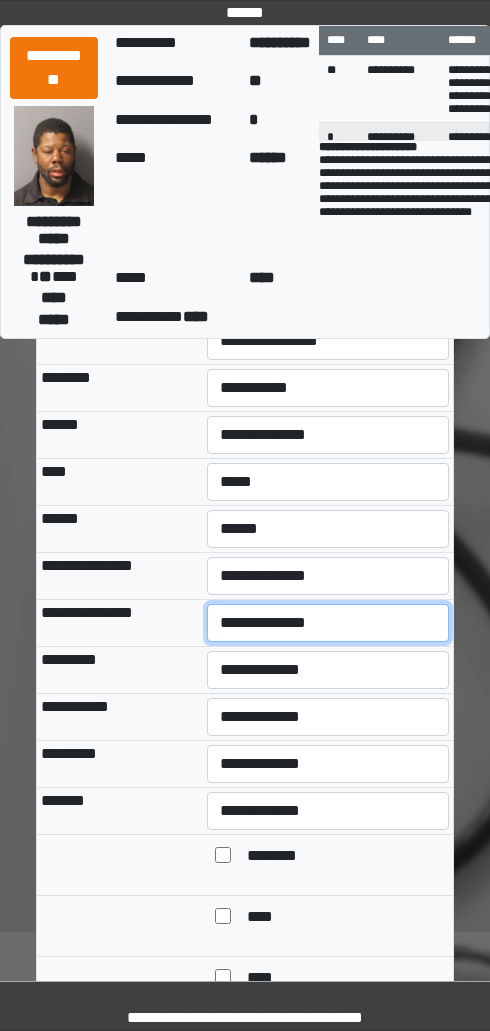 click on "**********" at bounding box center (328, 623) 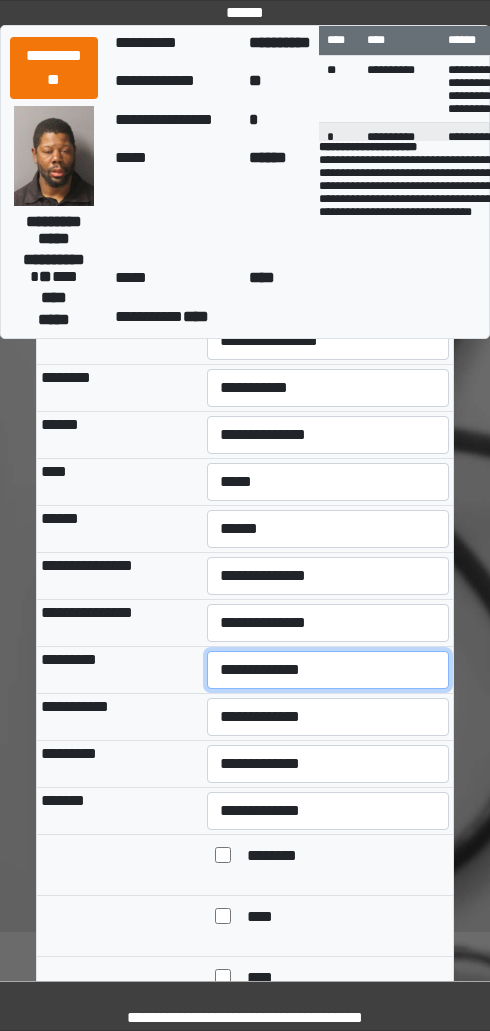 click on "**********" at bounding box center [328, 670] 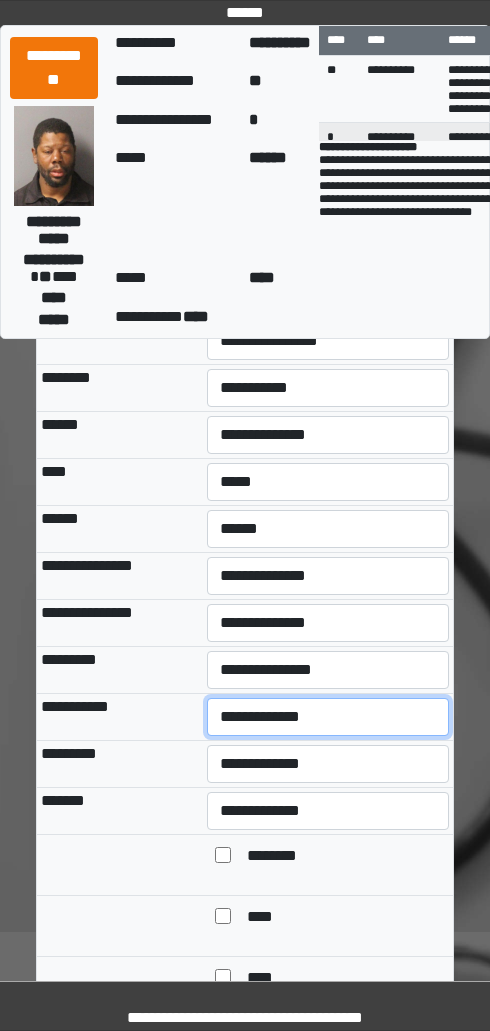 click on "**********" at bounding box center (328, 717) 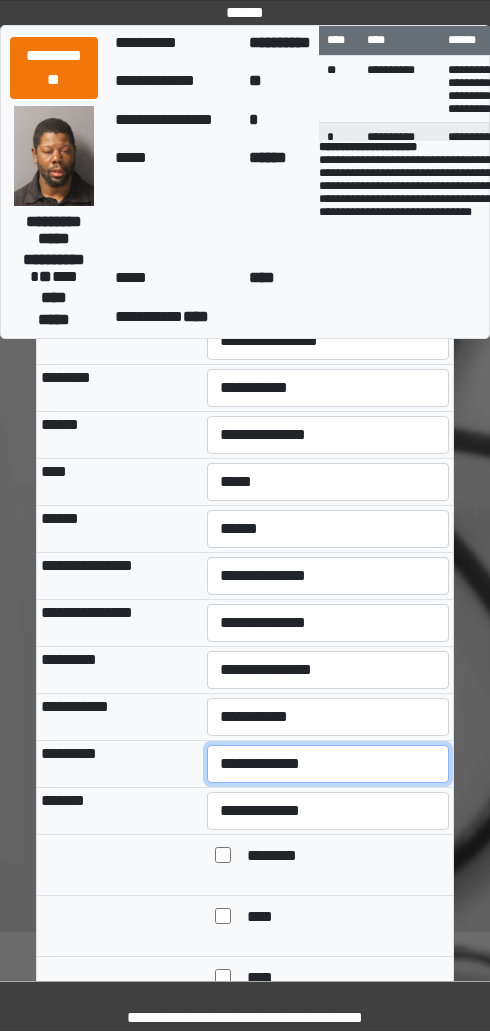 click on "**********" at bounding box center (328, 764) 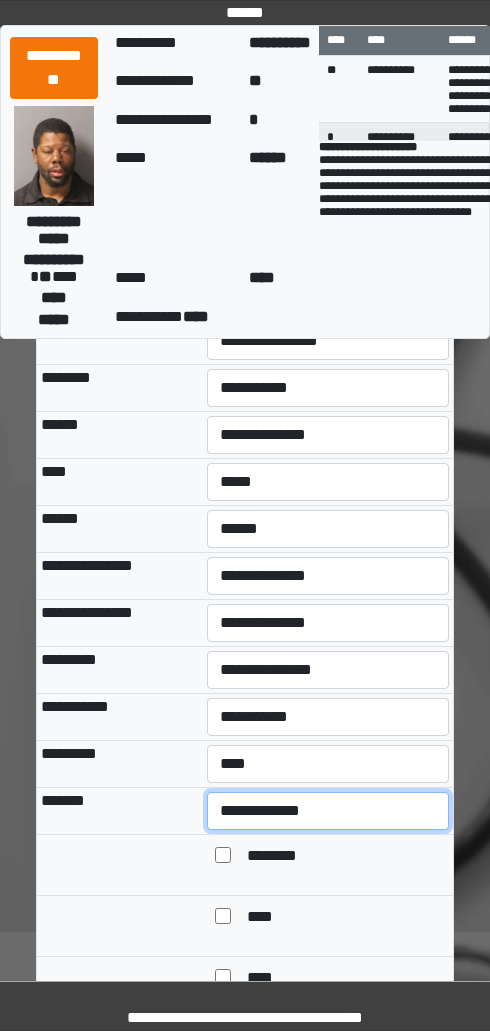 click on "**********" at bounding box center (328, 811) 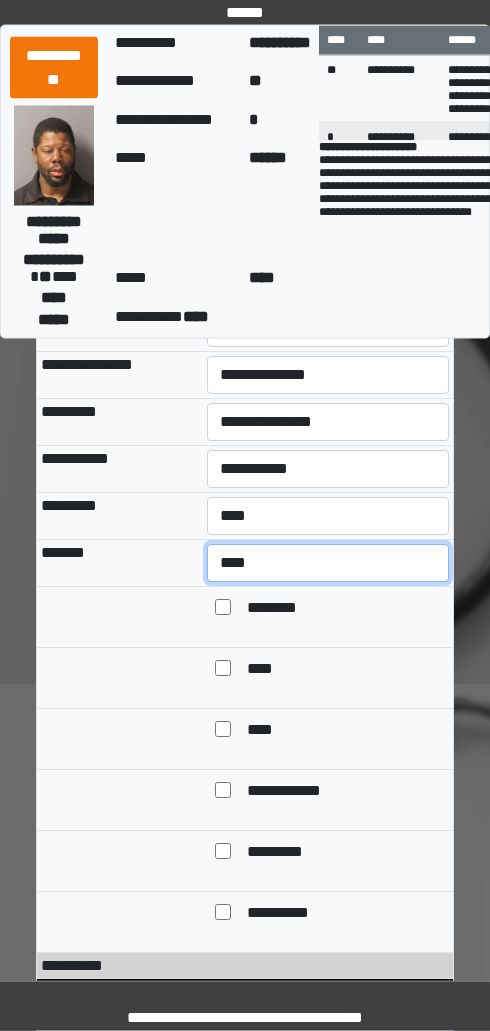 scroll, scrollTop: 1603, scrollLeft: 0, axis: vertical 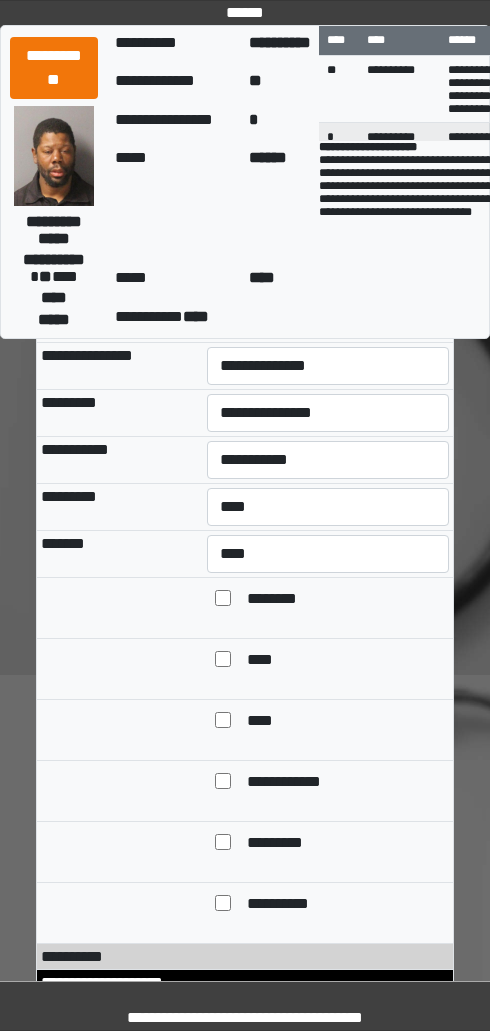 click on "********" at bounding box center (285, 600) 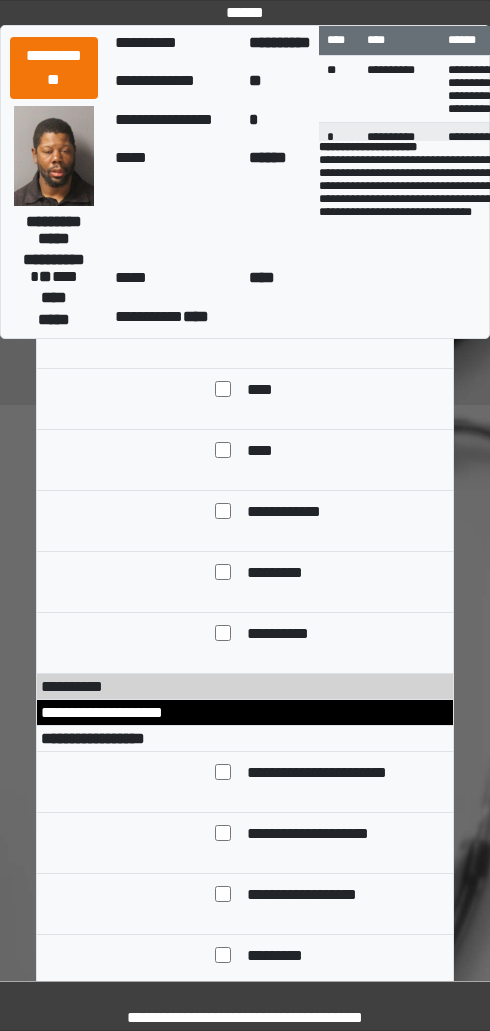 scroll, scrollTop: 1904, scrollLeft: 0, axis: vertical 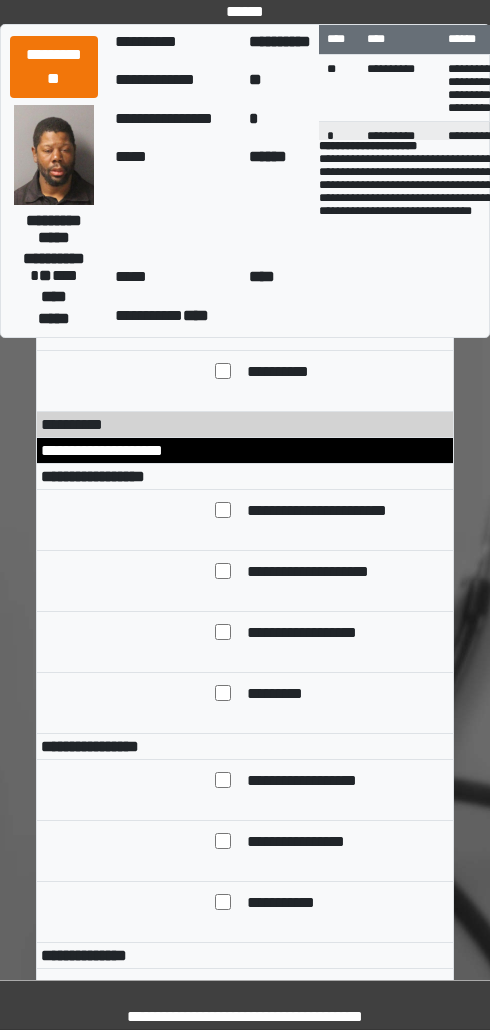 click on "**********" at bounding box center [337, 513] 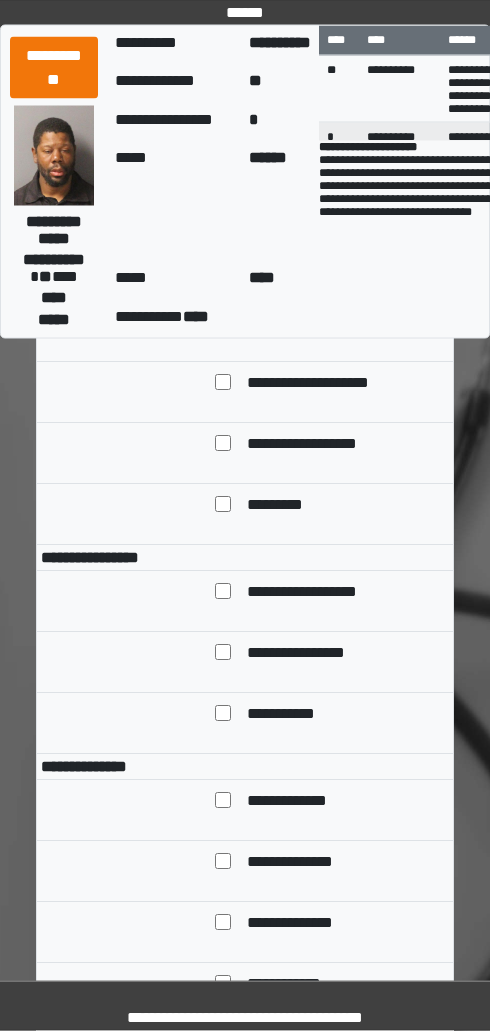 scroll, scrollTop: 2357, scrollLeft: 0, axis: vertical 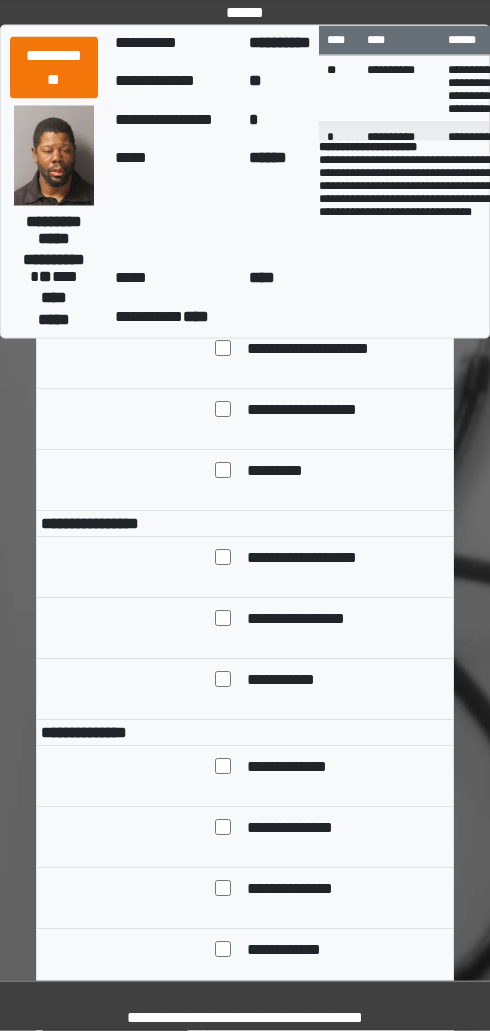 click on "**********" at bounding box center [324, 560] 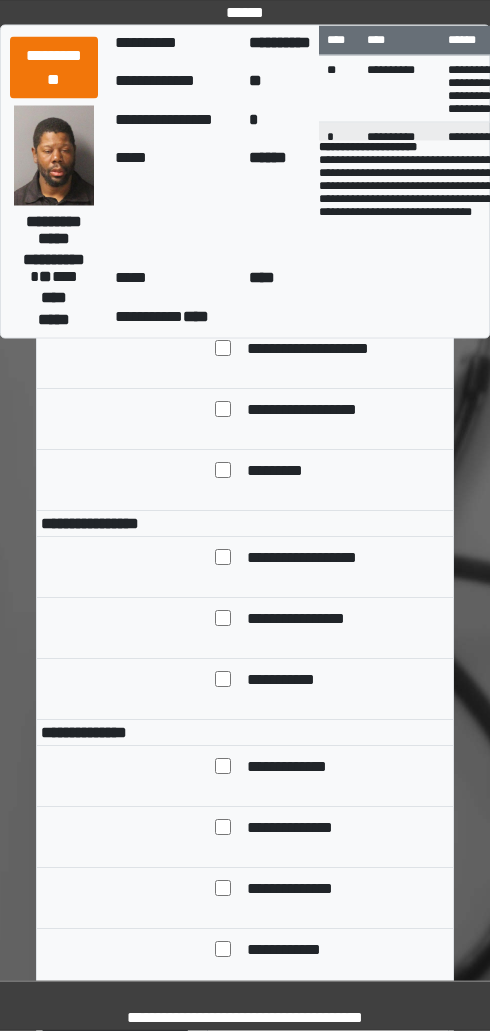 click on "**********" at bounding box center [319, 412] 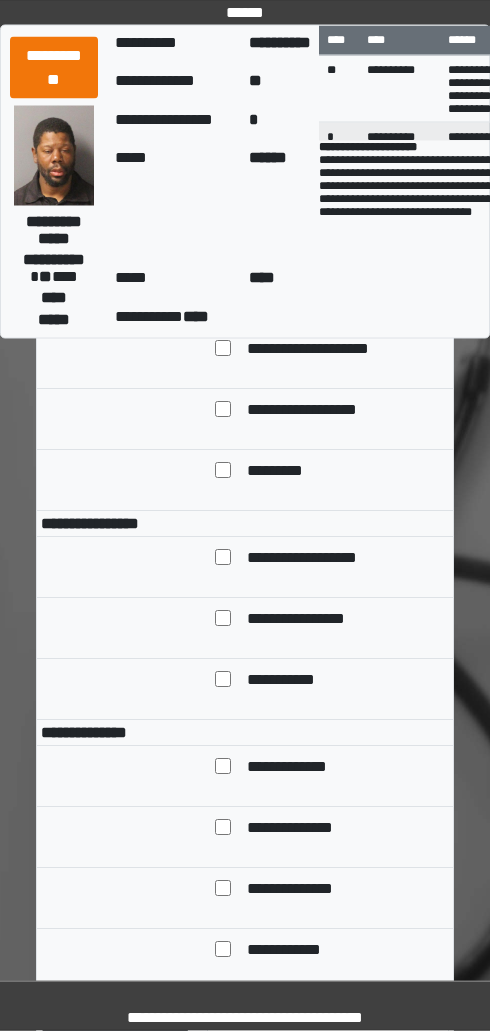 click at bounding box center (223, 412) 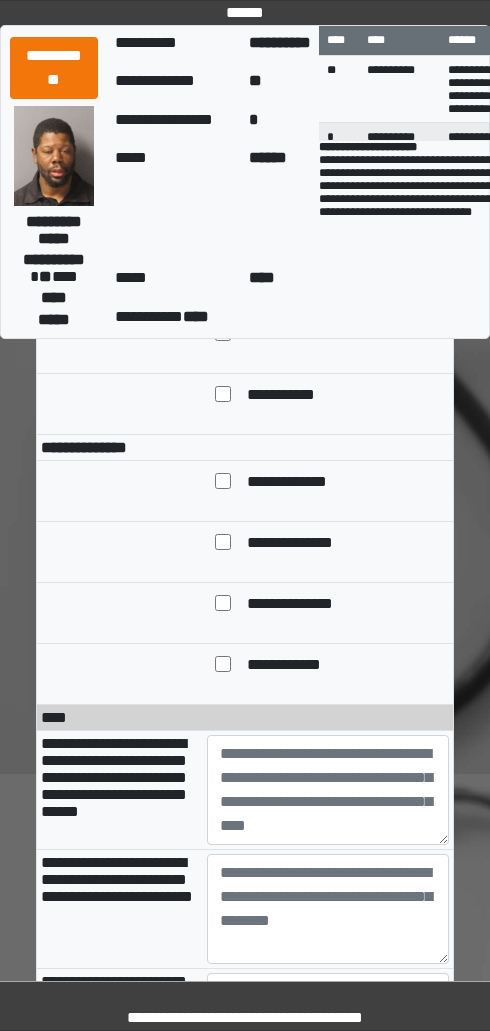 scroll, scrollTop: 2648, scrollLeft: 0, axis: vertical 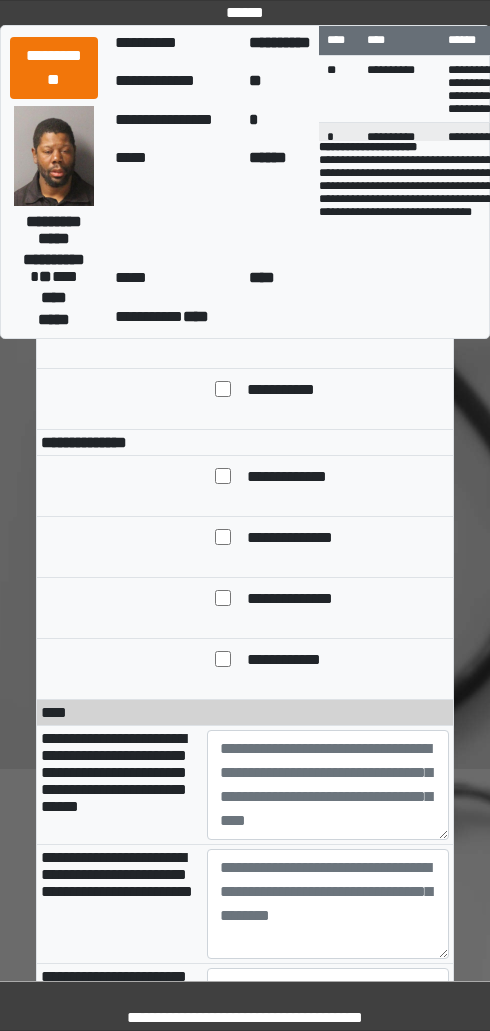 click on "**********" at bounding box center [307, 600] 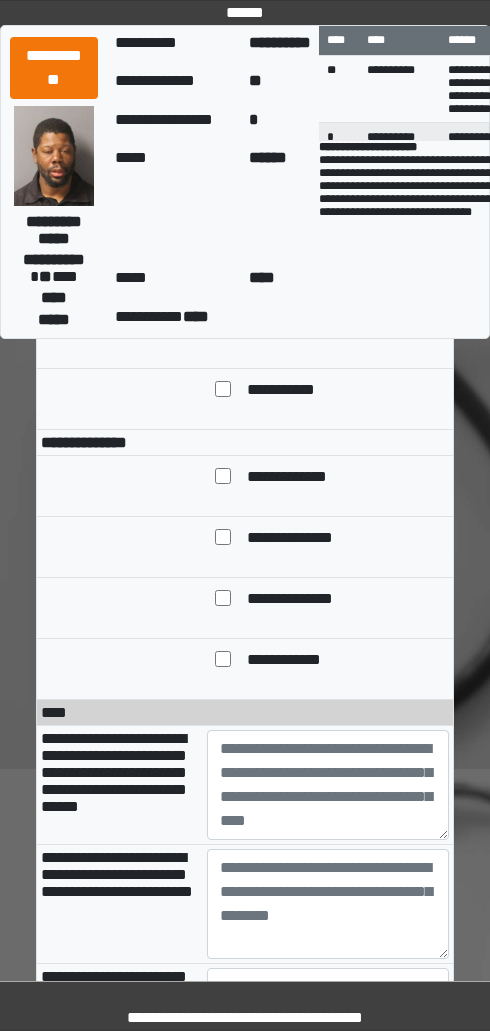 click on "**********" at bounding box center (297, 661) 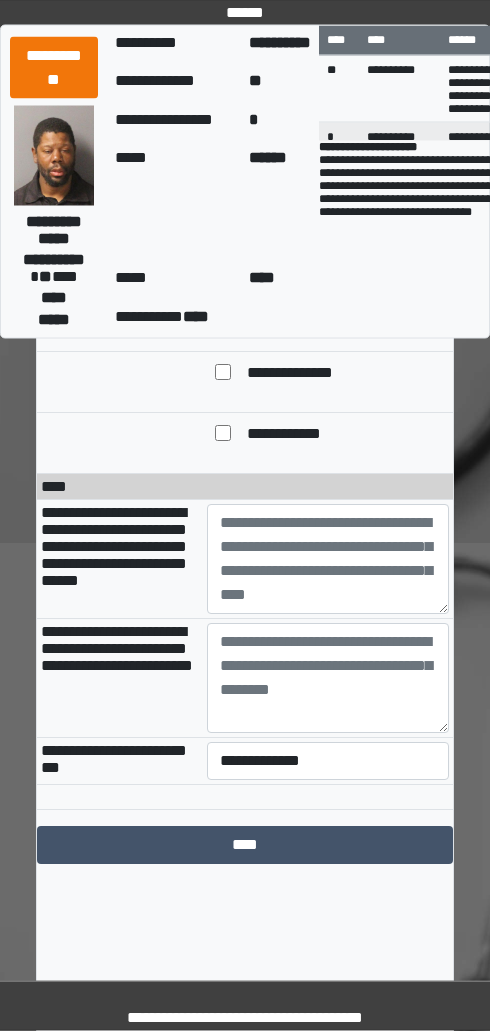 scroll, scrollTop: 2873, scrollLeft: 0, axis: vertical 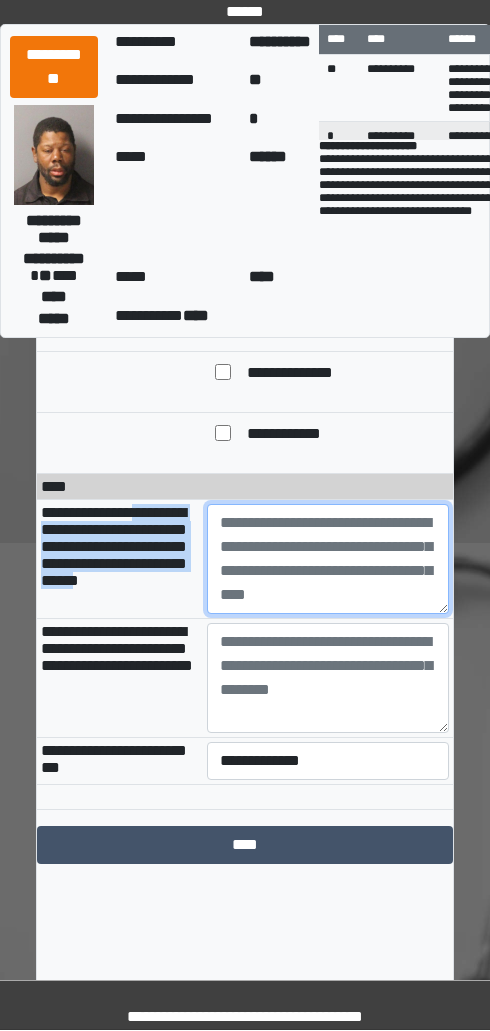 click at bounding box center (328, 560) 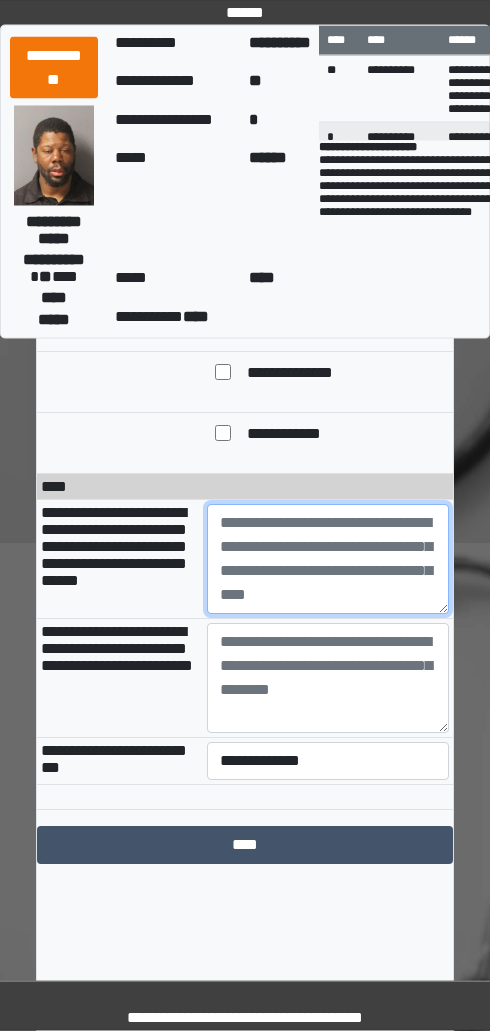 click at bounding box center [328, 560] 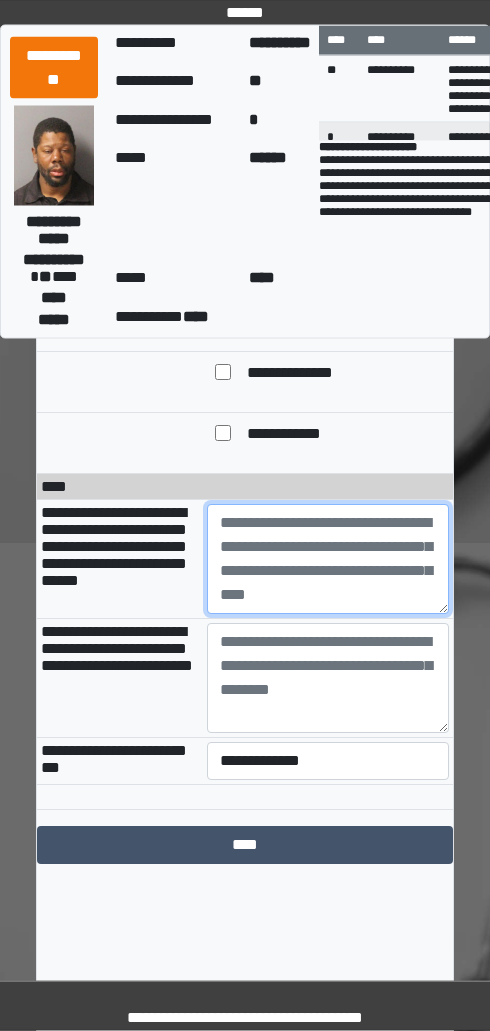 click at bounding box center [328, 560] 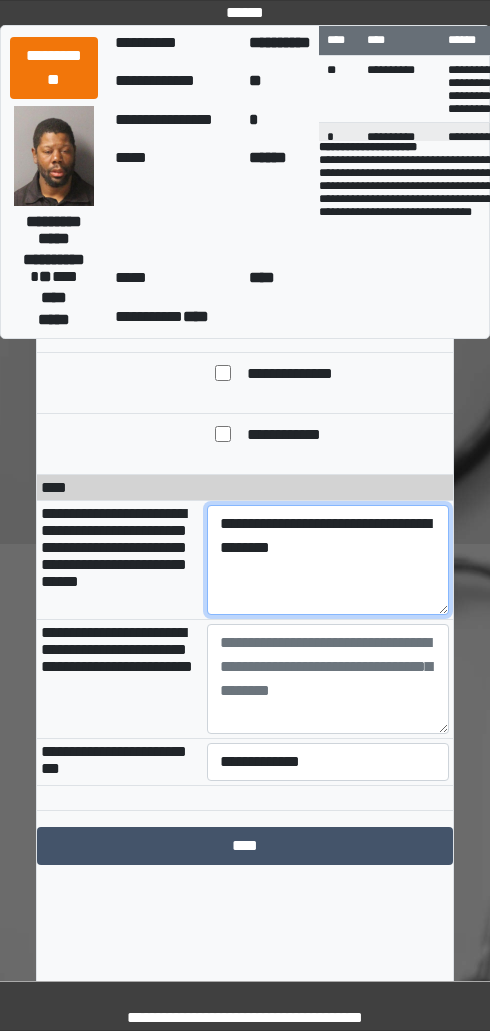 click on "**********" at bounding box center (328, 560) 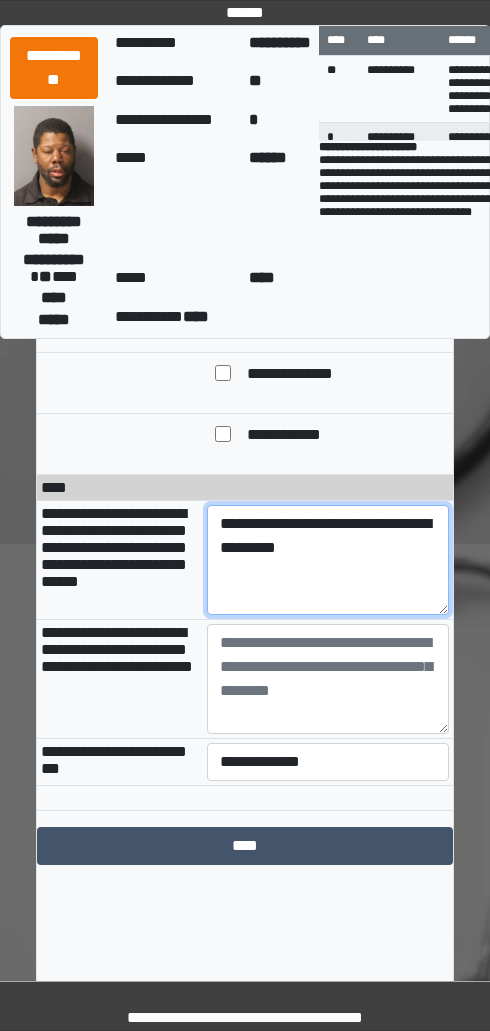 click on "**********" at bounding box center (328, 560) 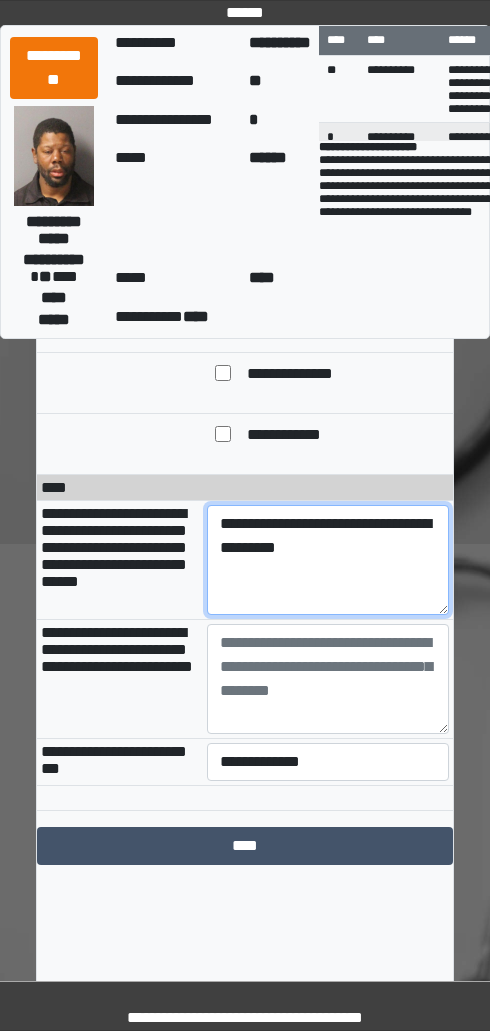 paste on "**********" 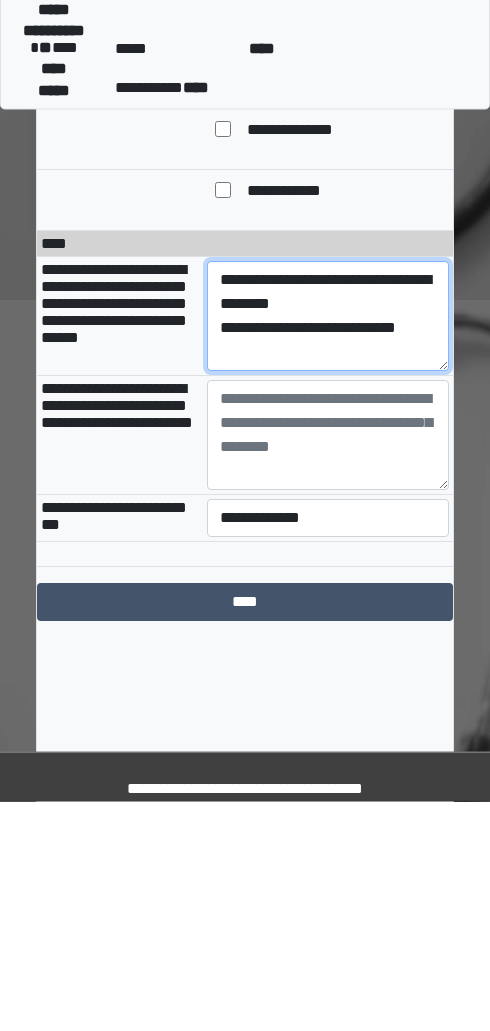 scroll, scrollTop: 2889, scrollLeft: 0, axis: vertical 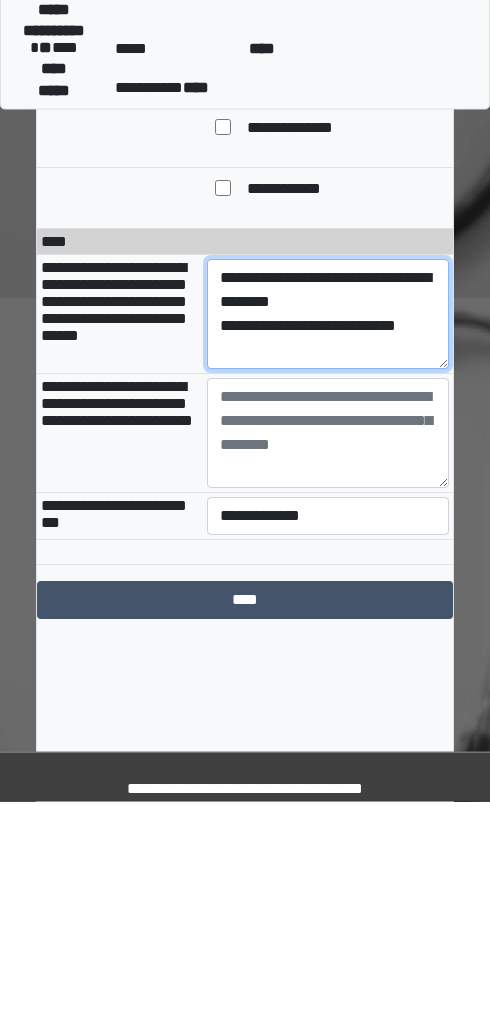 type on "**********" 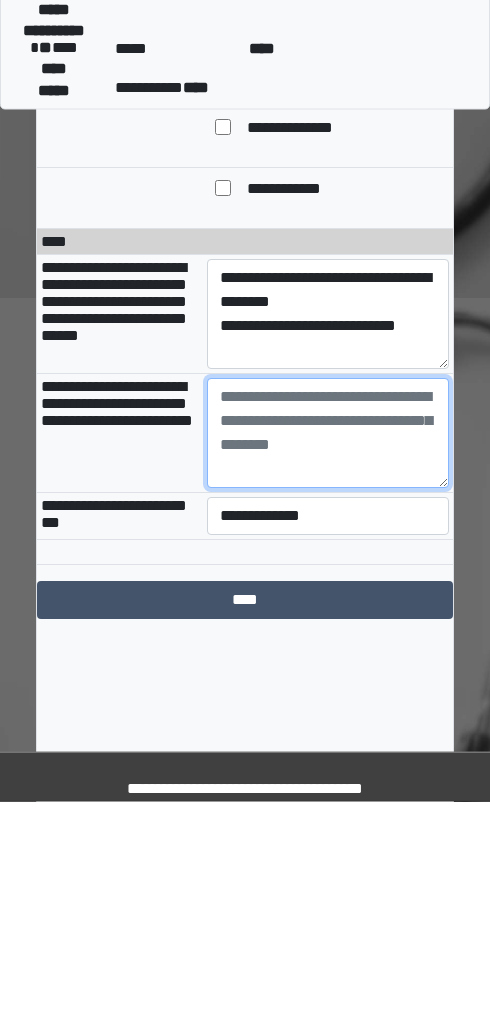 click at bounding box center [328, 663] 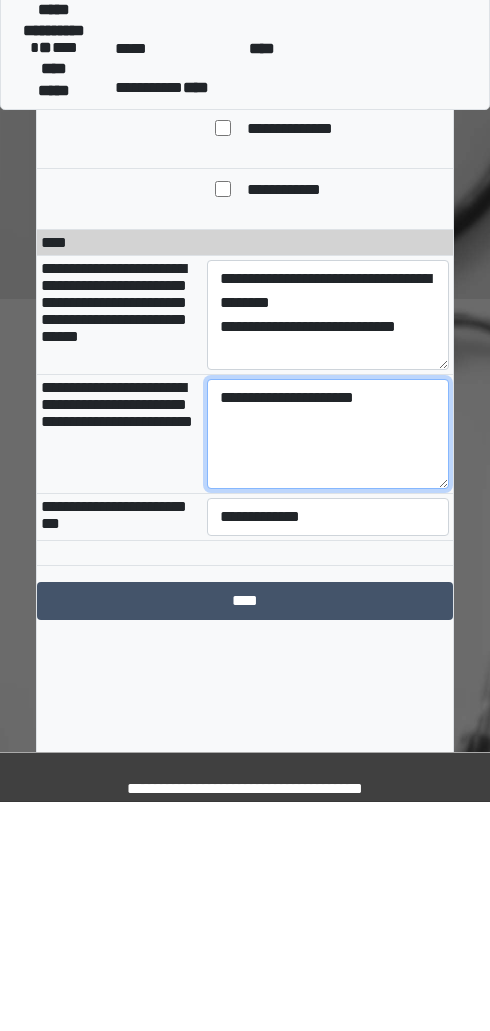 type on "**********" 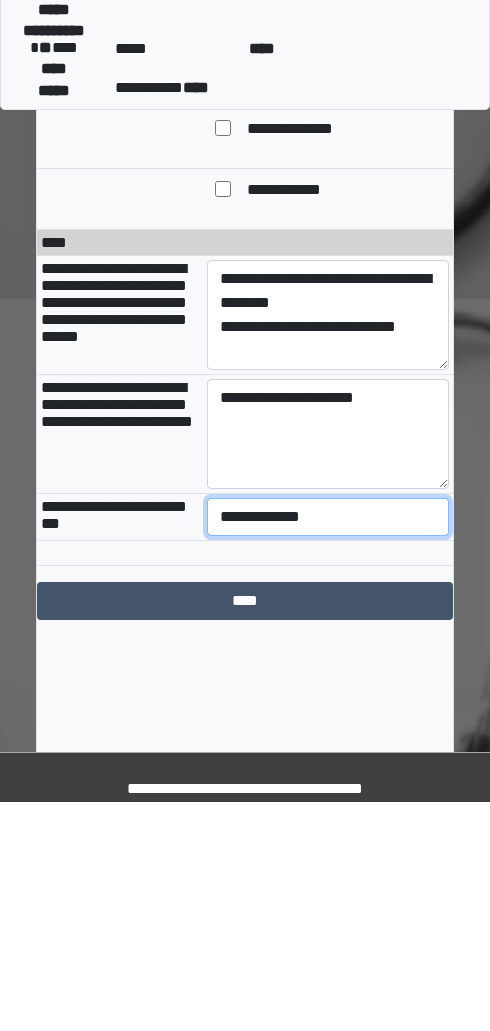 click on "**********" at bounding box center [328, 746] 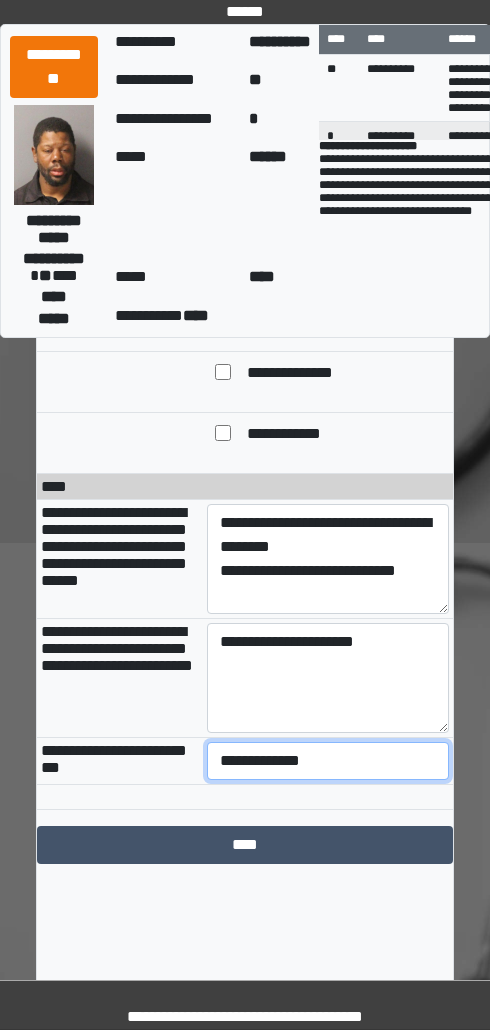 select on "***" 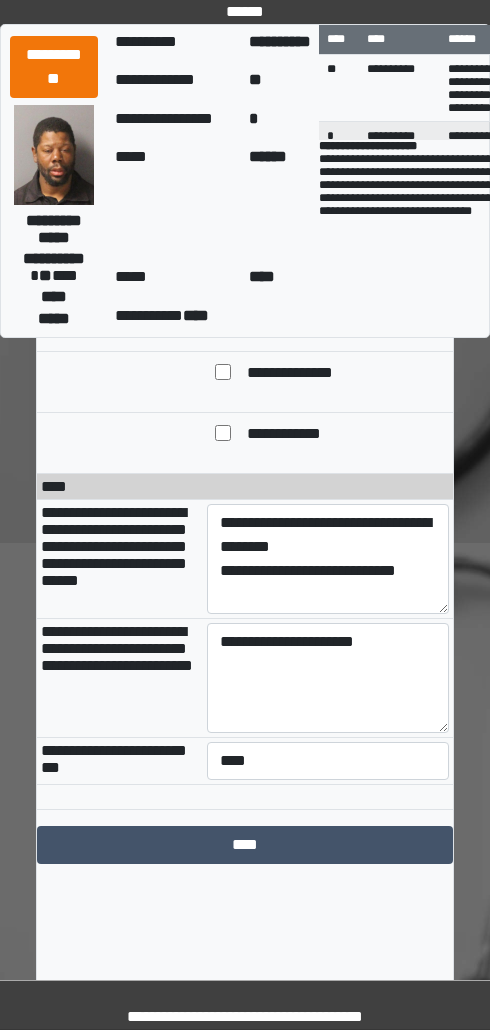 click on "****" at bounding box center [245, 846] 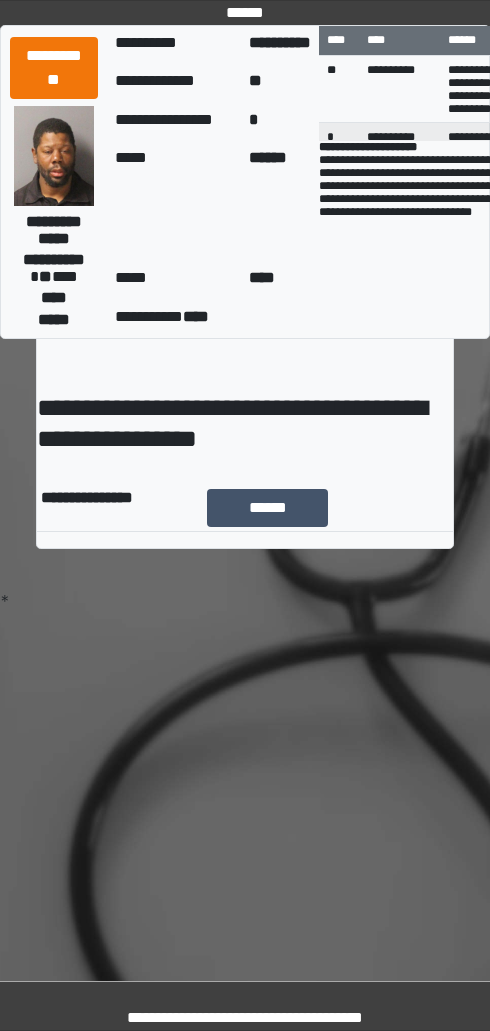 scroll, scrollTop: 0, scrollLeft: 0, axis: both 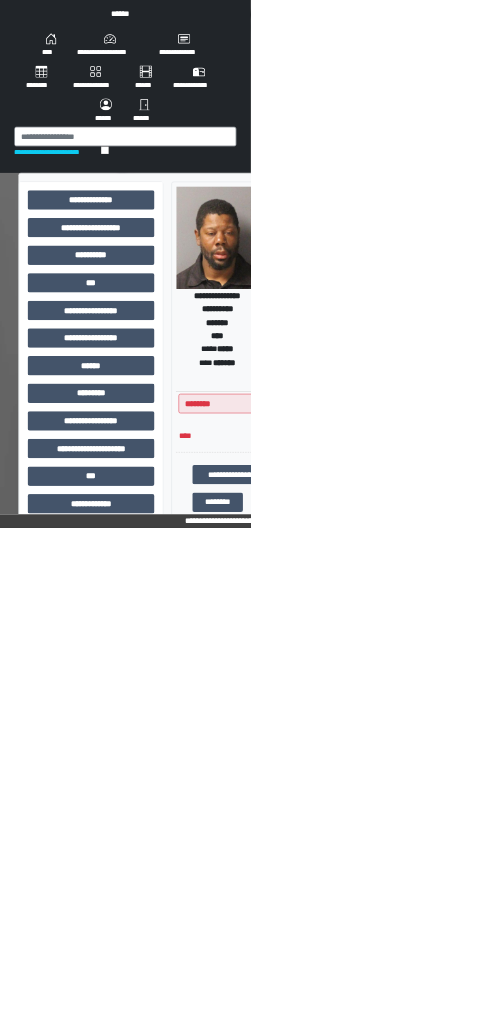click on "***" at bounding box center [178, 553] 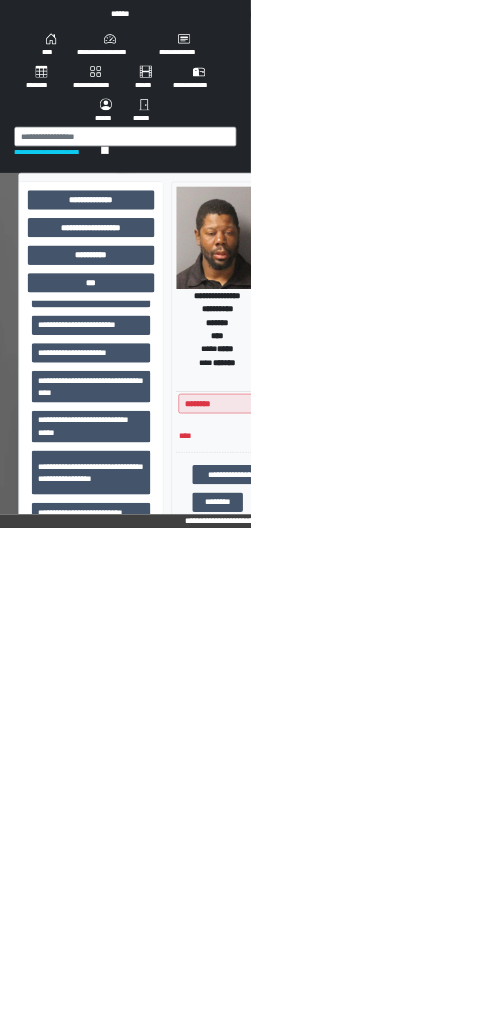 scroll, scrollTop: 323, scrollLeft: 0, axis: vertical 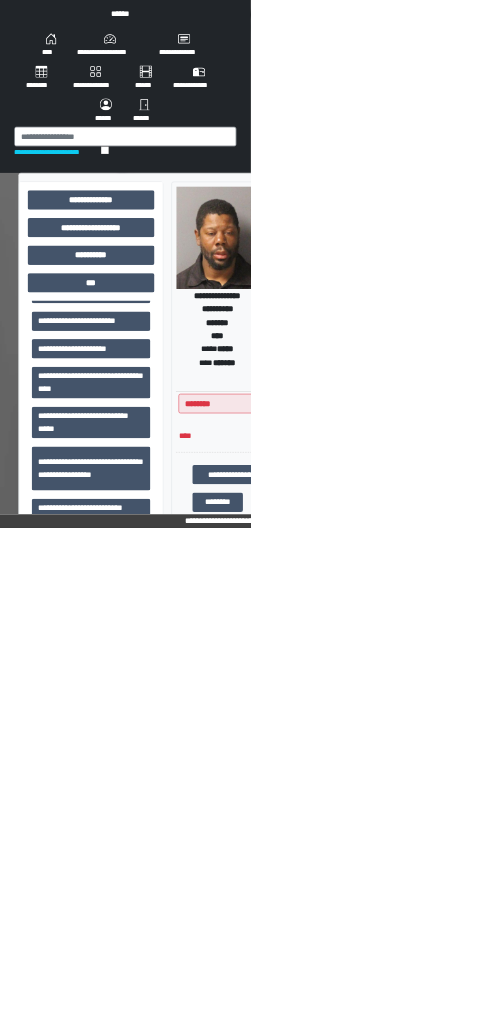 click on "**********" at bounding box center (178, 916) 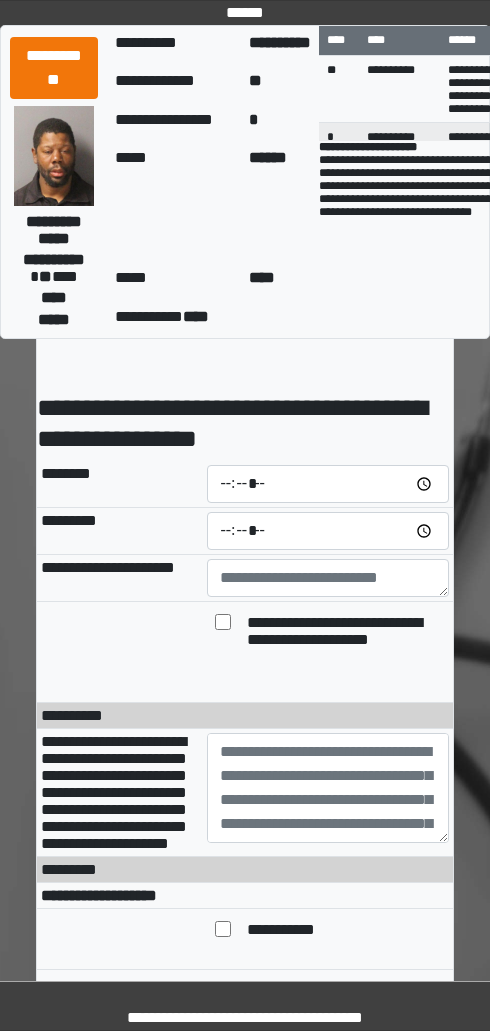 scroll, scrollTop: 0, scrollLeft: 0, axis: both 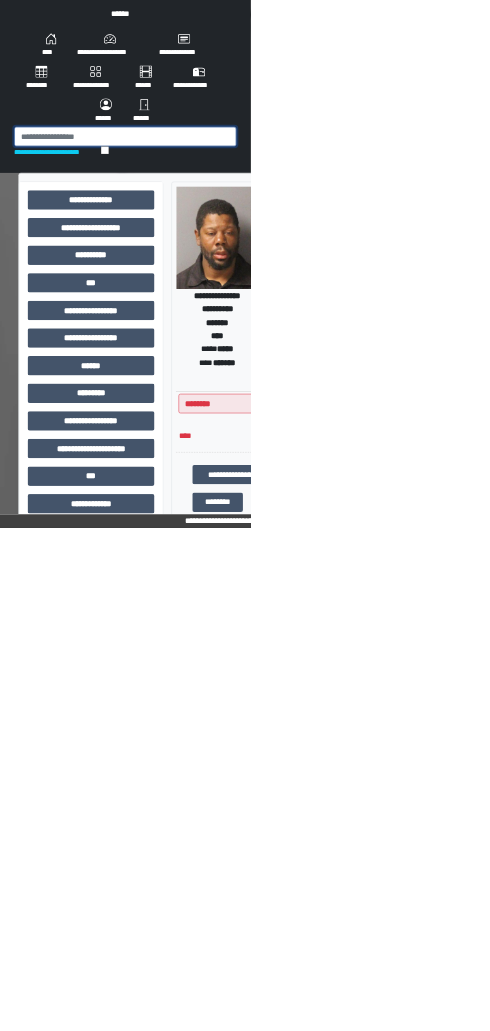 click at bounding box center [245, 267] 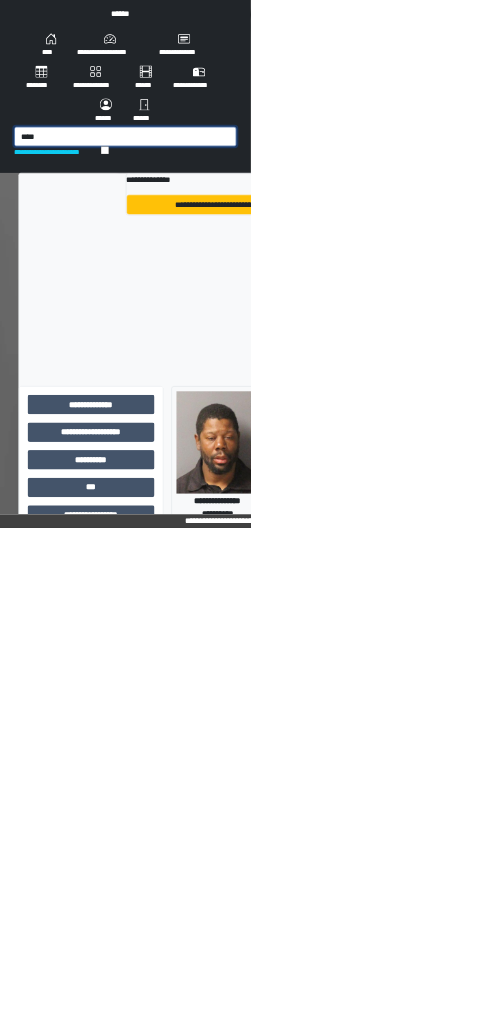 type on "****" 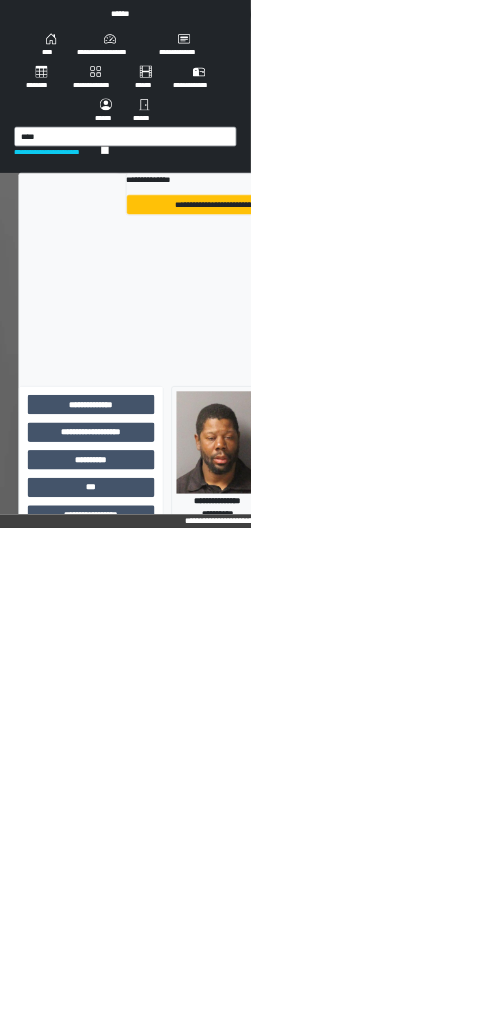 click on "**********" at bounding box center (577, 400) 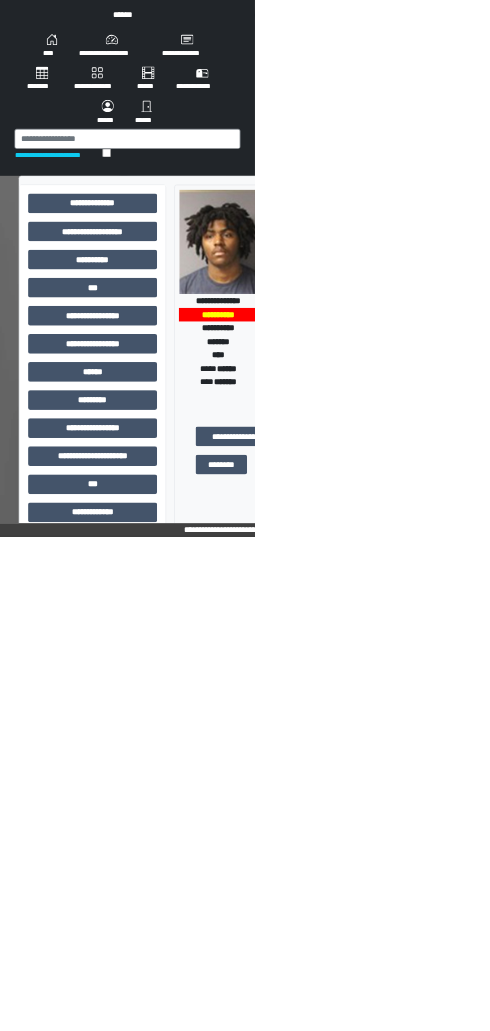 click on "***" at bounding box center [178, 553] 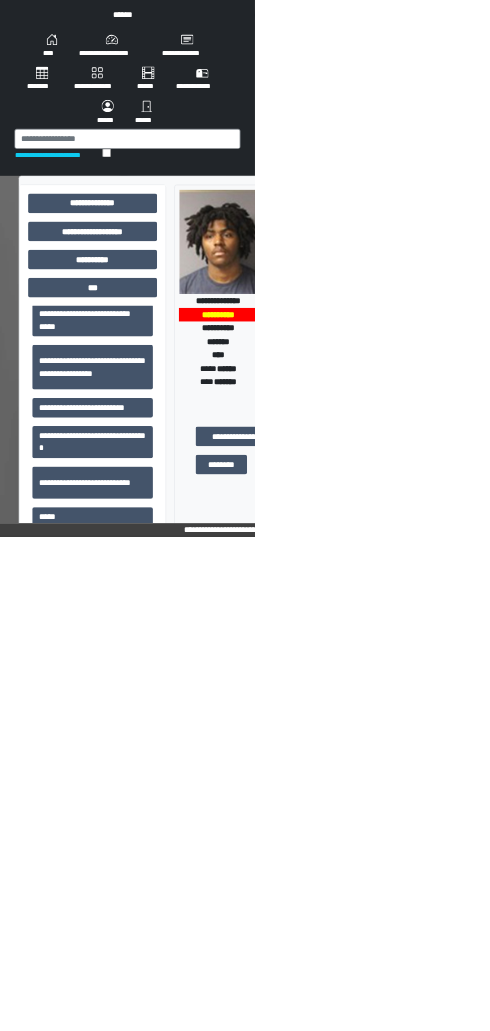 scroll, scrollTop: 515, scrollLeft: 0, axis: vertical 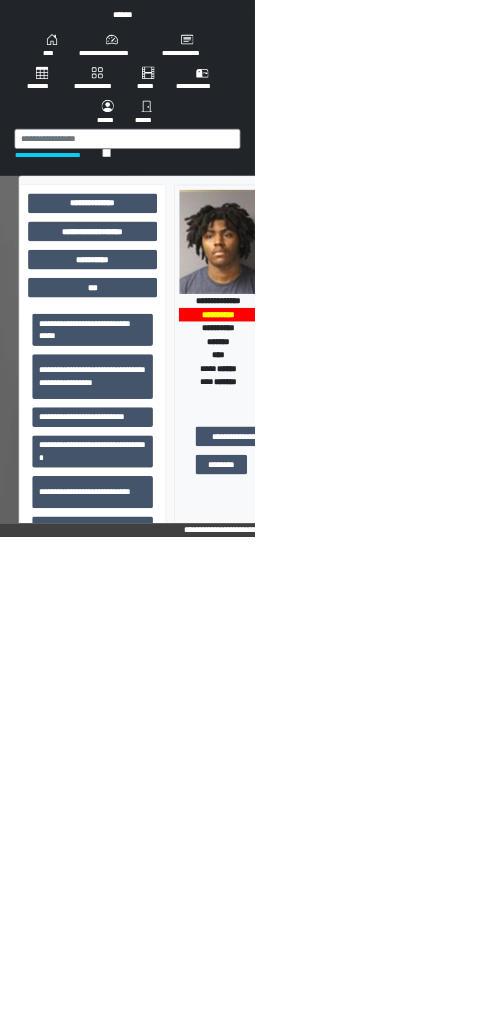 click on "**********" at bounding box center [178, 724] 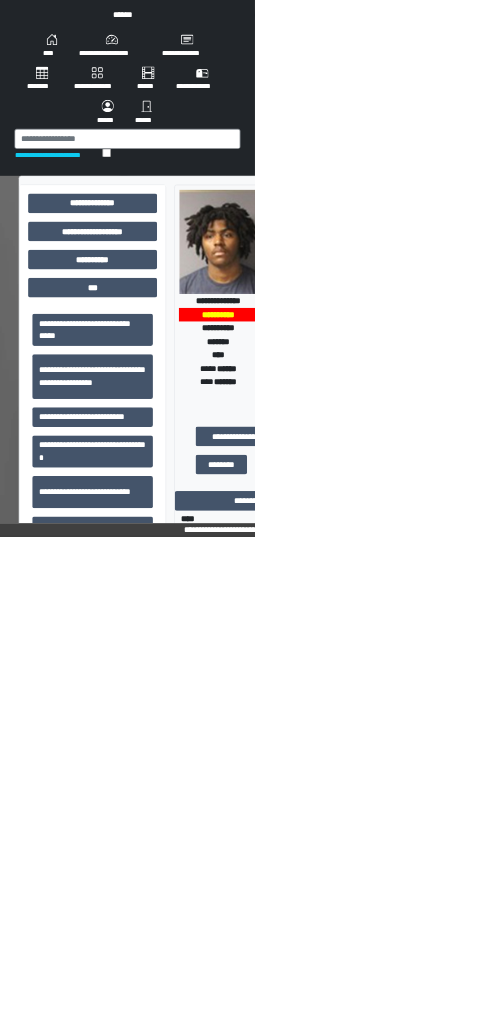 click on "**********" at bounding box center [638, 963] 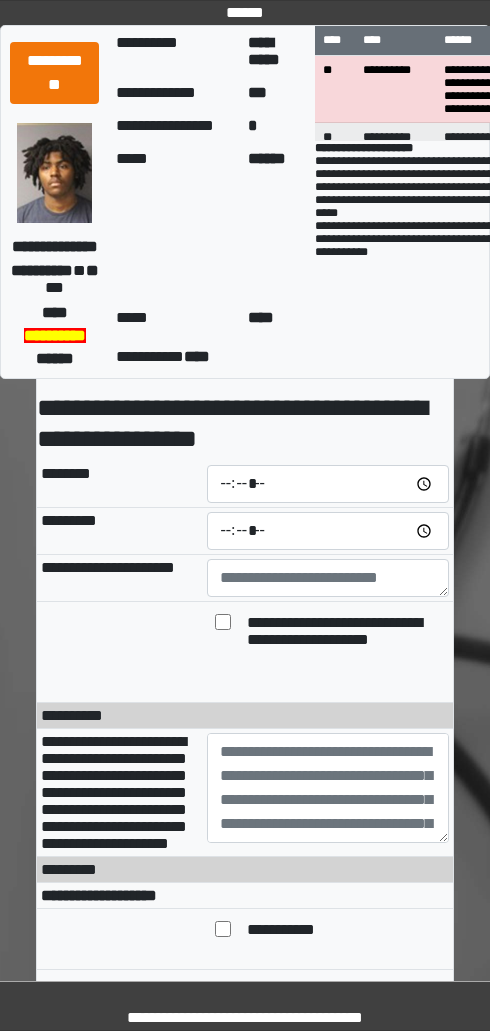 scroll, scrollTop: 0, scrollLeft: 0, axis: both 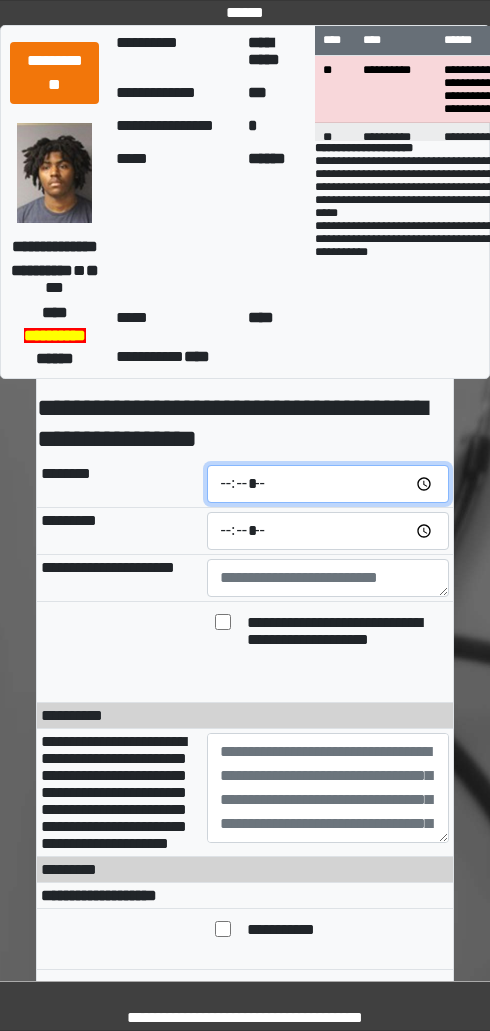 click at bounding box center (328, 484) 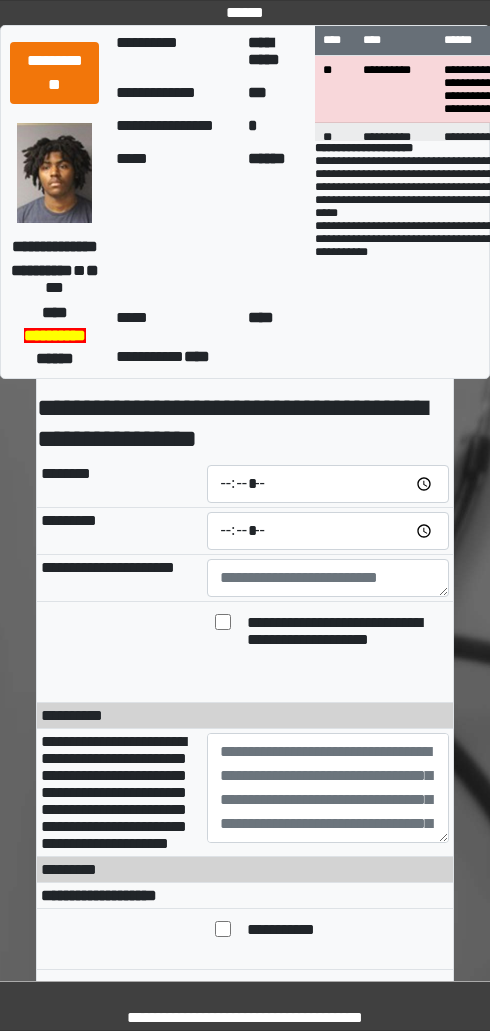 click on "**********" at bounding box center [54, 73] 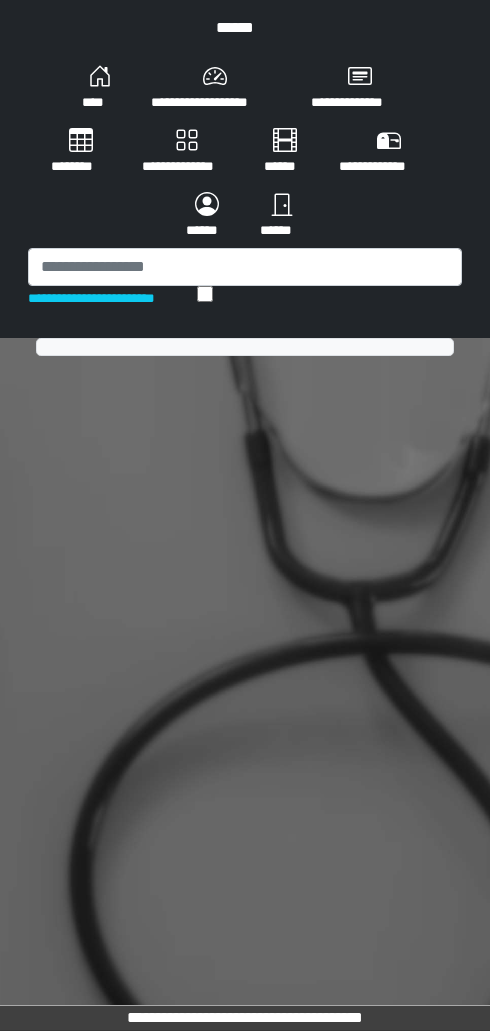scroll, scrollTop: 0, scrollLeft: 0, axis: both 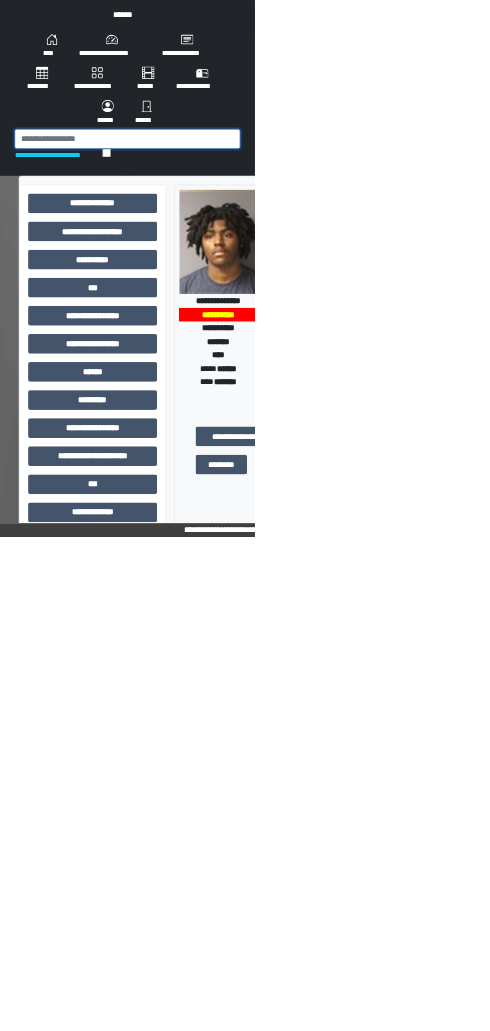 click at bounding box center [245, 267] 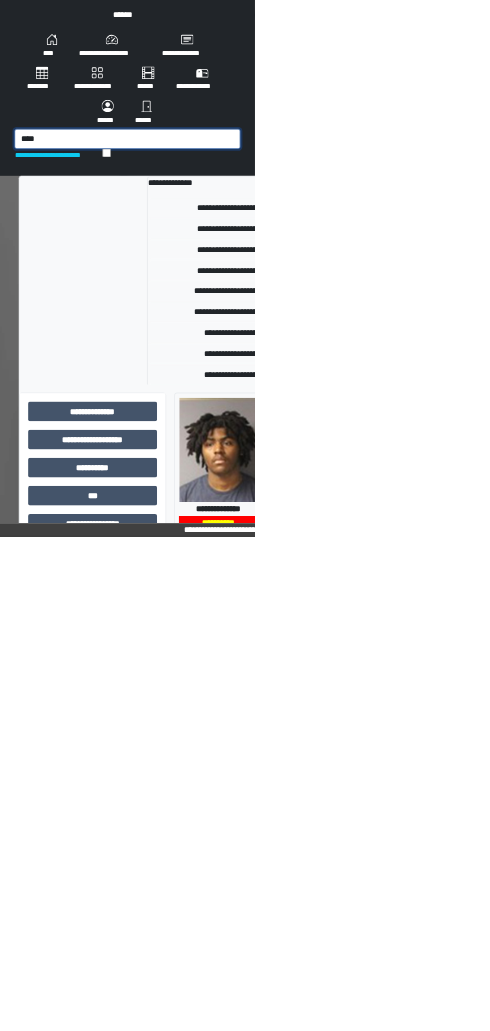 type on "****" 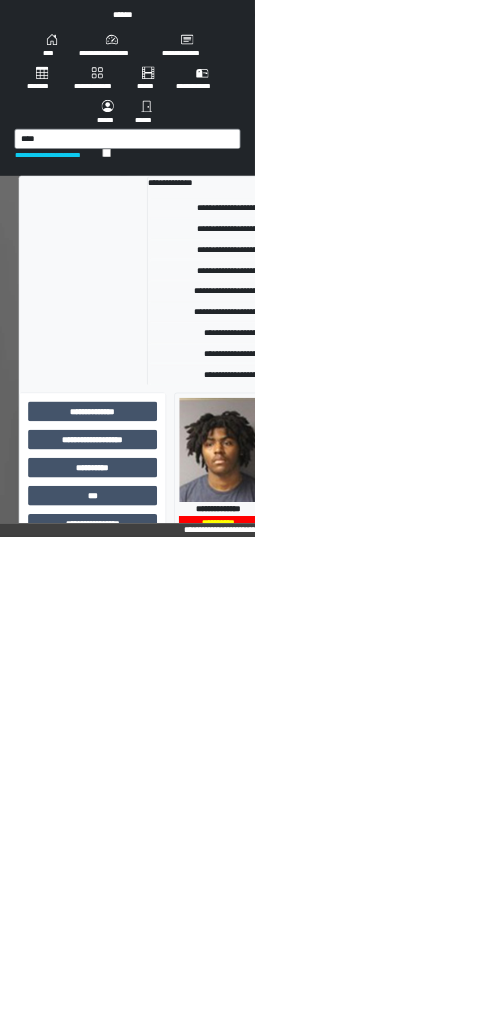 click on "**********" at bounding box center [588, 640] 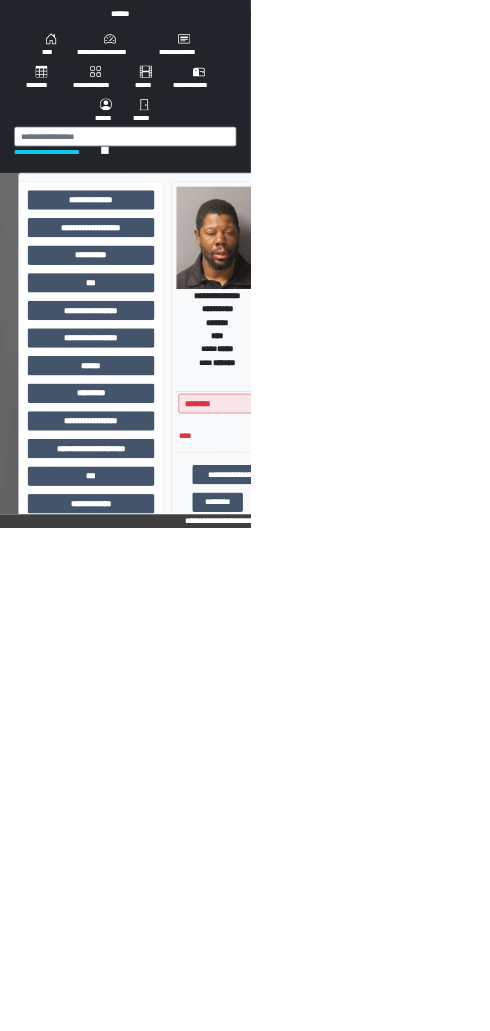 click on "***" at bounding box center [178, 553] 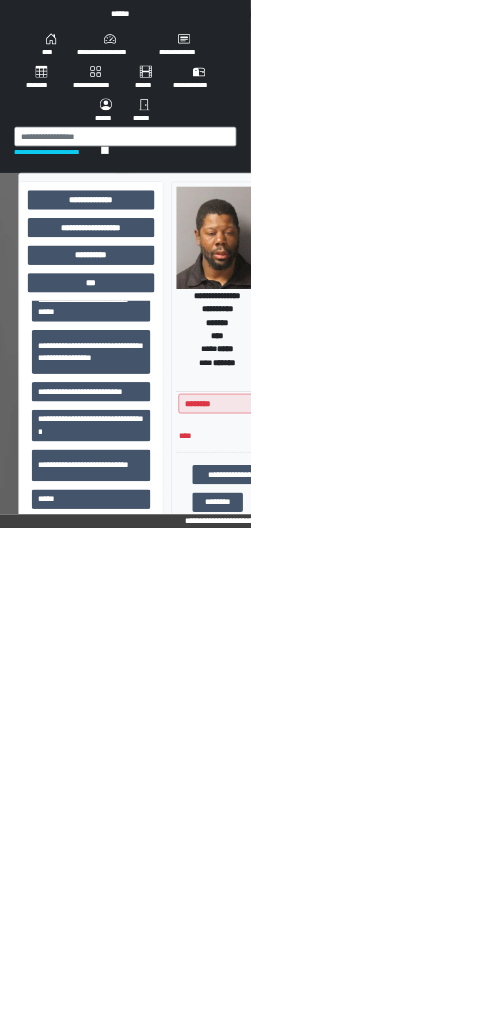 scroll, scrollTop: 555, scrollLeft: 0, axis: vertical 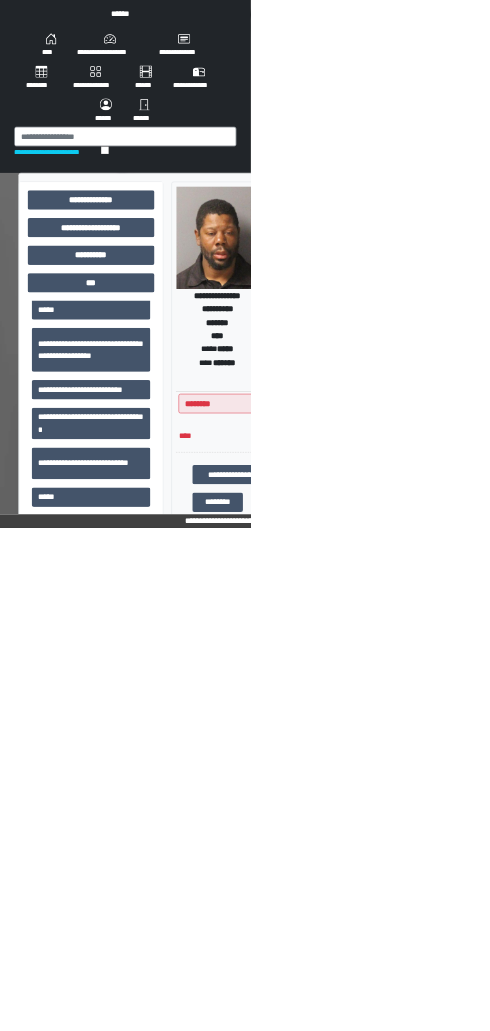 click on "**********" at bounding box center (178, 684) 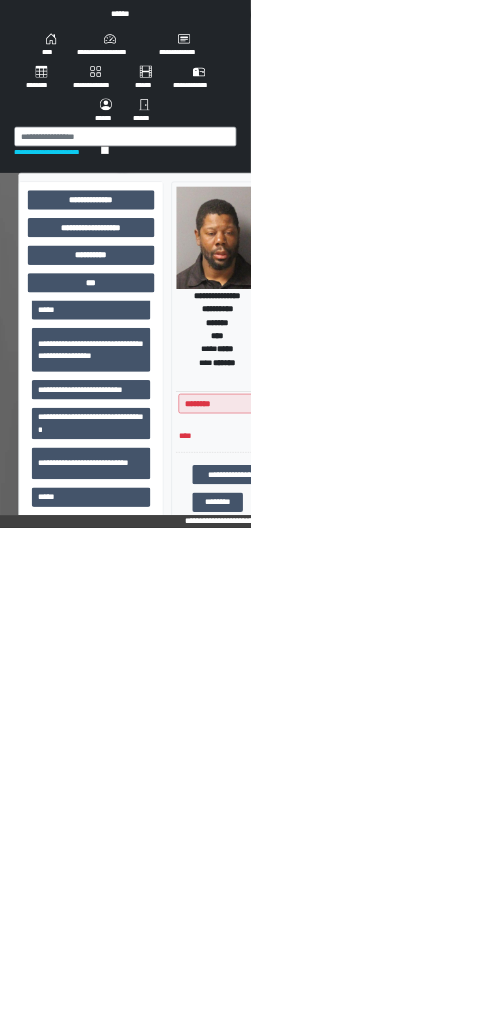 click on "*******" at bounding box center [825, 1135] 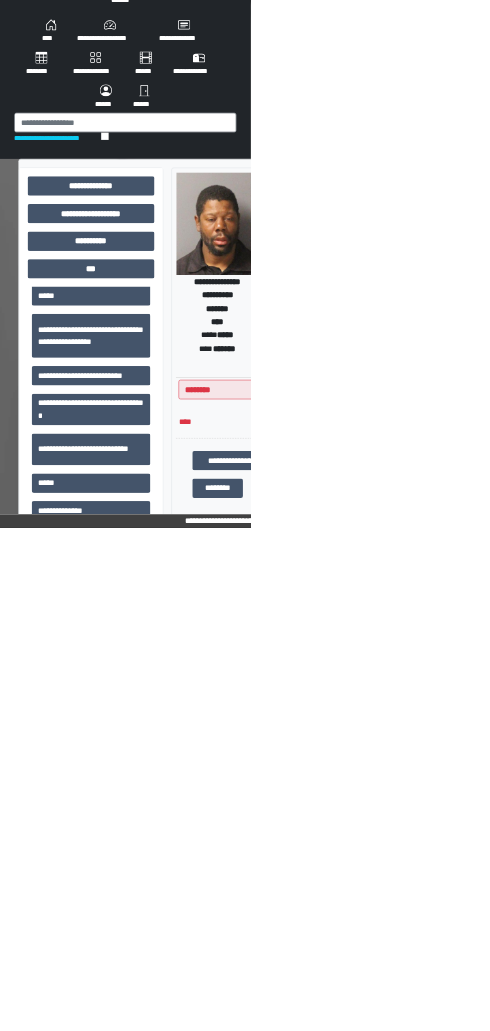 scroll, scrollTop: 0, scrollLeft: 0, axis: both 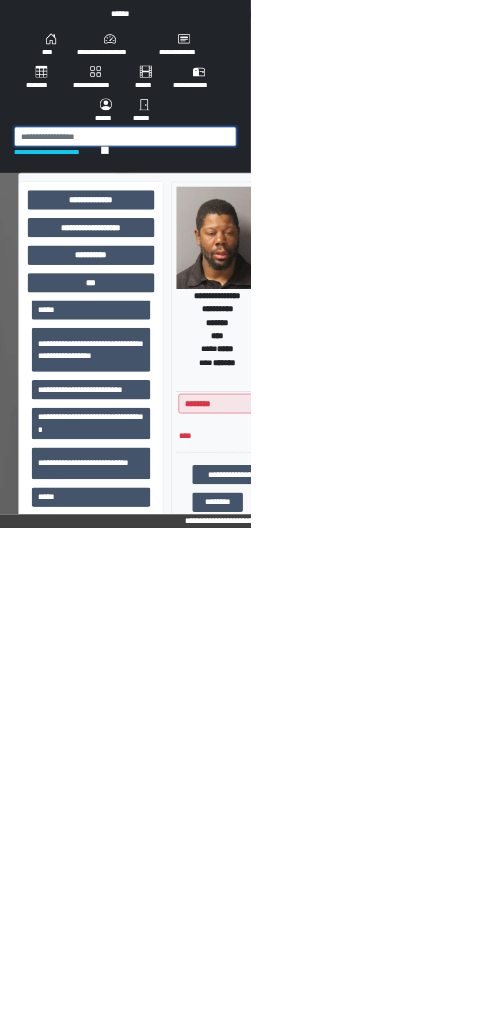 click at bounding box center [245, 267] 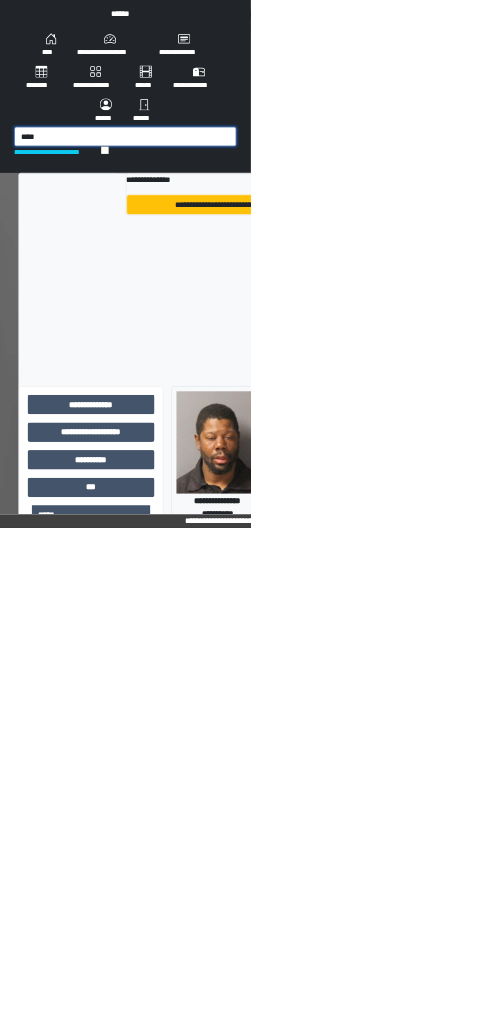 type on "****" 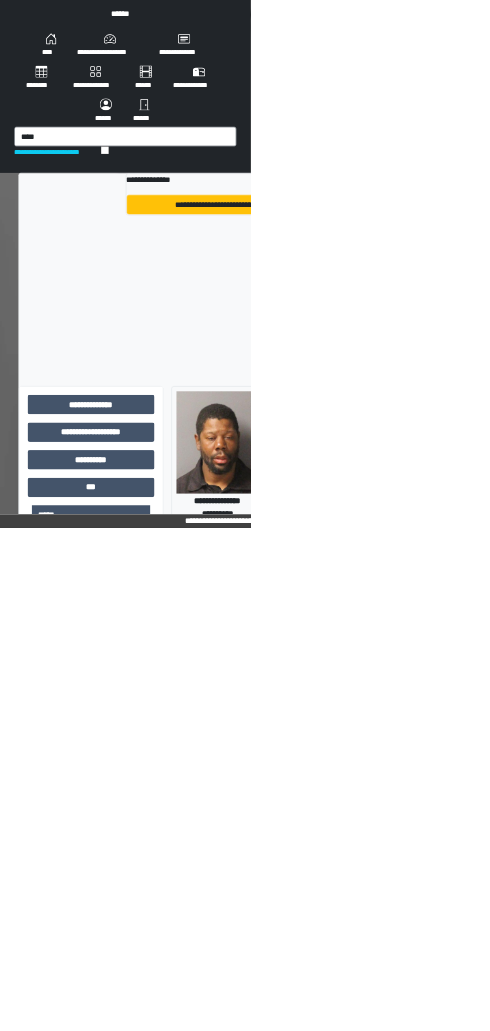 click on "**********" at bounding box center (577, 380) 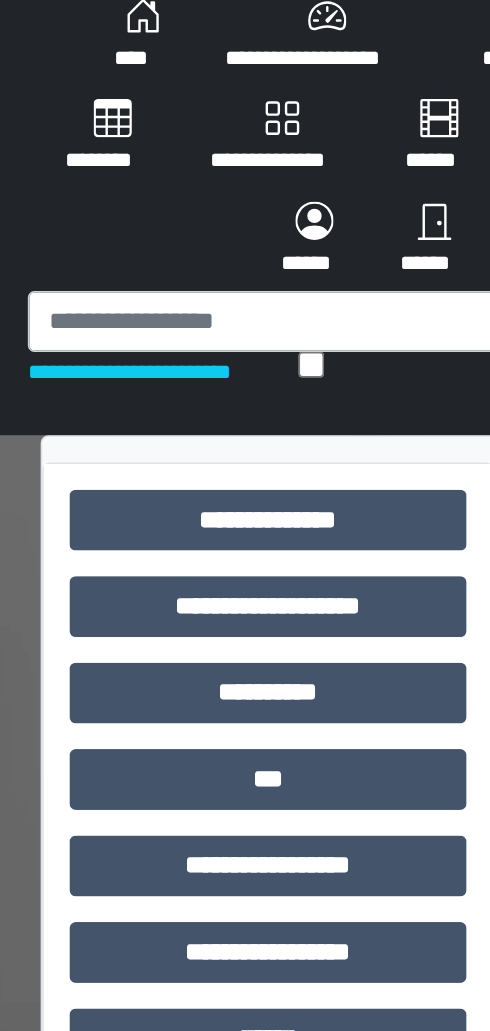 scroll, scrollTop: 0, scrollLeft: 0, axis: both 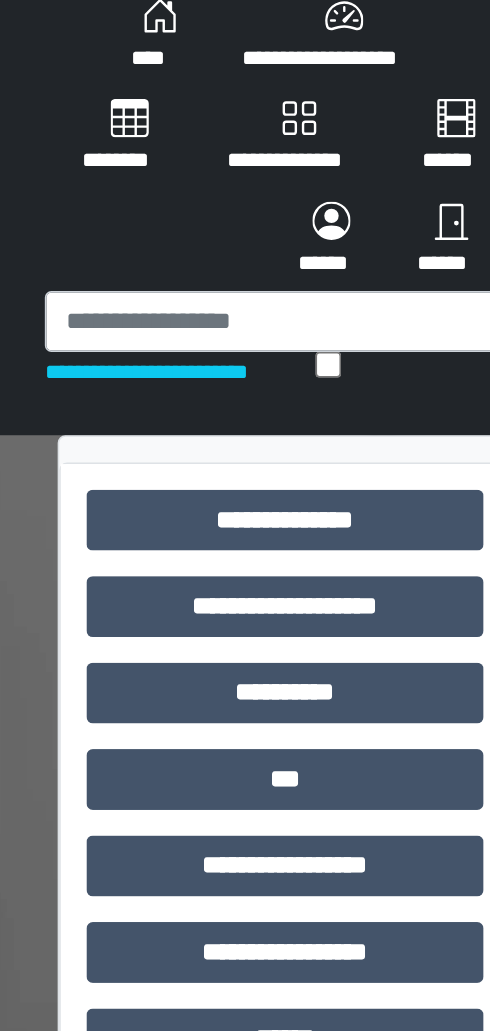 click on "**********" at bounding box center (178, 661) 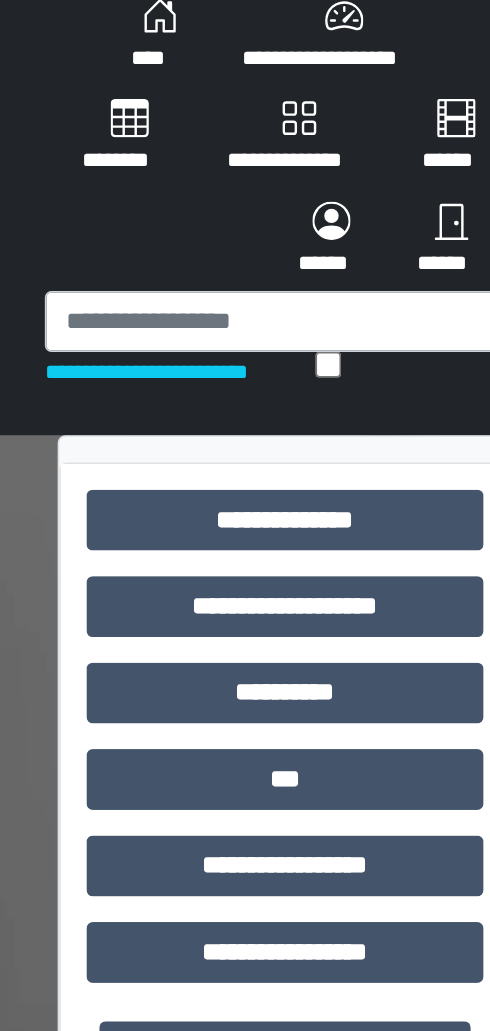 click on "***" at bounding box center [178, 553] 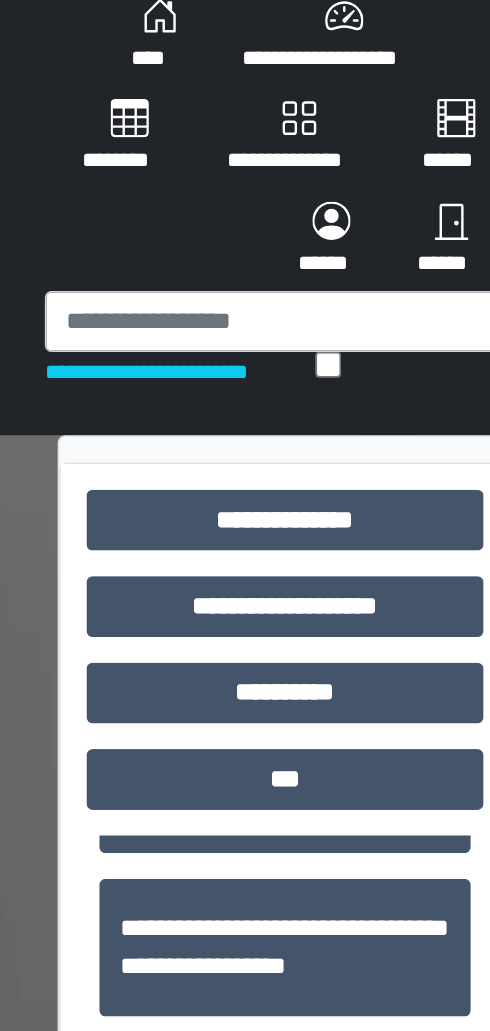 scroll, scrollTop: 593, scrollLeft: 0, axis: vertical 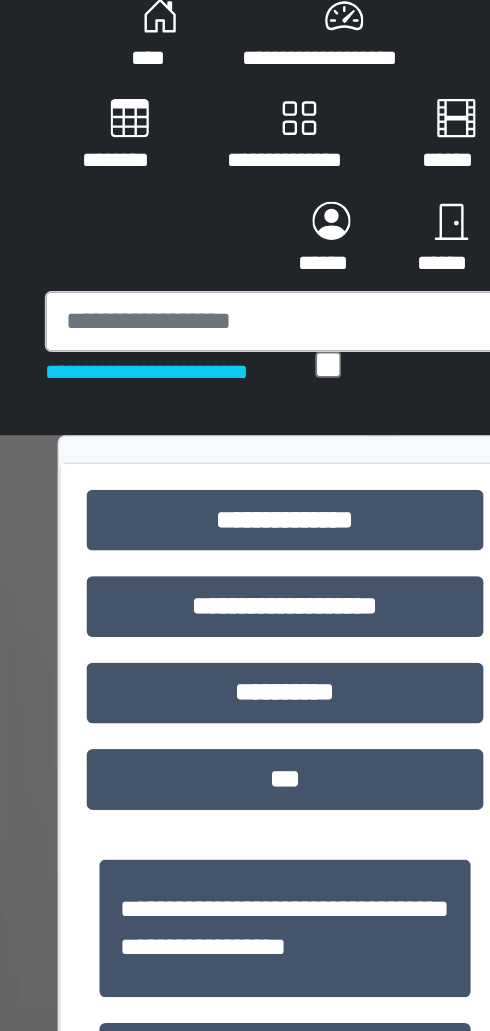 click on "**********" at bounding box center (178, 646) 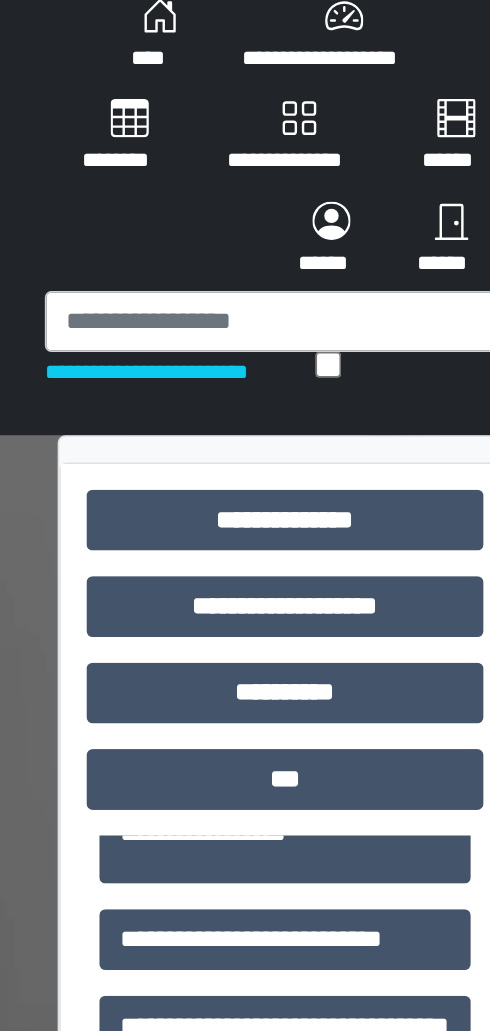 scroll, scrollTop: 664, scrollLeft: 0, axis: vertical 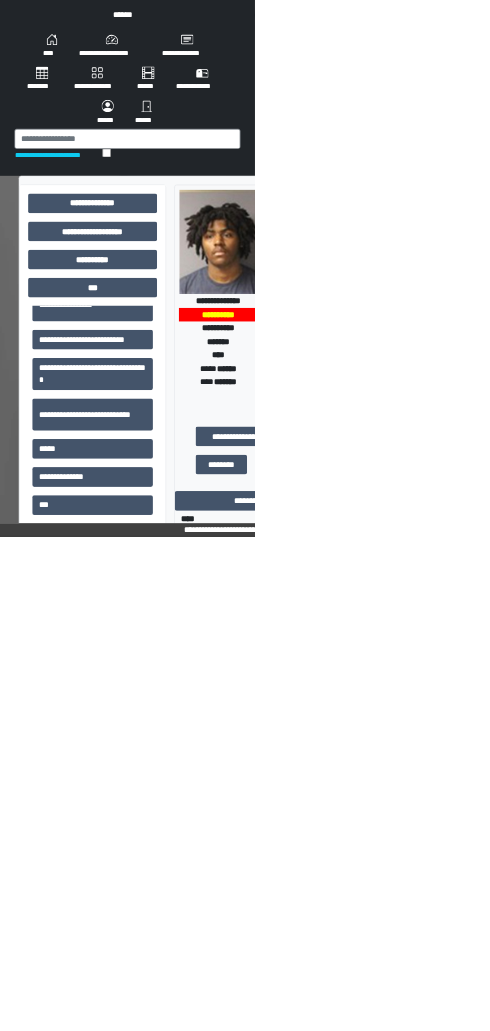 click on "**********" at bounding box center (638, 963) 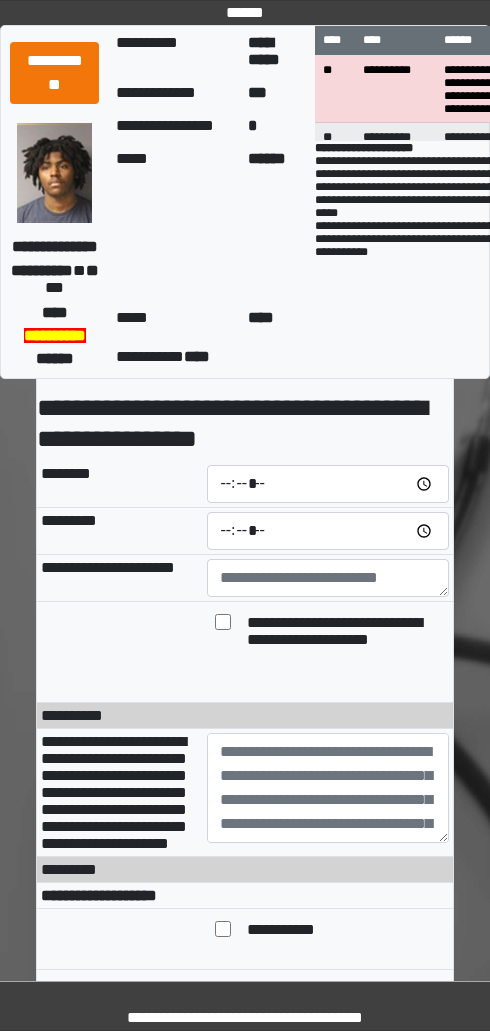 scroll, scrollTop: 0, scrollLeft: 0, axis: both 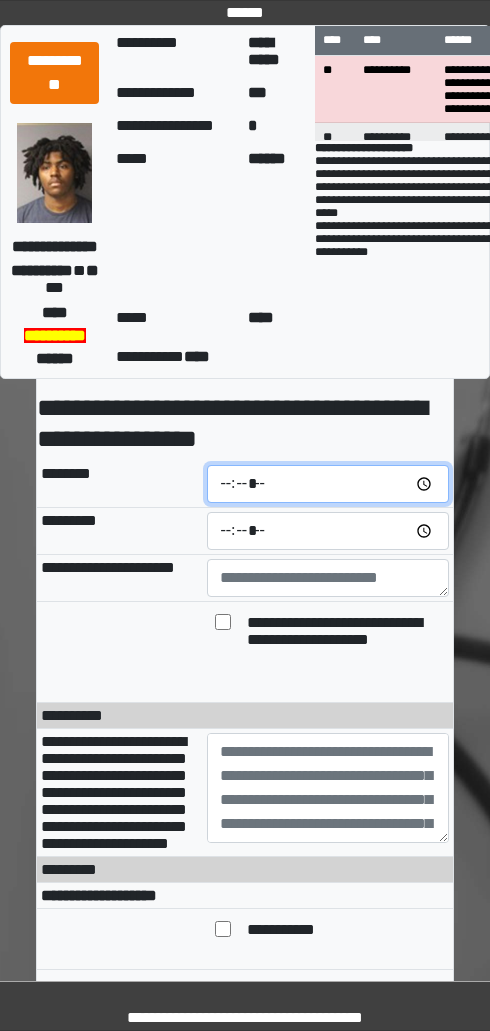 click at bounding box center [328, 484] 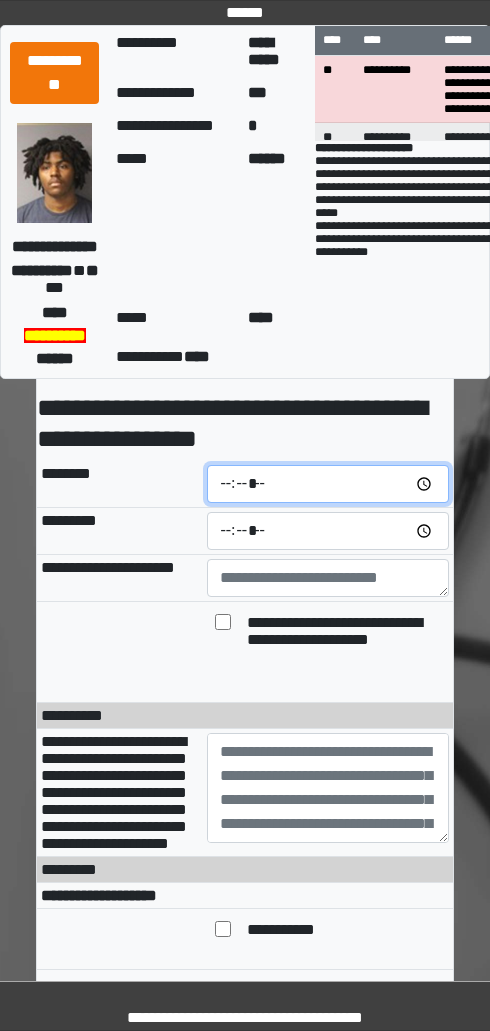 type on "*****" 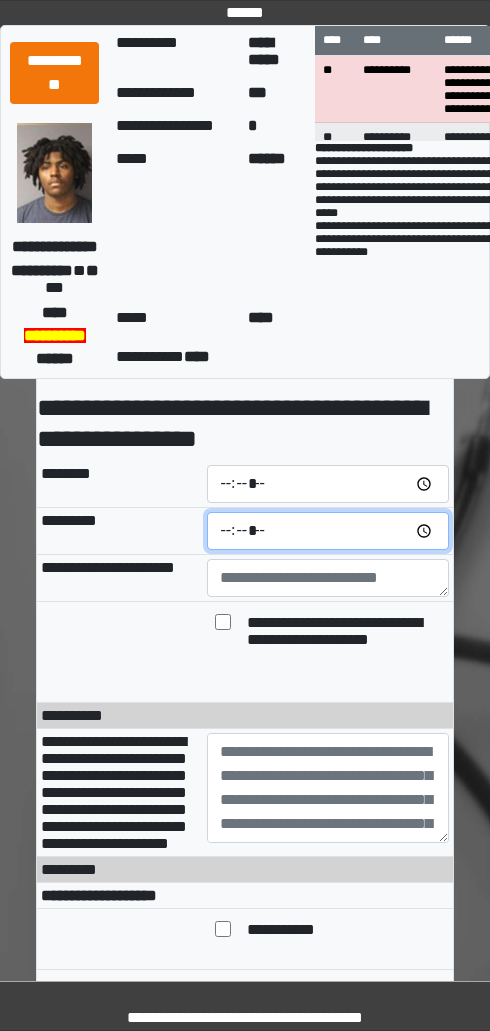 click at bounding box center (328, 531) 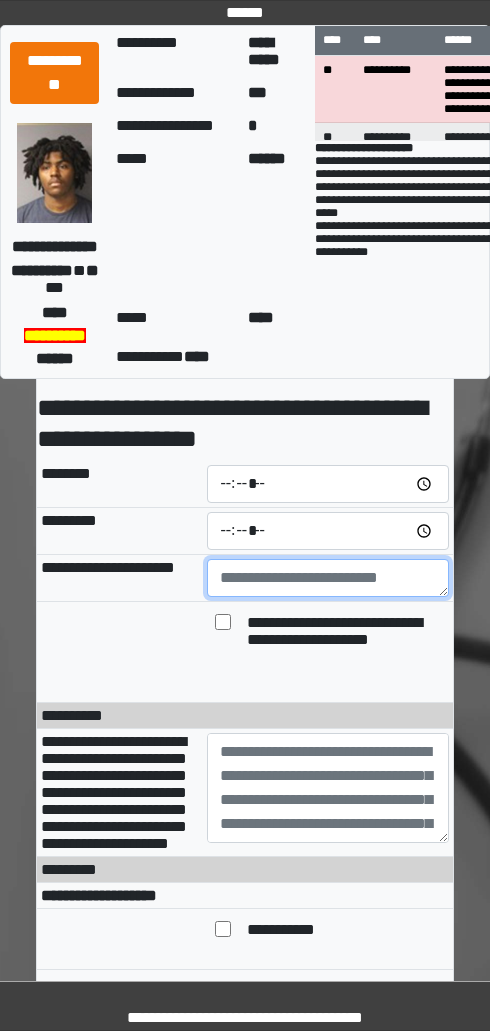 click at bounding box center [328, 578] 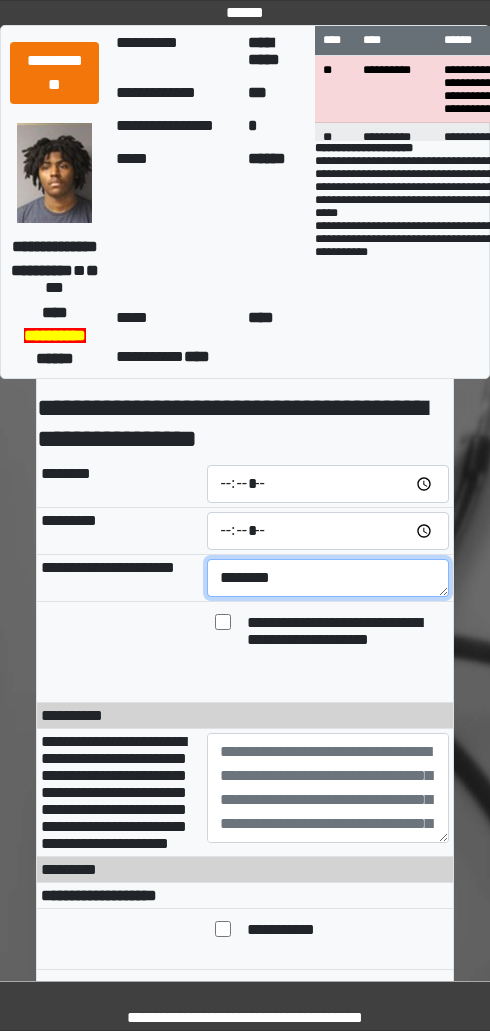 type on "*******" 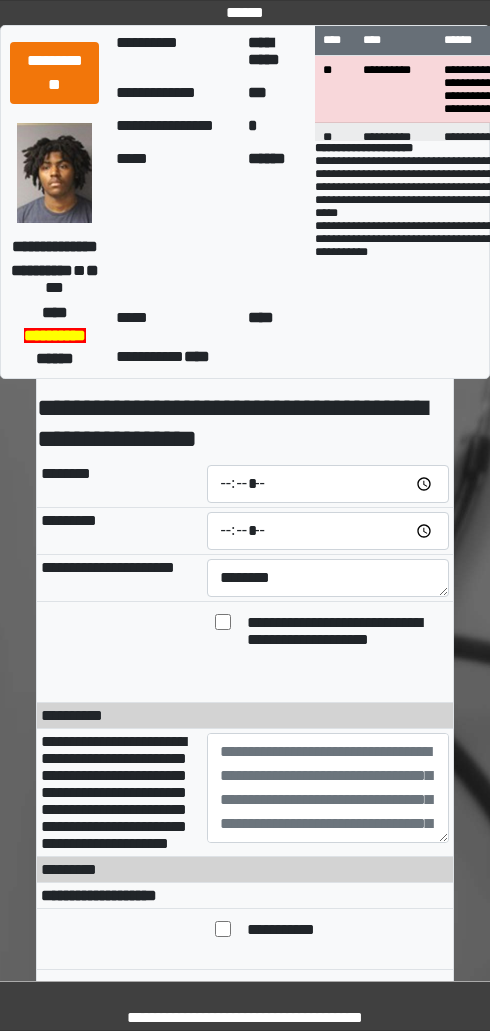 click at bounding box center [223, 644] 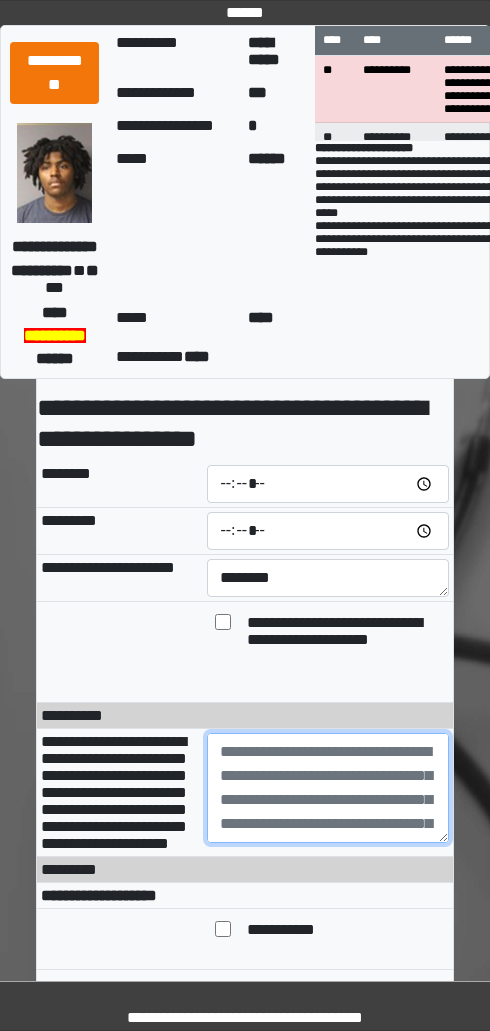 click at bounding box center [328, 788] 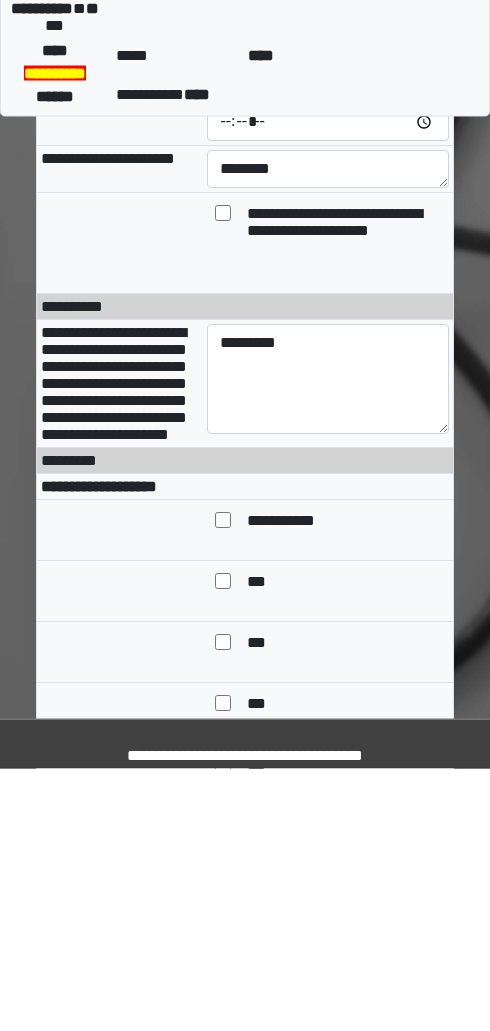click on "**********" at bounding box center [114, 646] 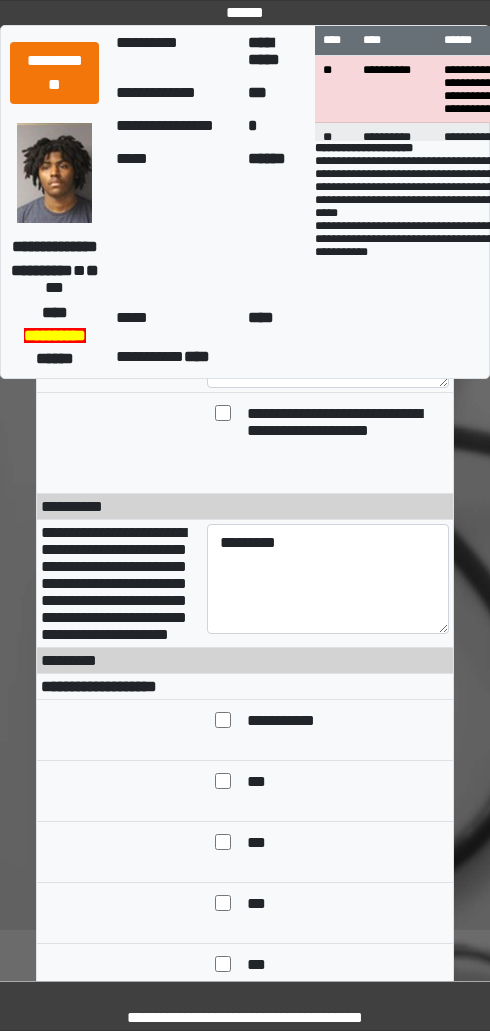 scroll, scrollTop: 207, scrollLeft: 0, axis: vertical 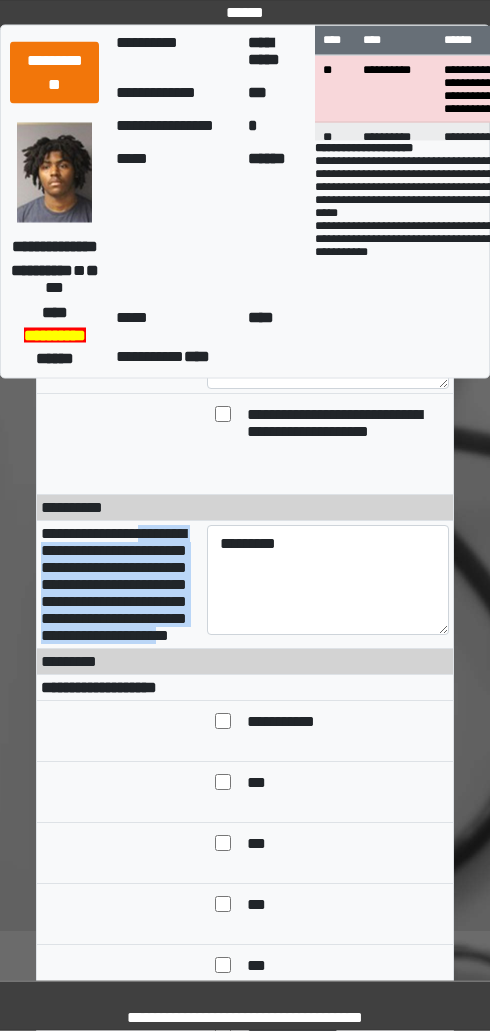 copy on "**********" 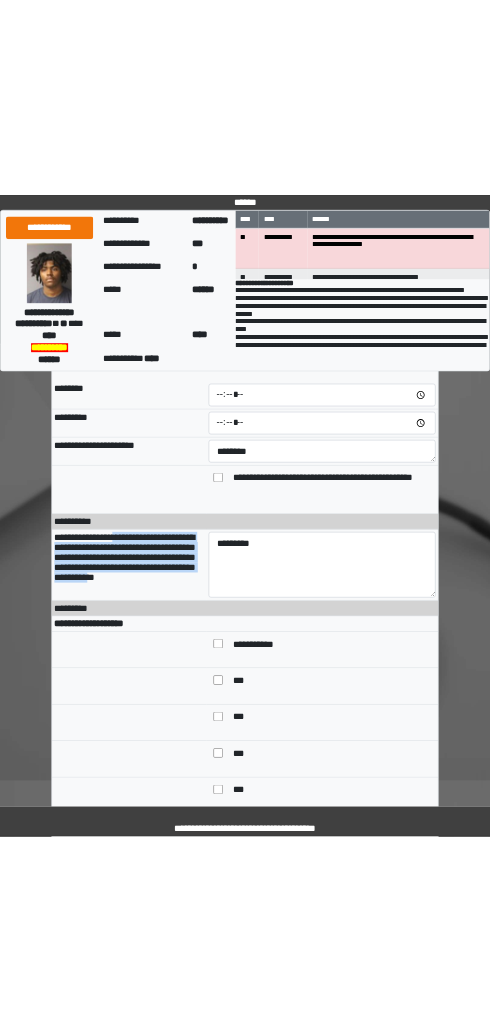 scroll, scrollTop: 175, scrollLeft: 0, axis: vertical 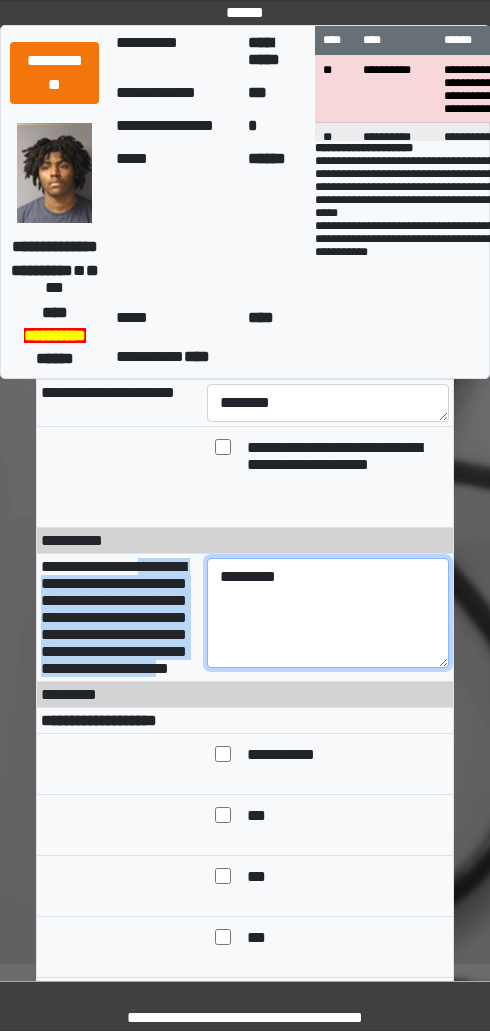 click on "********" at bounding box center [328, 613] 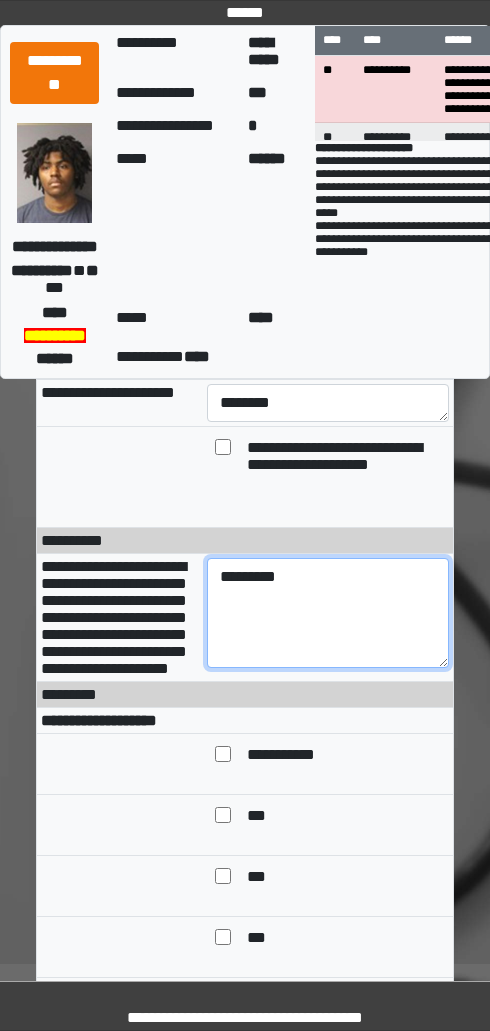 click on "********" at bounding box center [328, 613] 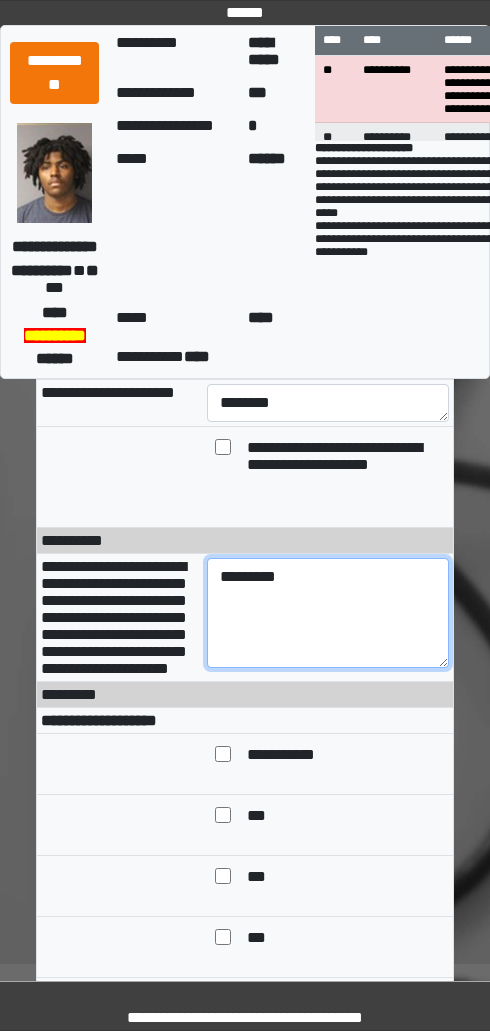 paste on "**********" 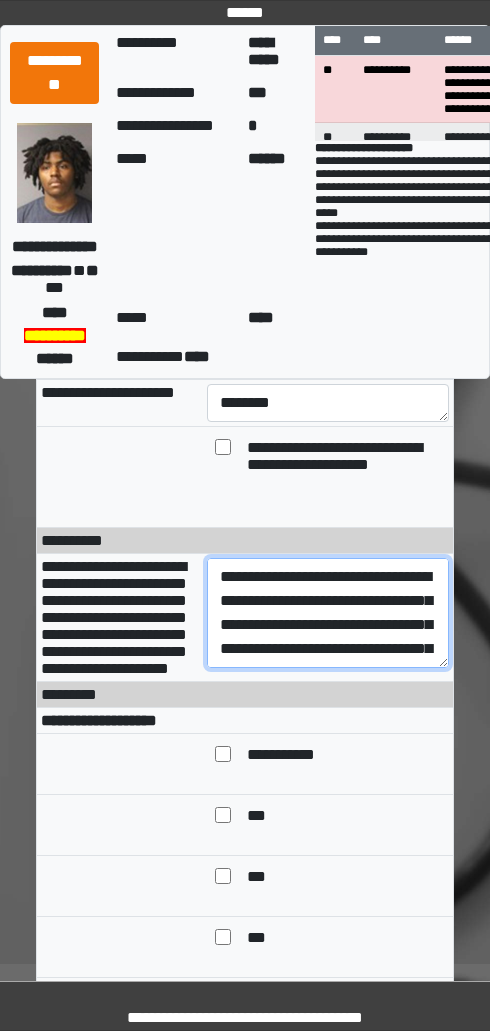 scroll, scrollTop: 720, scrollLeft: 0, axis: vertical 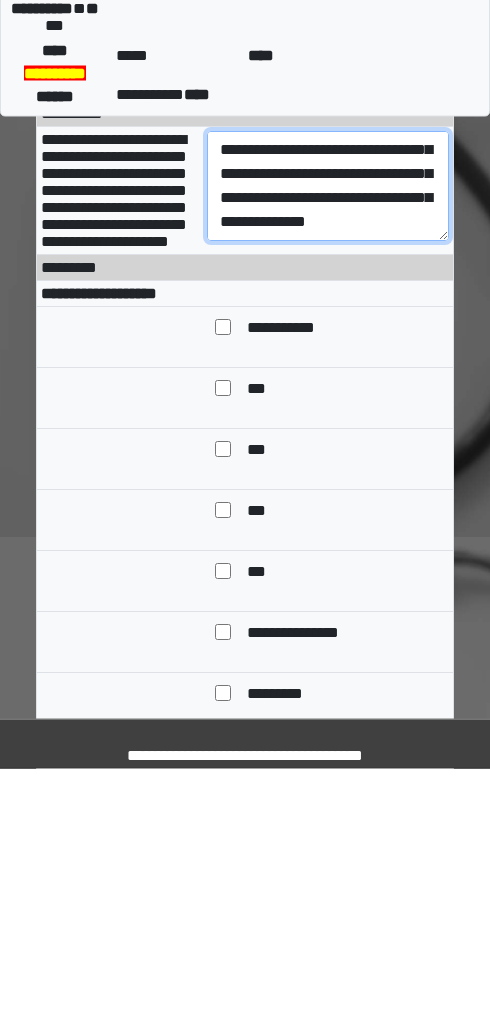 type on "**********" 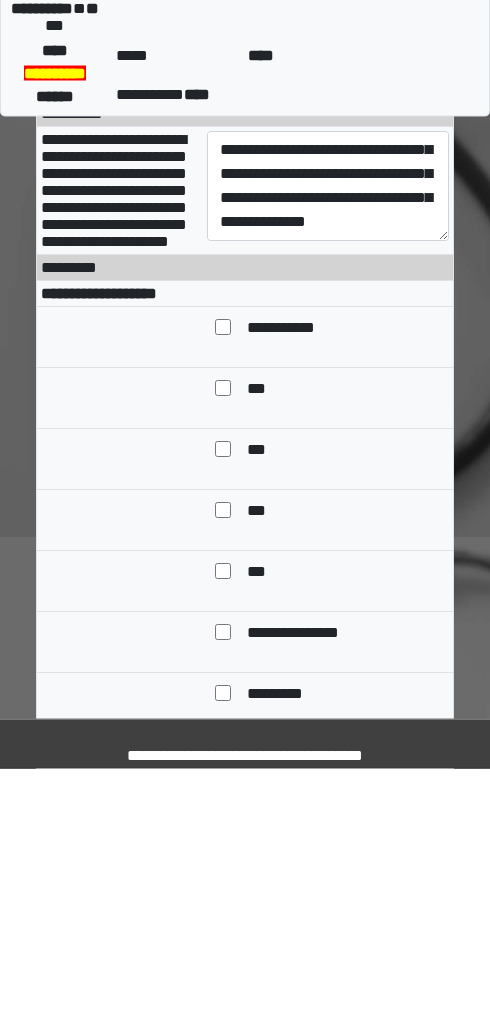 click on "**********" at bounding box center [99, 556] 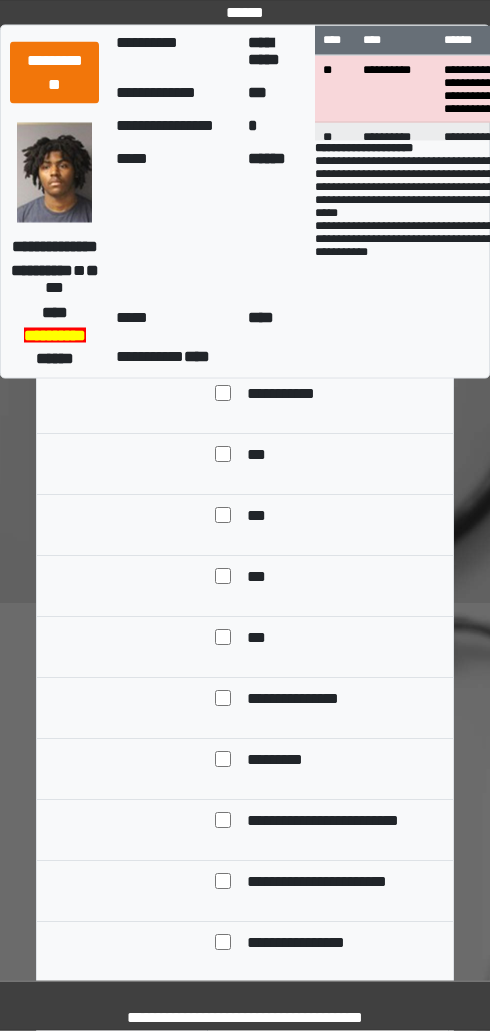 scroll, scrollTop: 535, scrollLeft: 0, axis: vertical 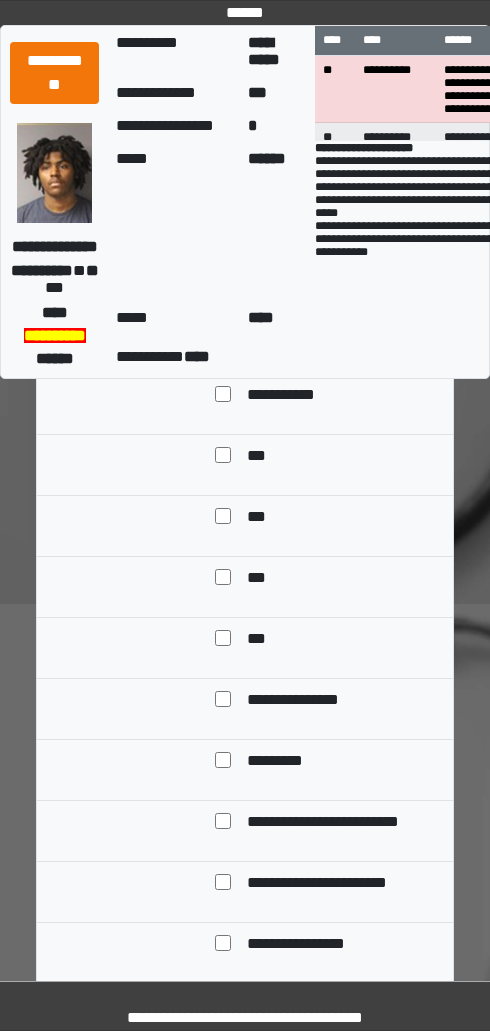 copy on "**********" 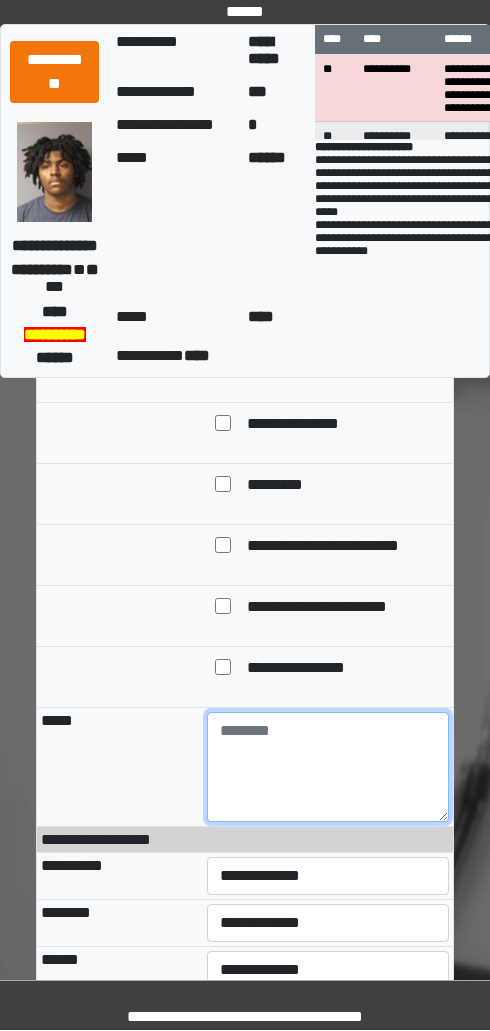 click at bounding box center [328, 768] 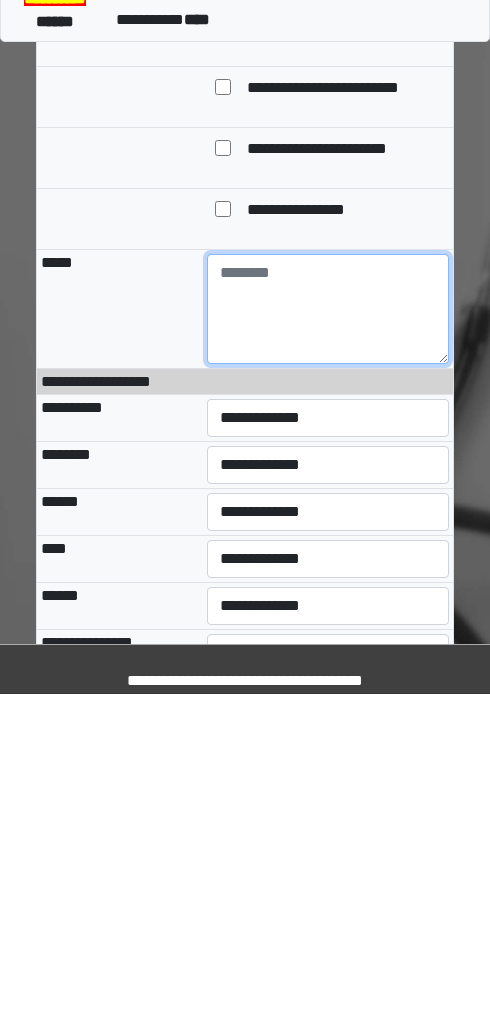 click at bounding box center (328, 646) 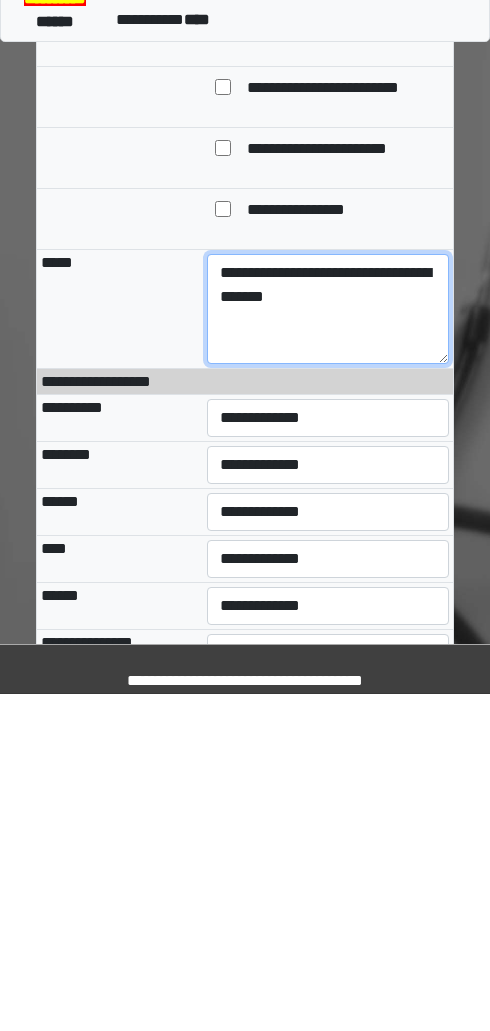 click on "**********" at bounding box center (328, 646) 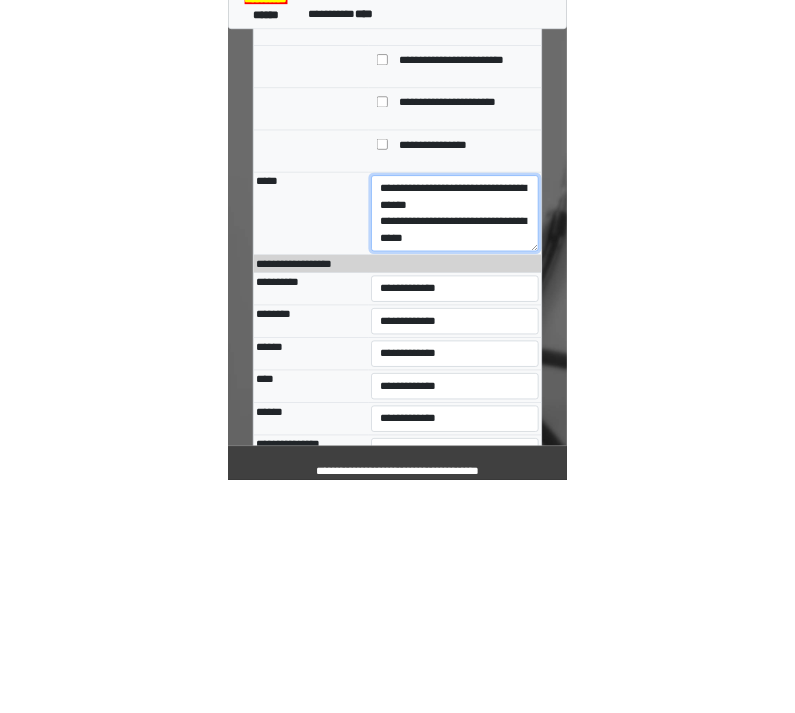scroll, scrollTop: 1269, scrollLeft: 0, axis: vertical 